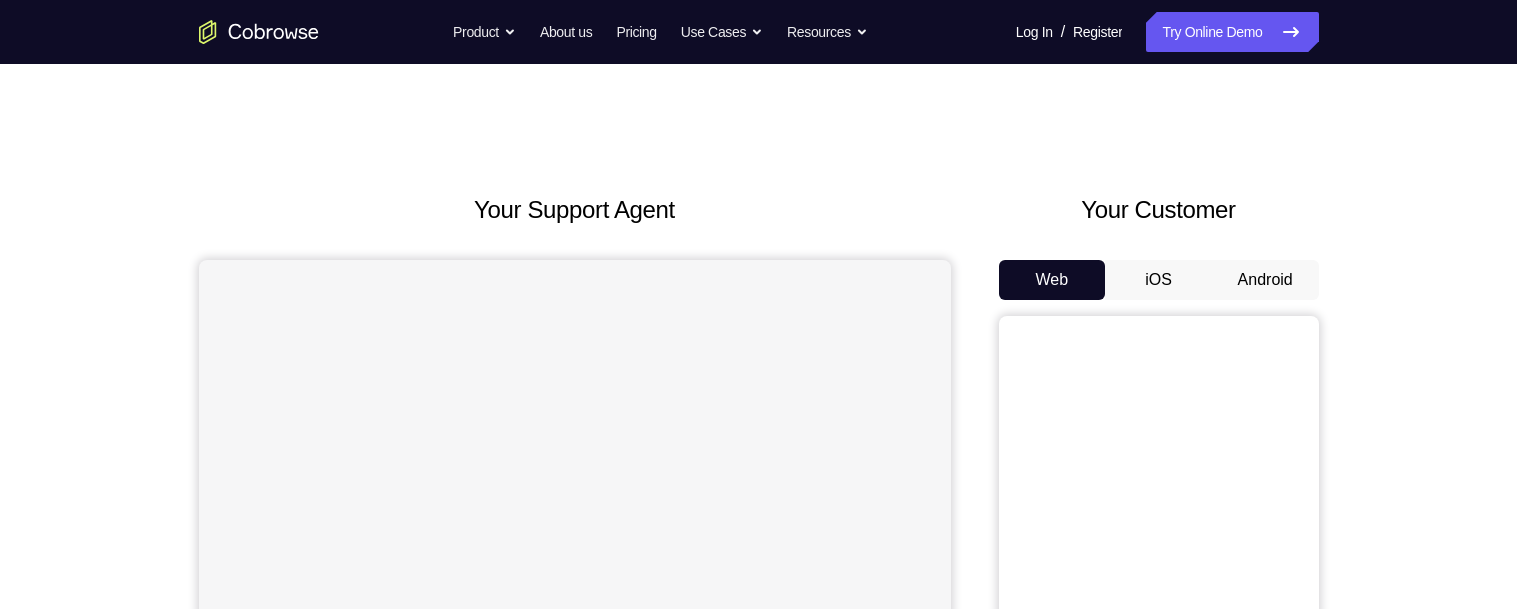 scroll, scrollTop: 96, scrollLeft: 0, axis: vertical 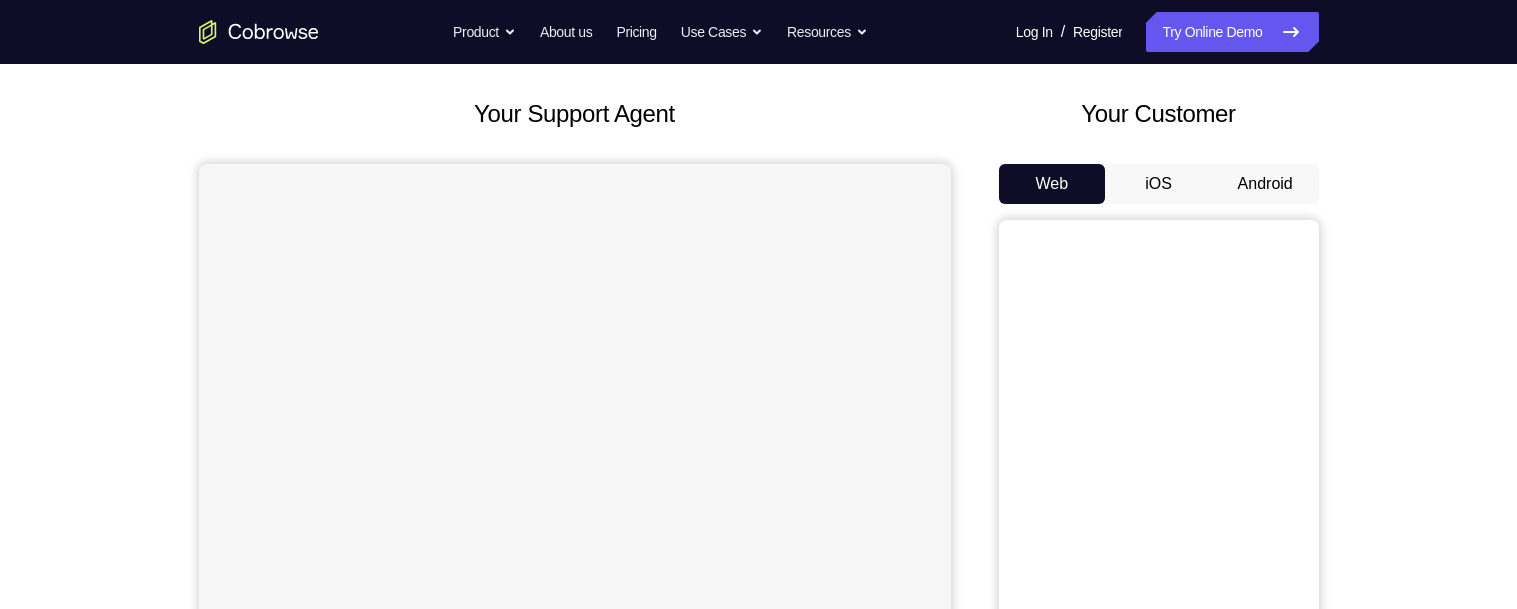 click on "Android" at bounding box center (1265, 184) 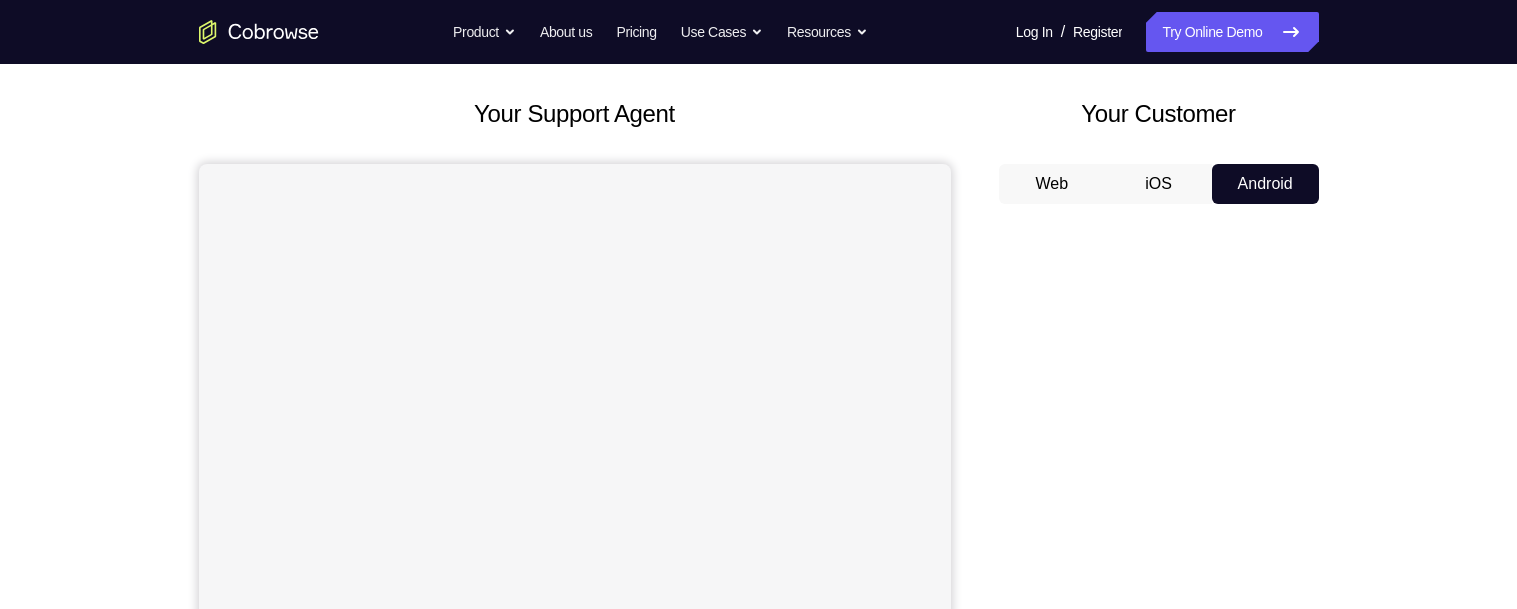 scroll, scrollTop: 0, scrollLeft: 0, axis: both 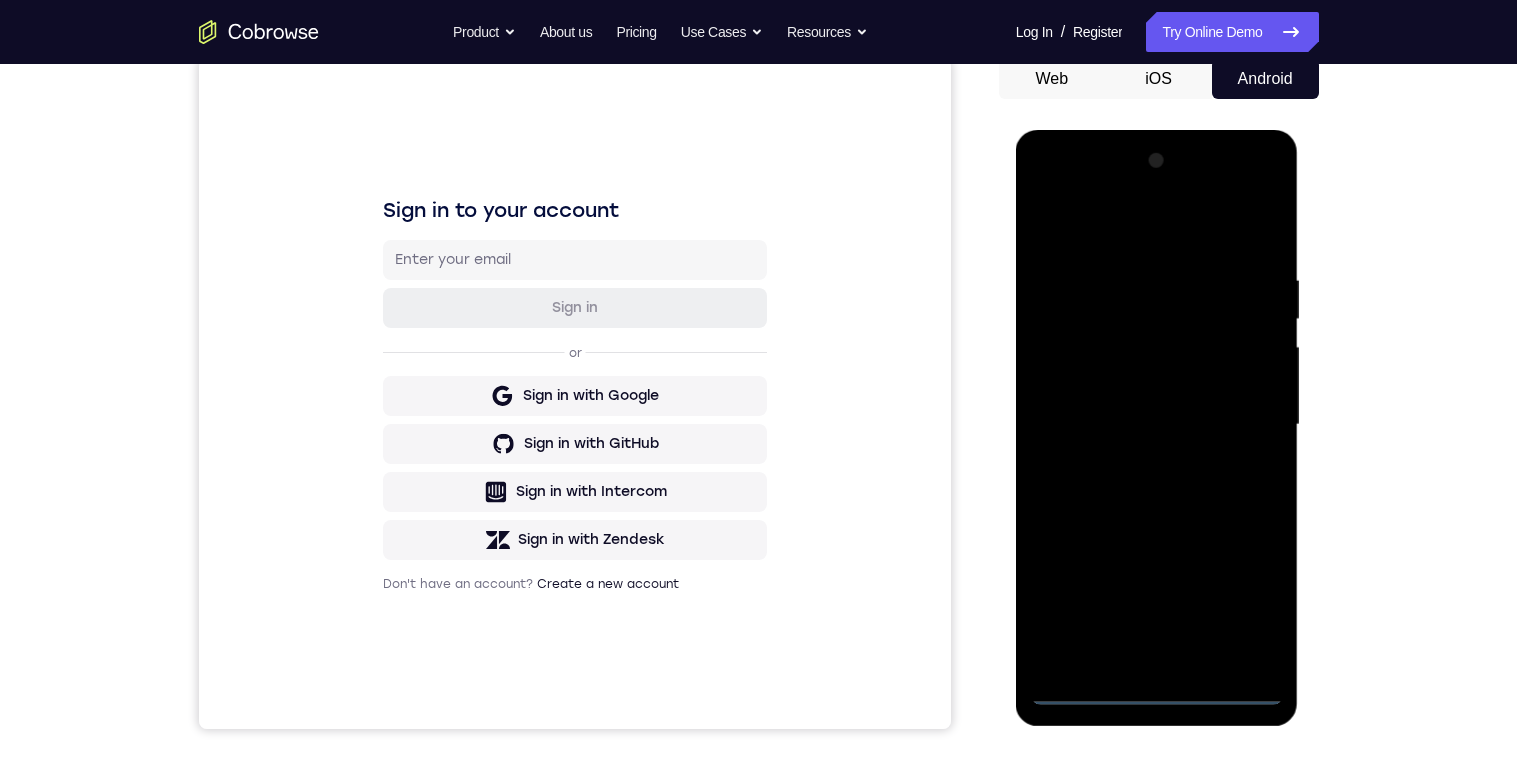 click at bounding box center [1157, 425] 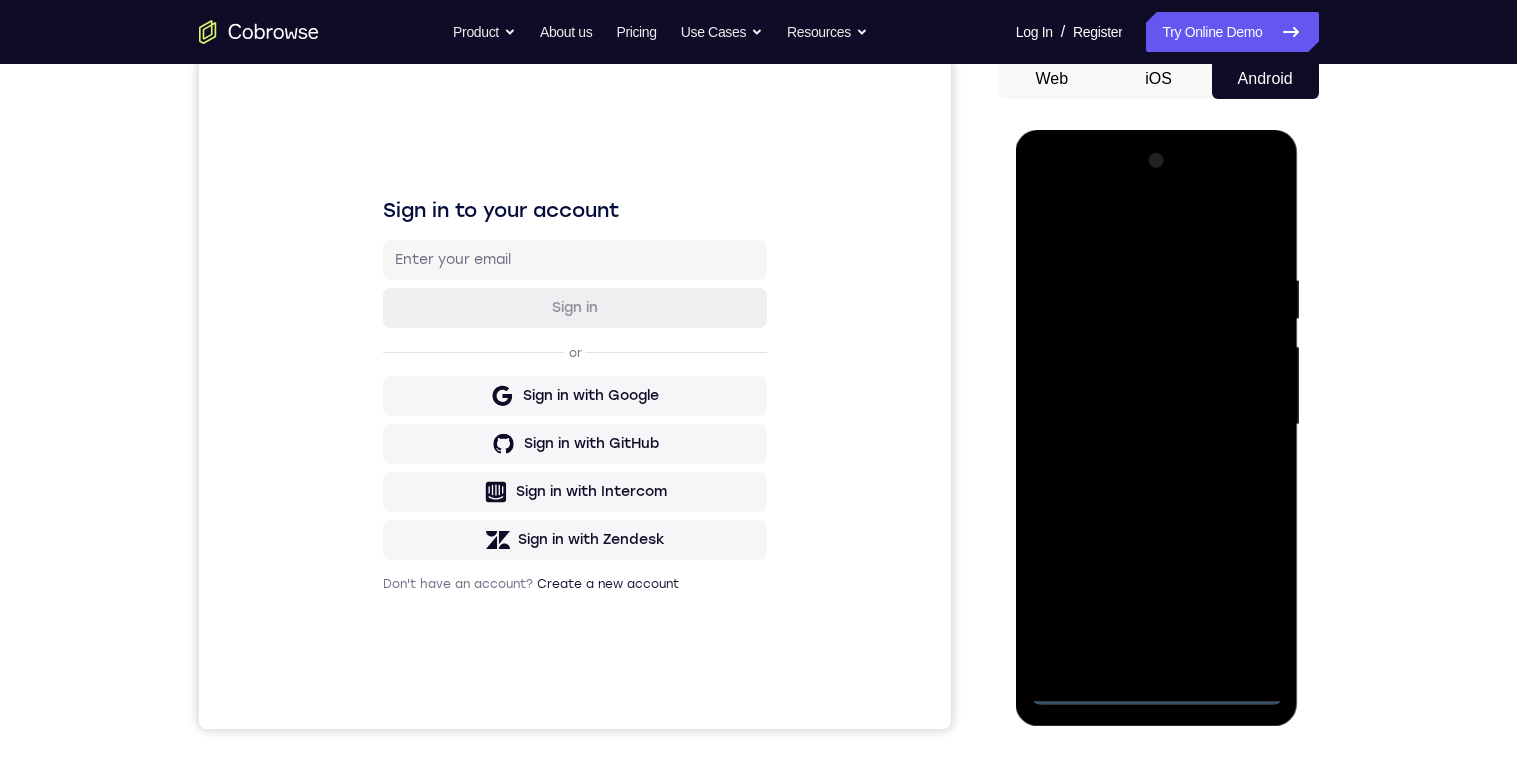 click at bounding box center (1157, 425) 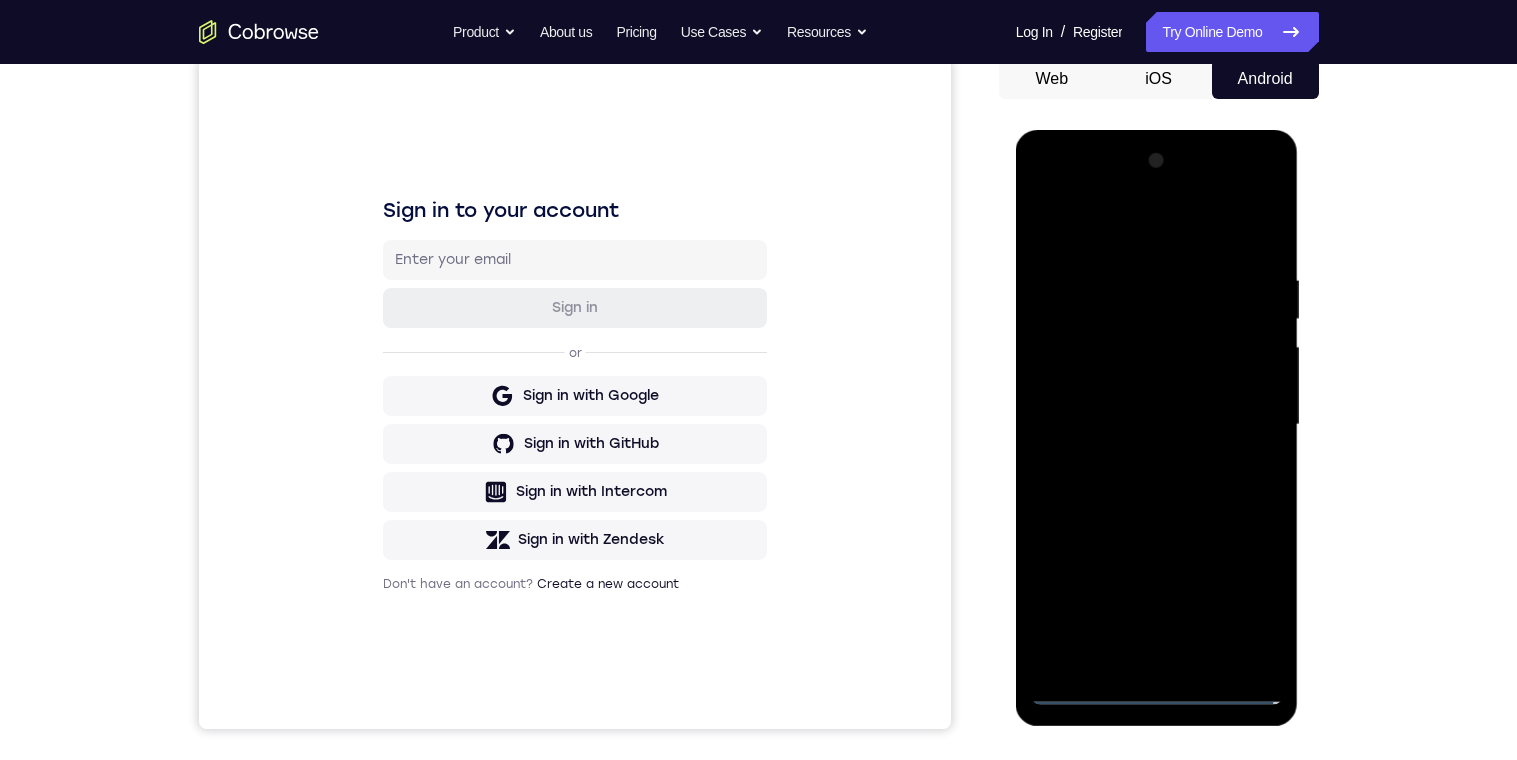 click at bounding box center [1157, 425] 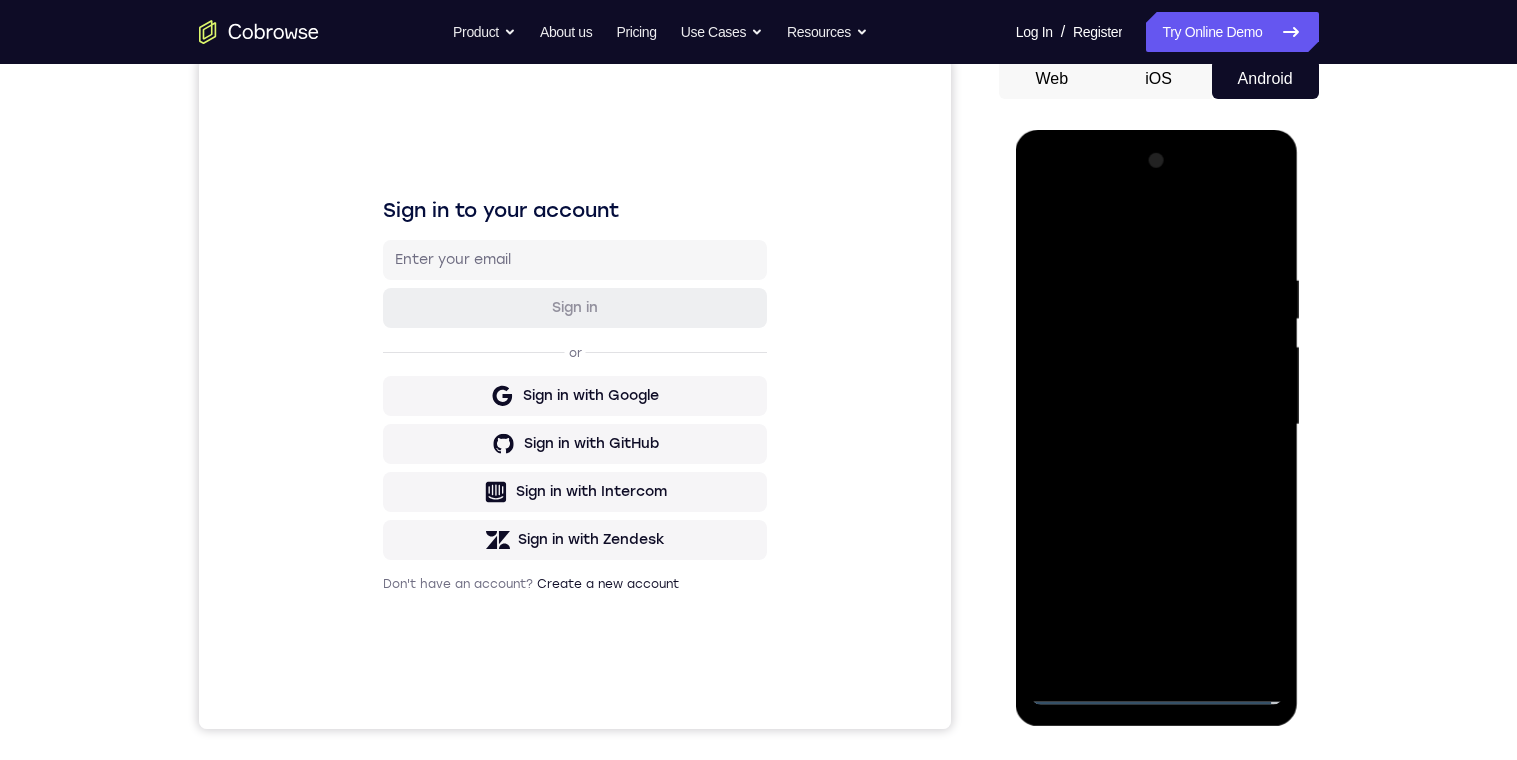 click at bounding box center [1157, 425] 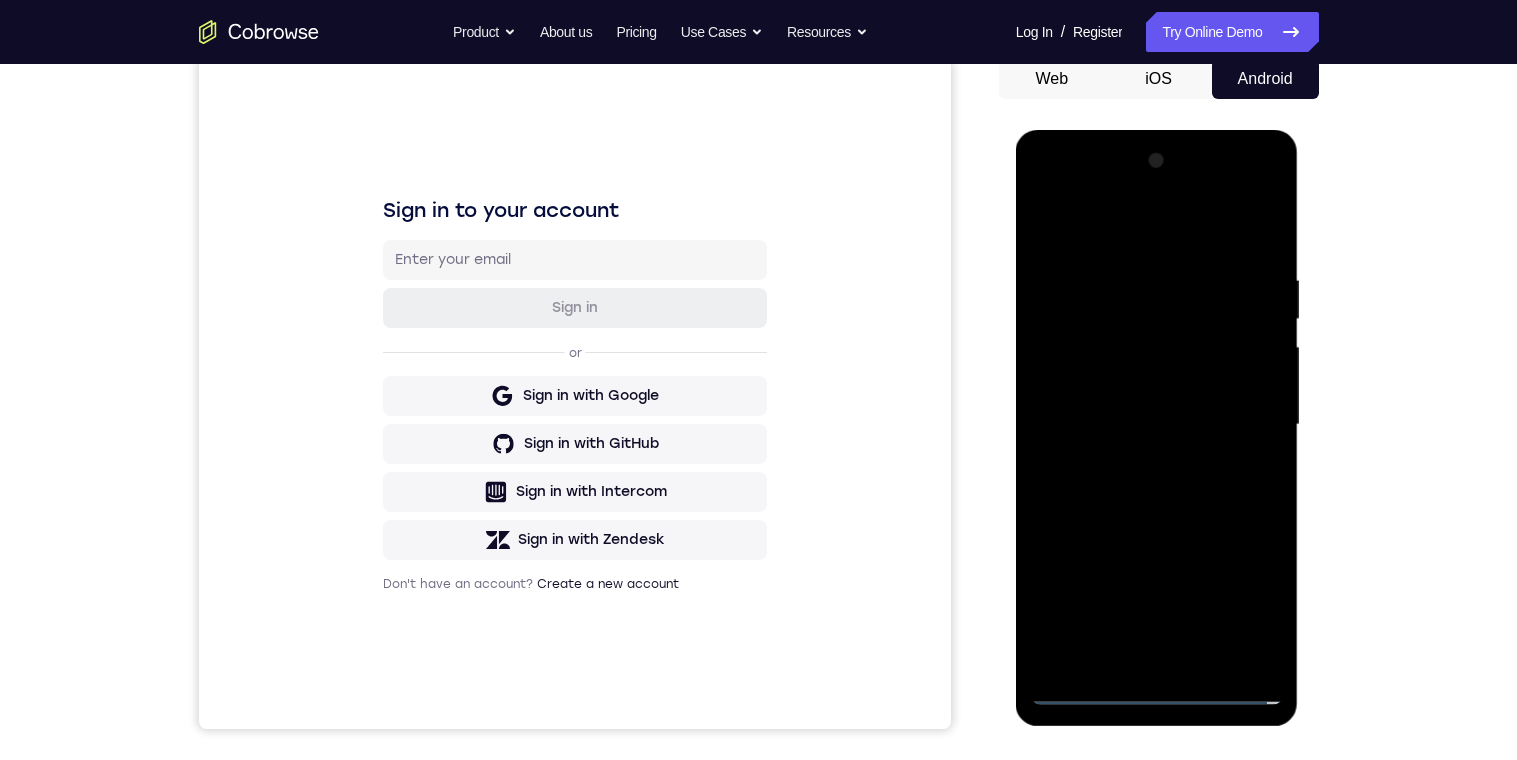 click at bounding box center [1157, 425] 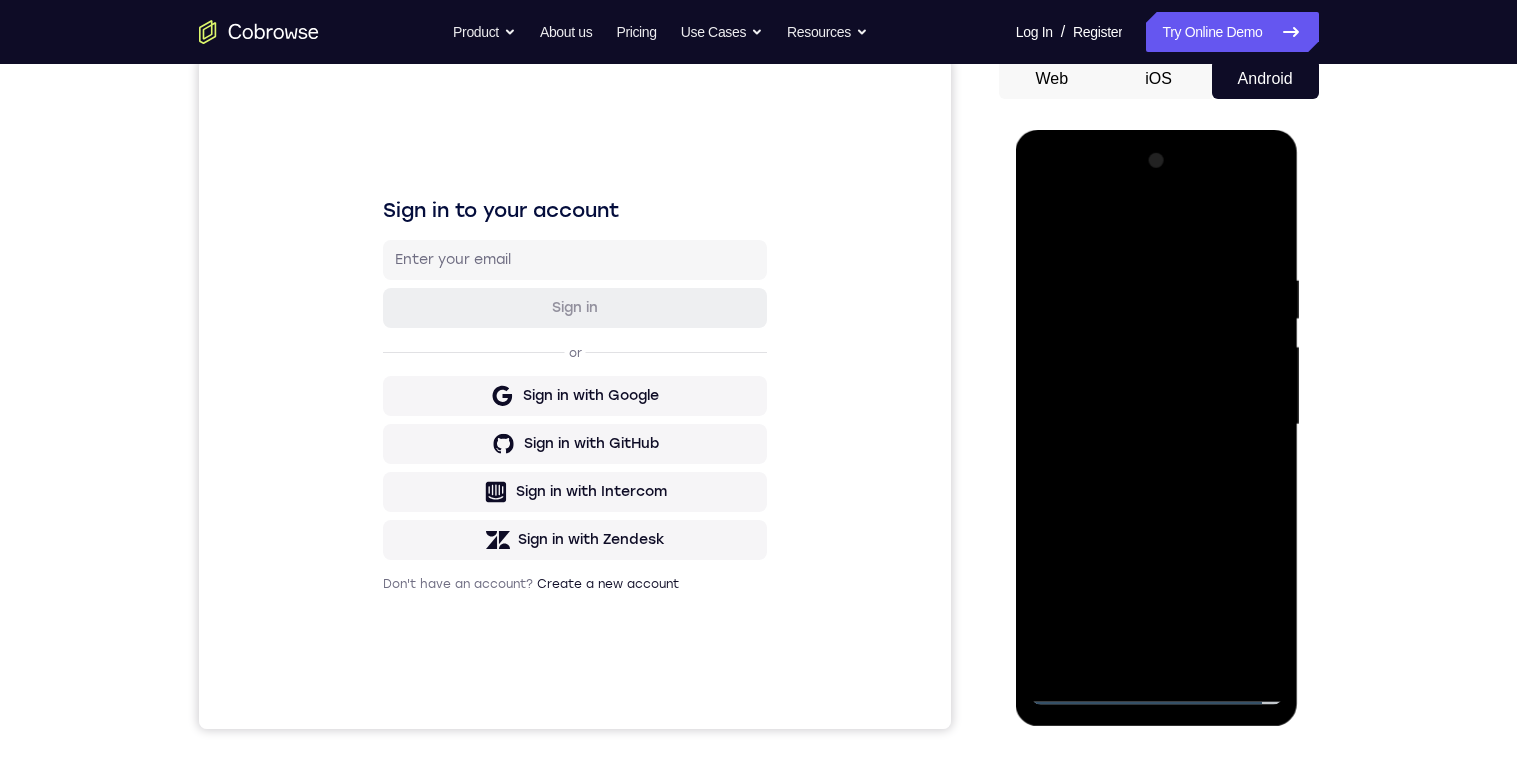 click at bounding box center [1157, 425] 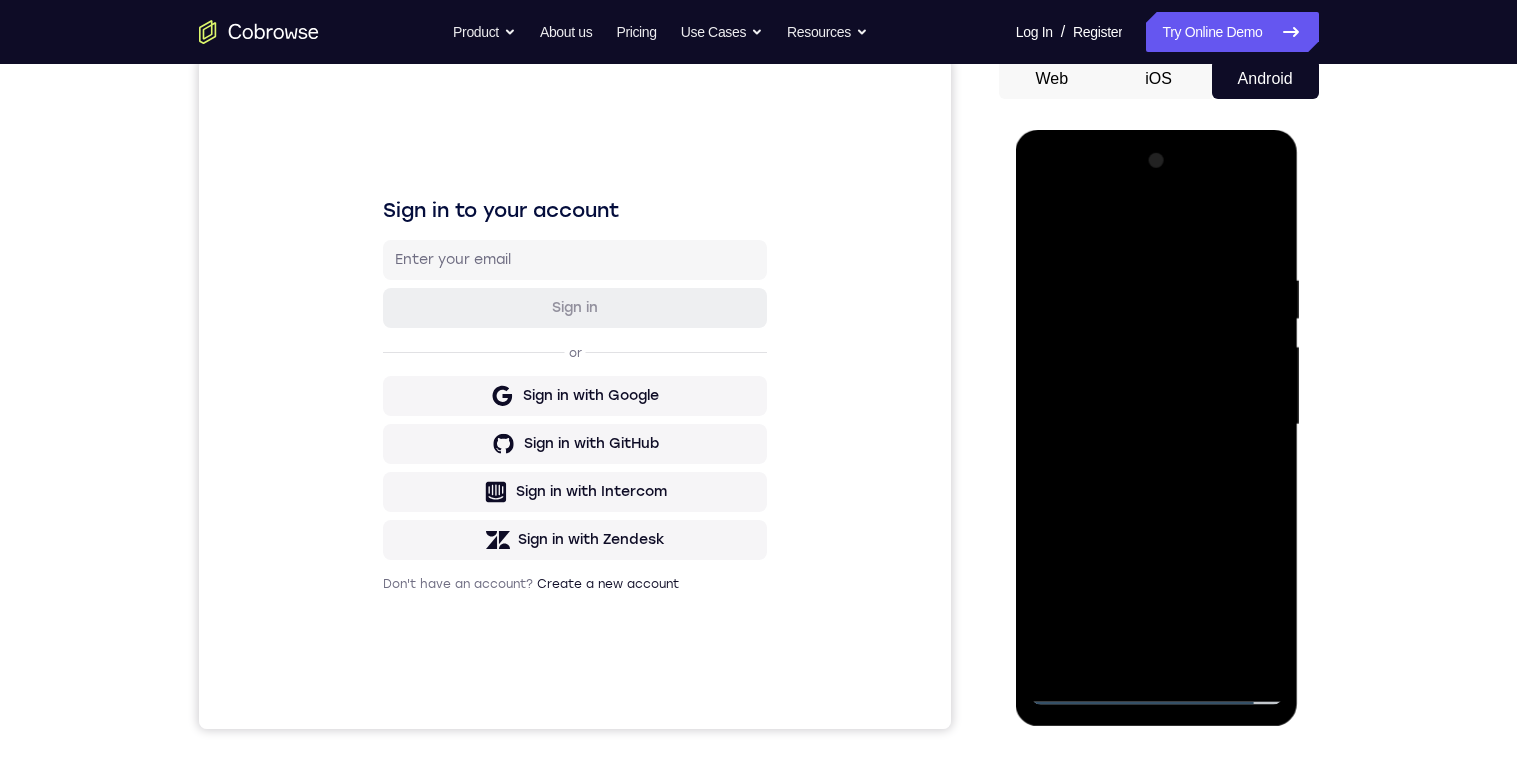 click at bounding box center [1157, 425] 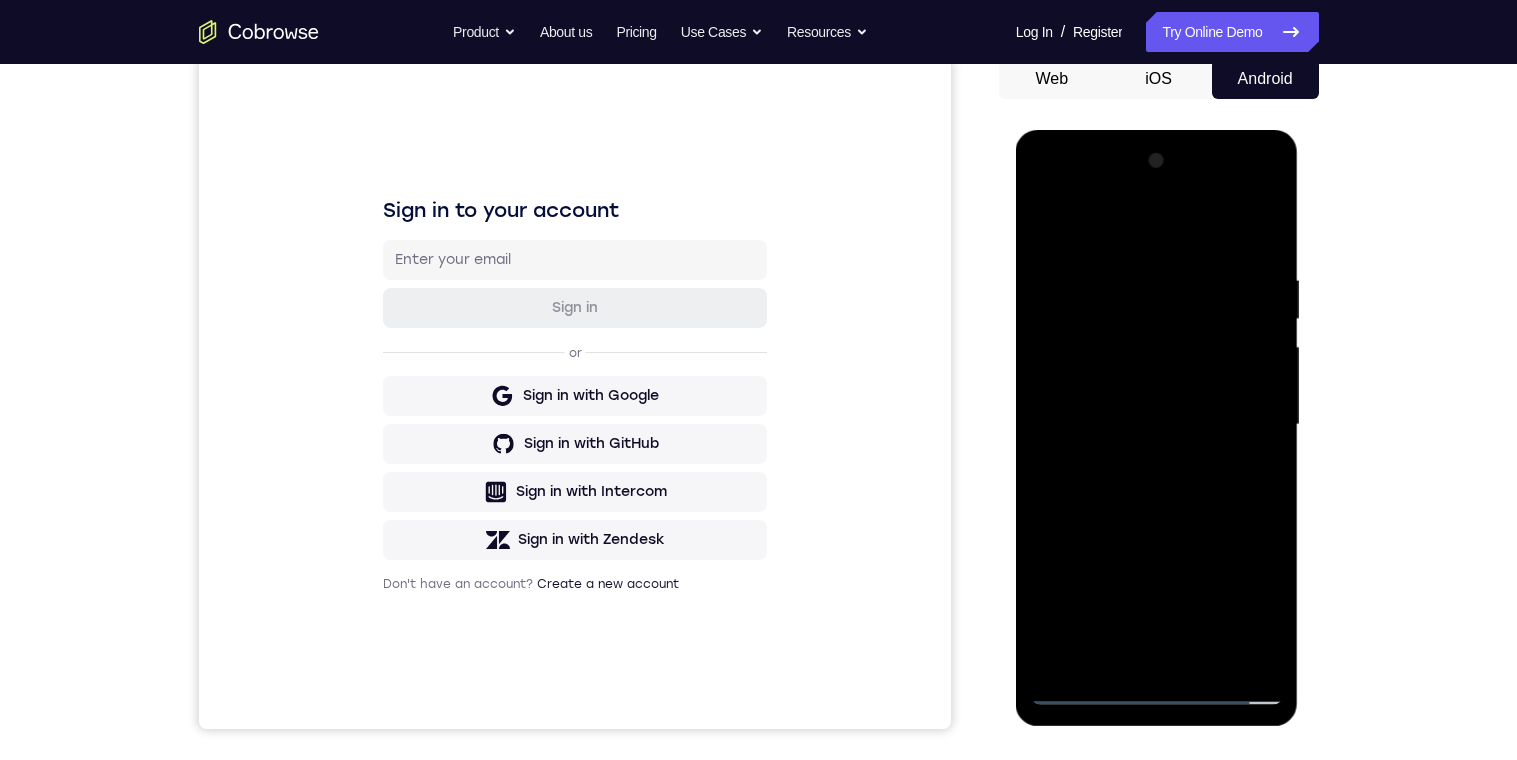 click at bounding box center (1157, 425) 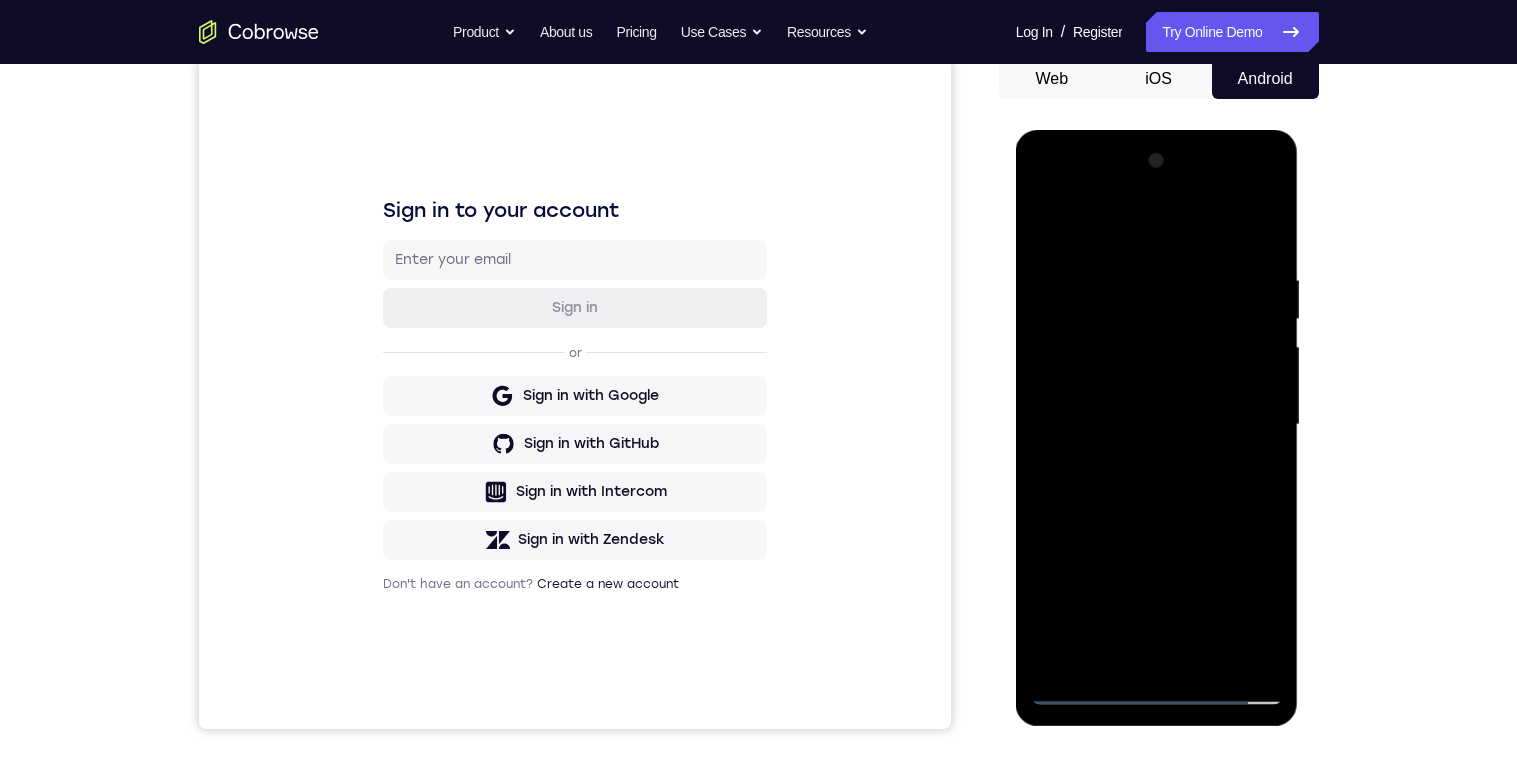 click at bounding box center (1157, 425) 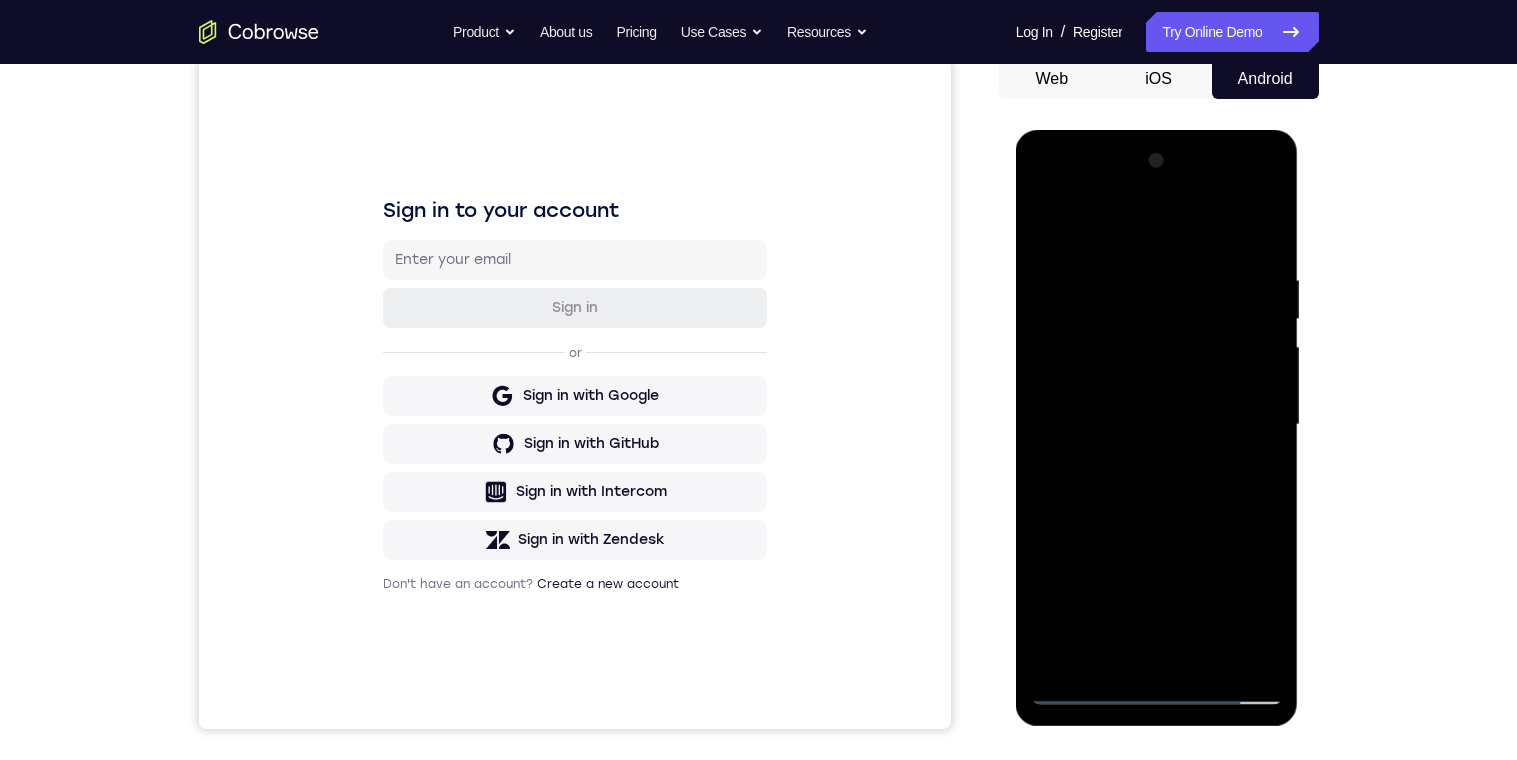 click at bounding box center [1157, 425] 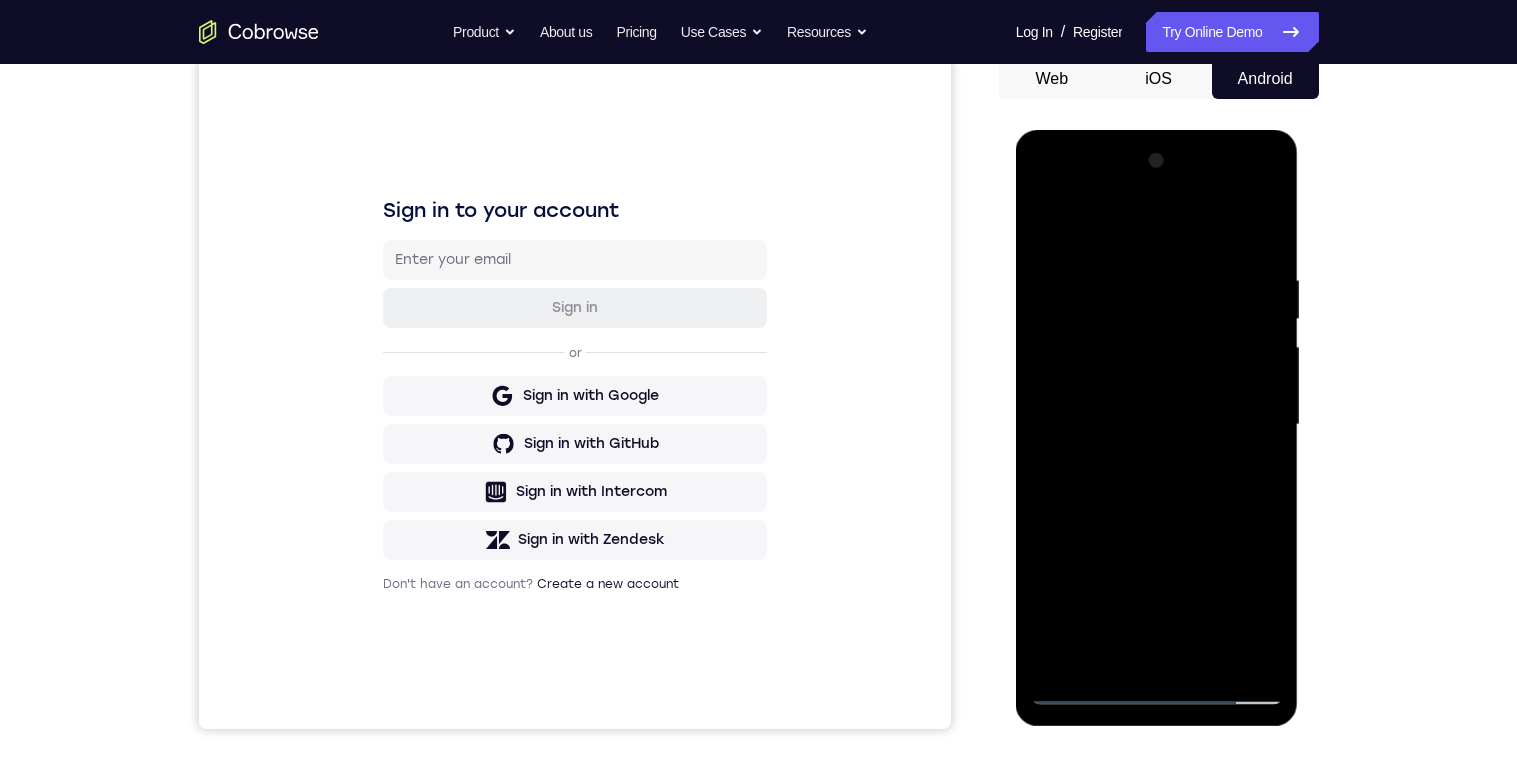 click at bounding box center [1157, 425] 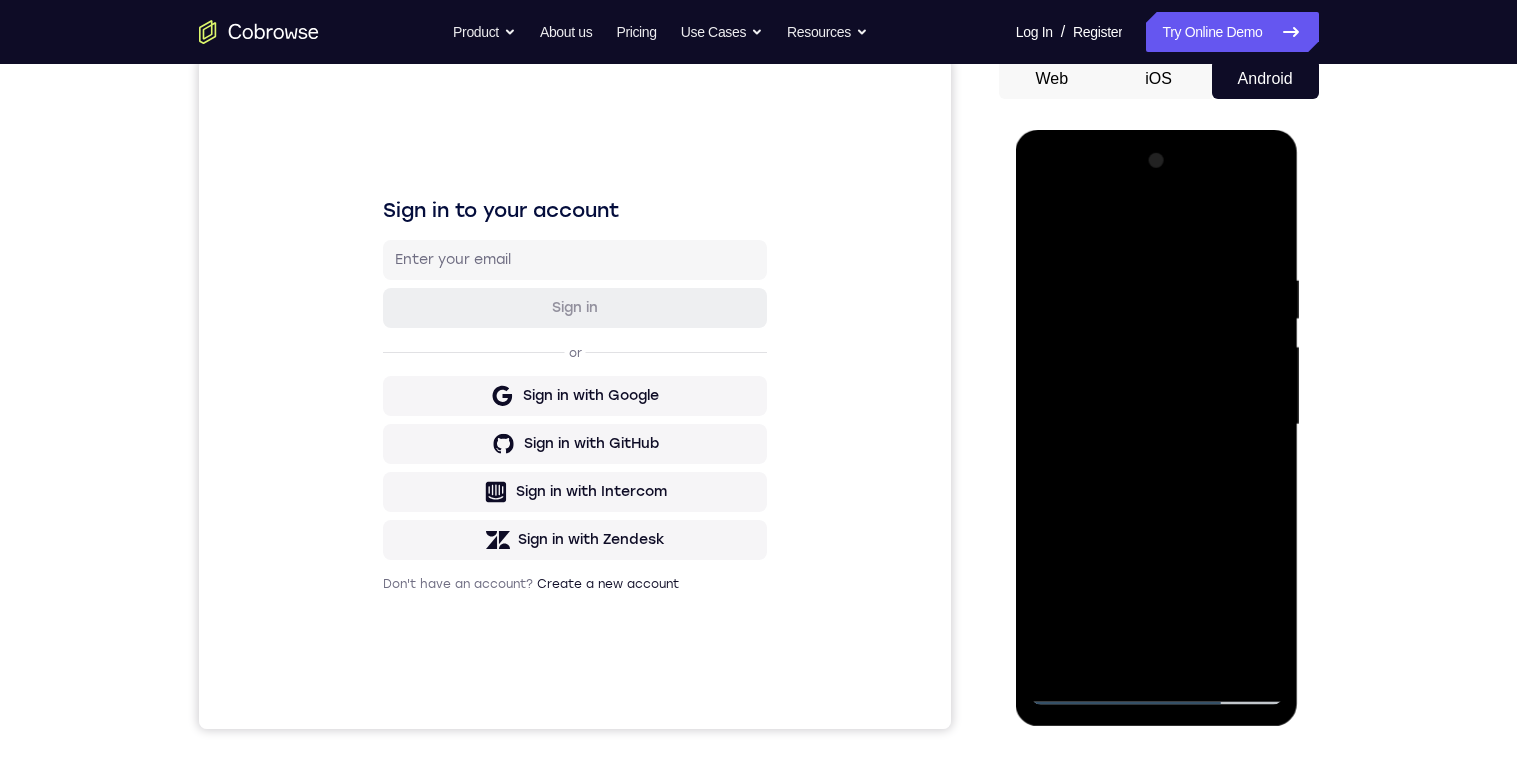 click at bounding box center [1157, 425] 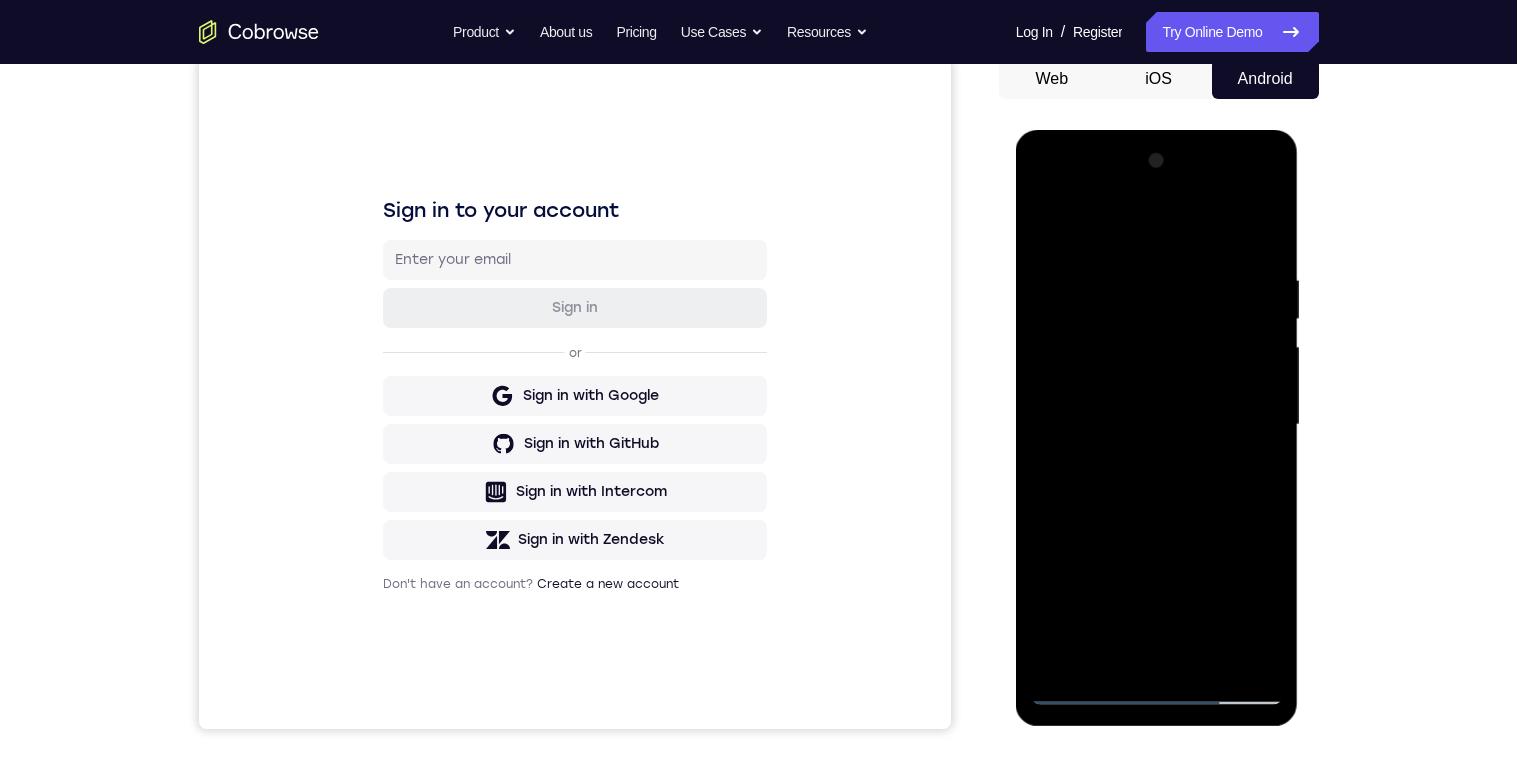 click at bounding box center [1157, 425] 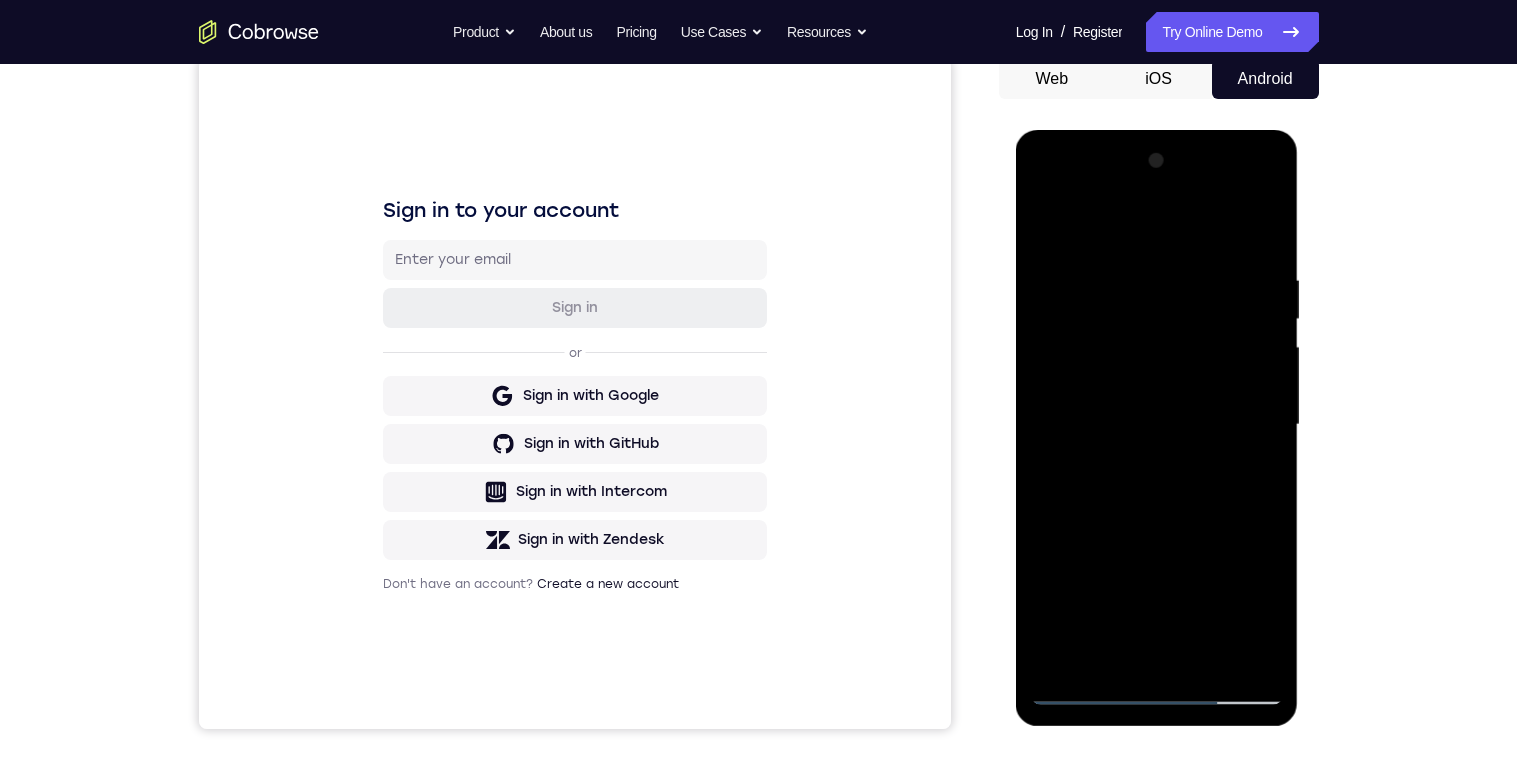 click at bounding box center (1157, 425) 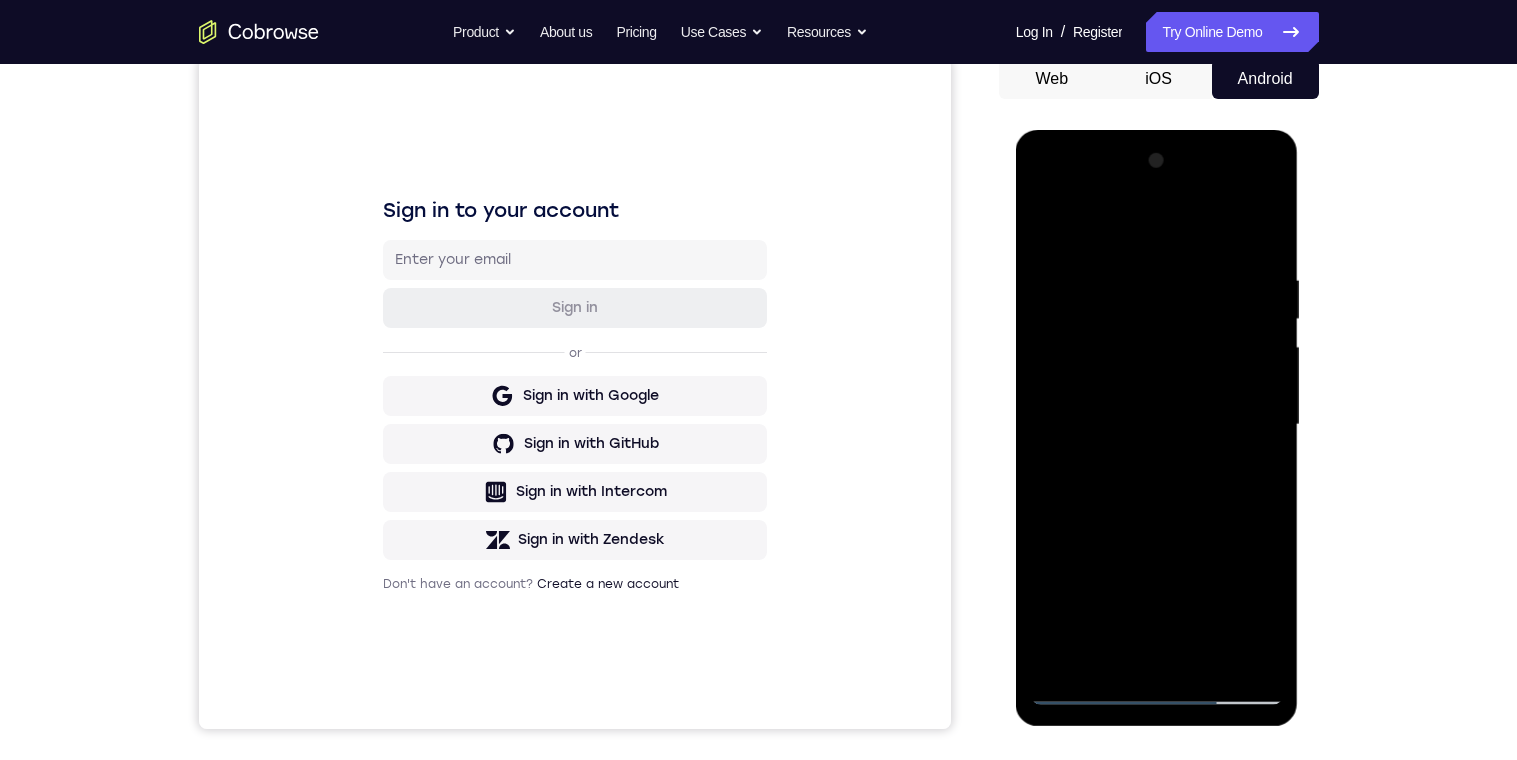 click at bounding box center (1157, 425) 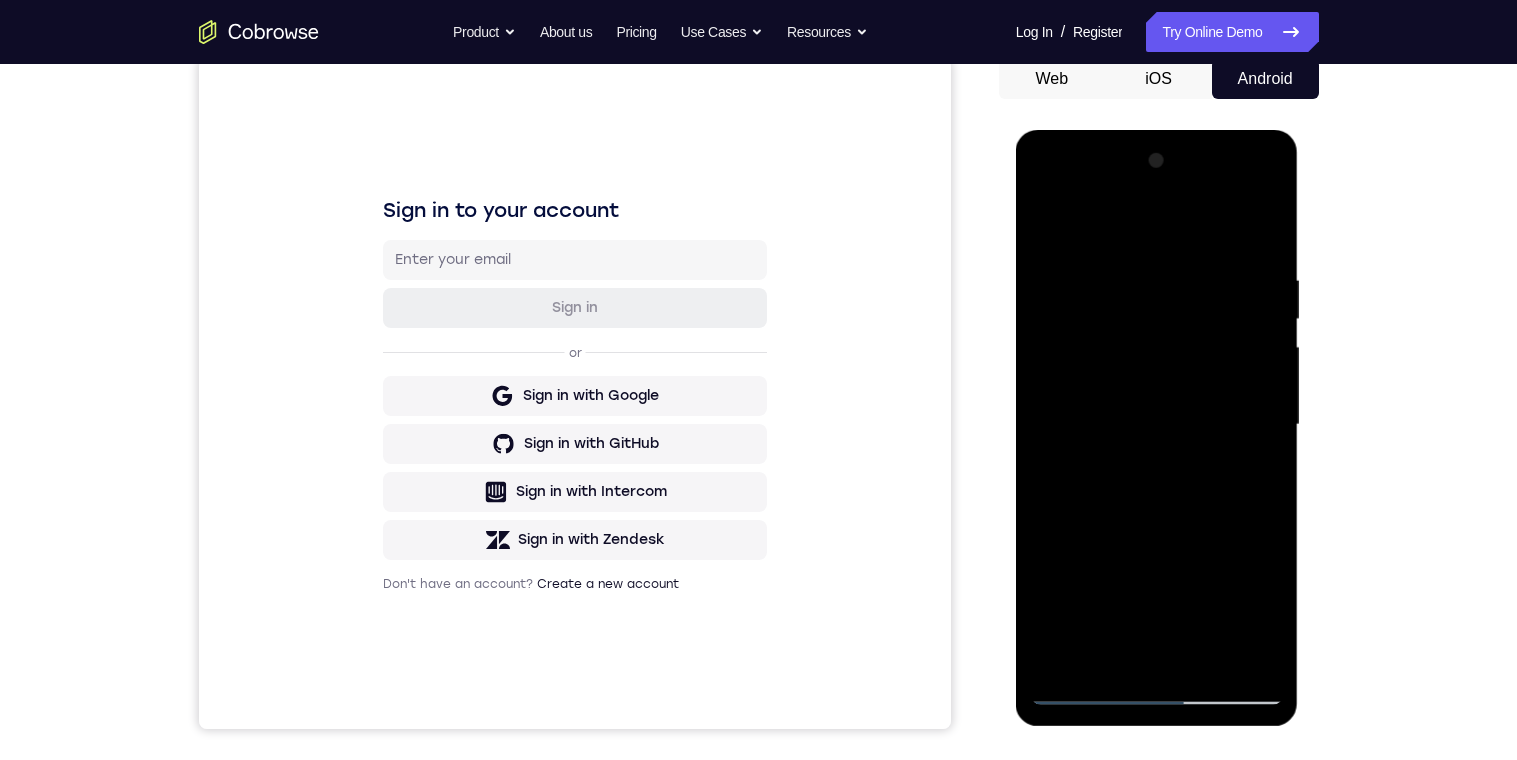 click at bounding box center (1157, 425) 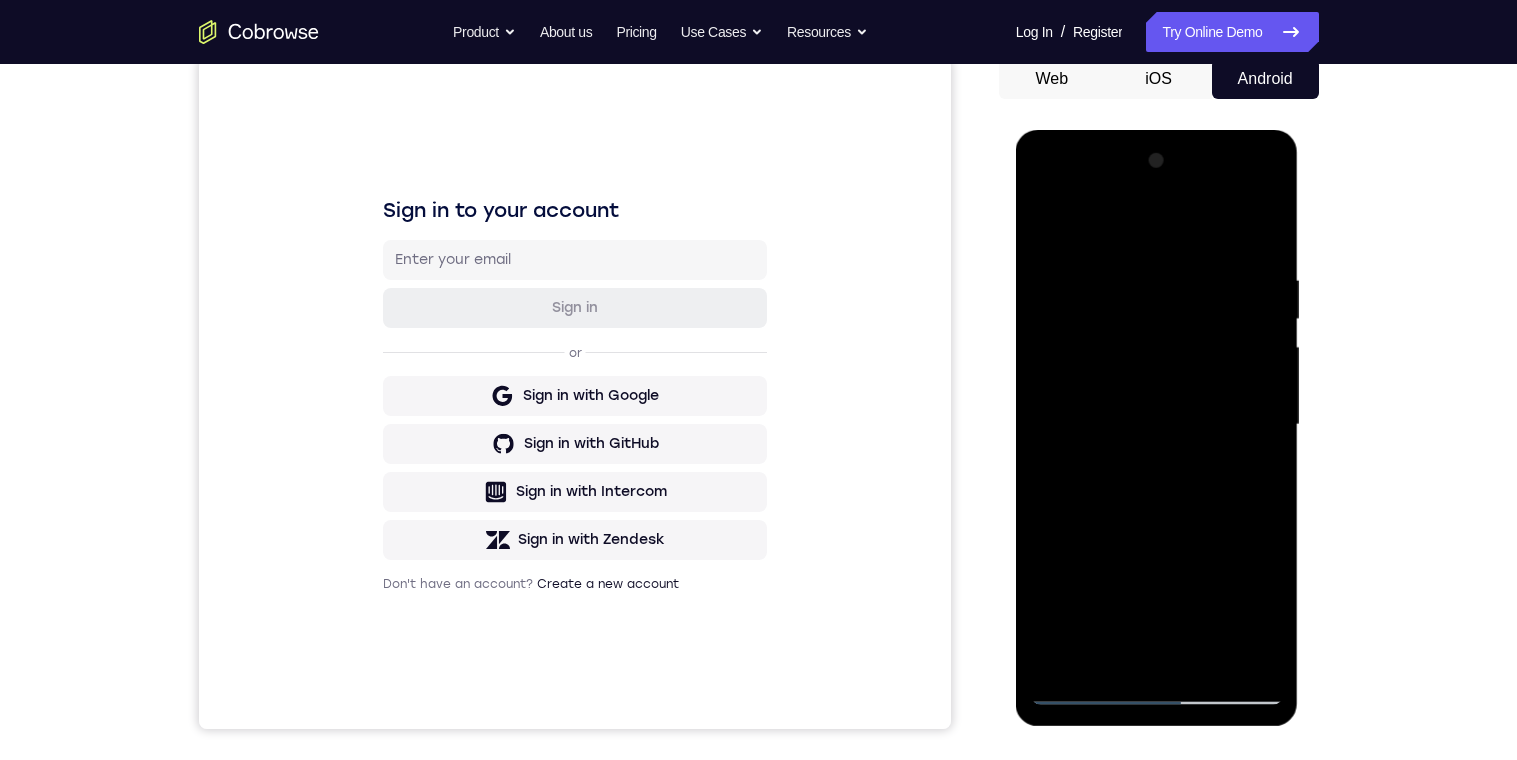 click at bounding box center [1157, 425] 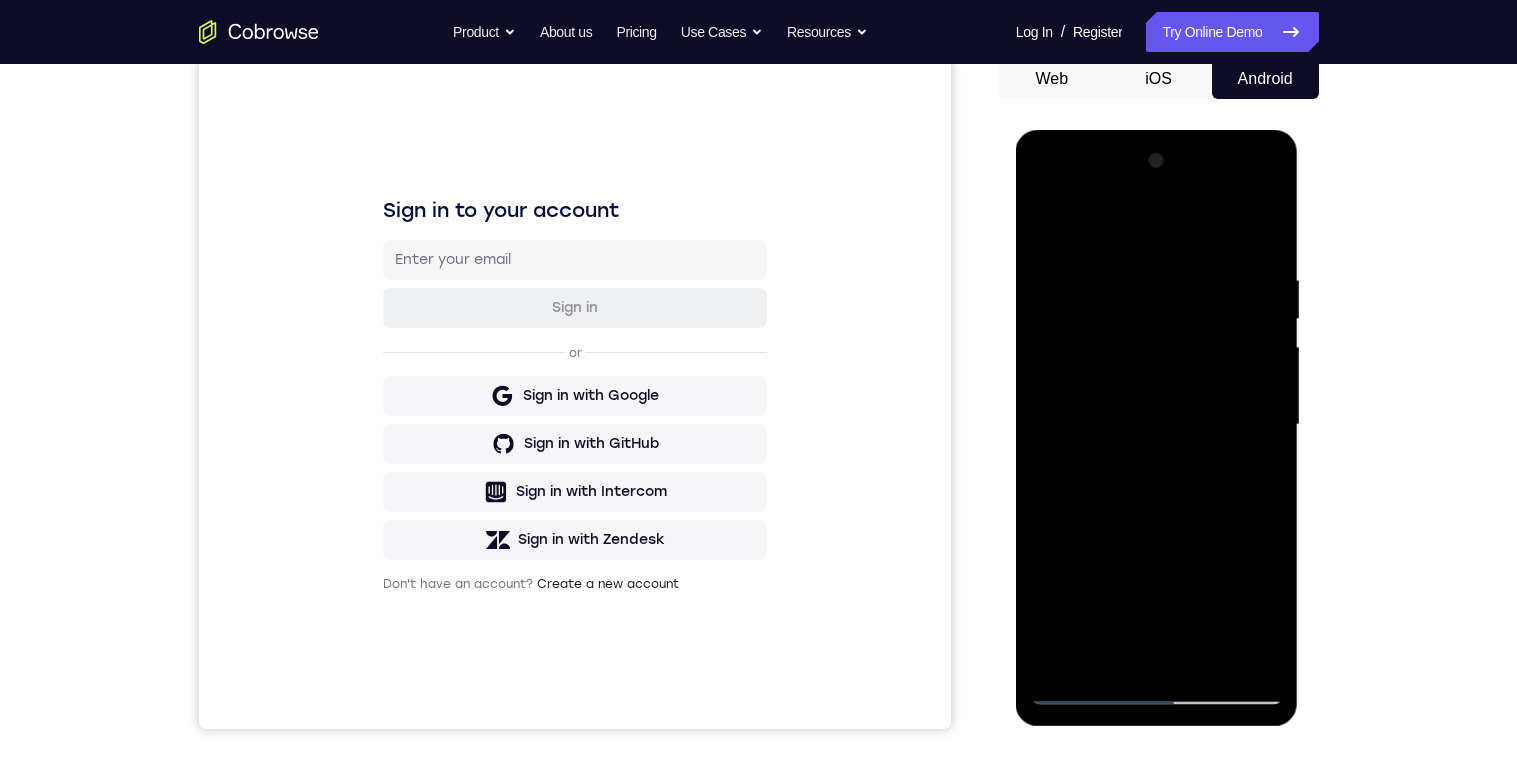 click at bounding box center (1157, 425) 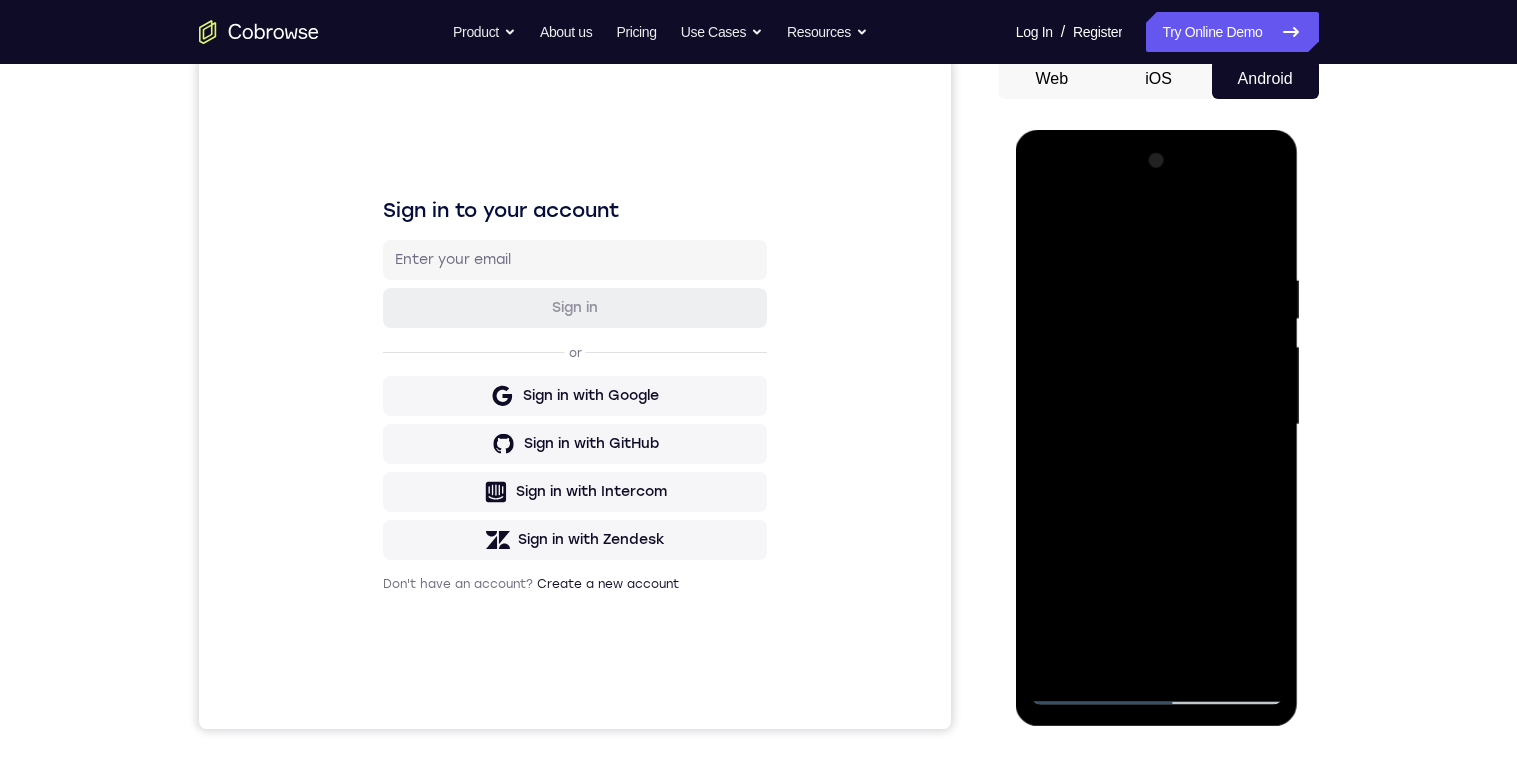 click at bounding box center (1157, 425) 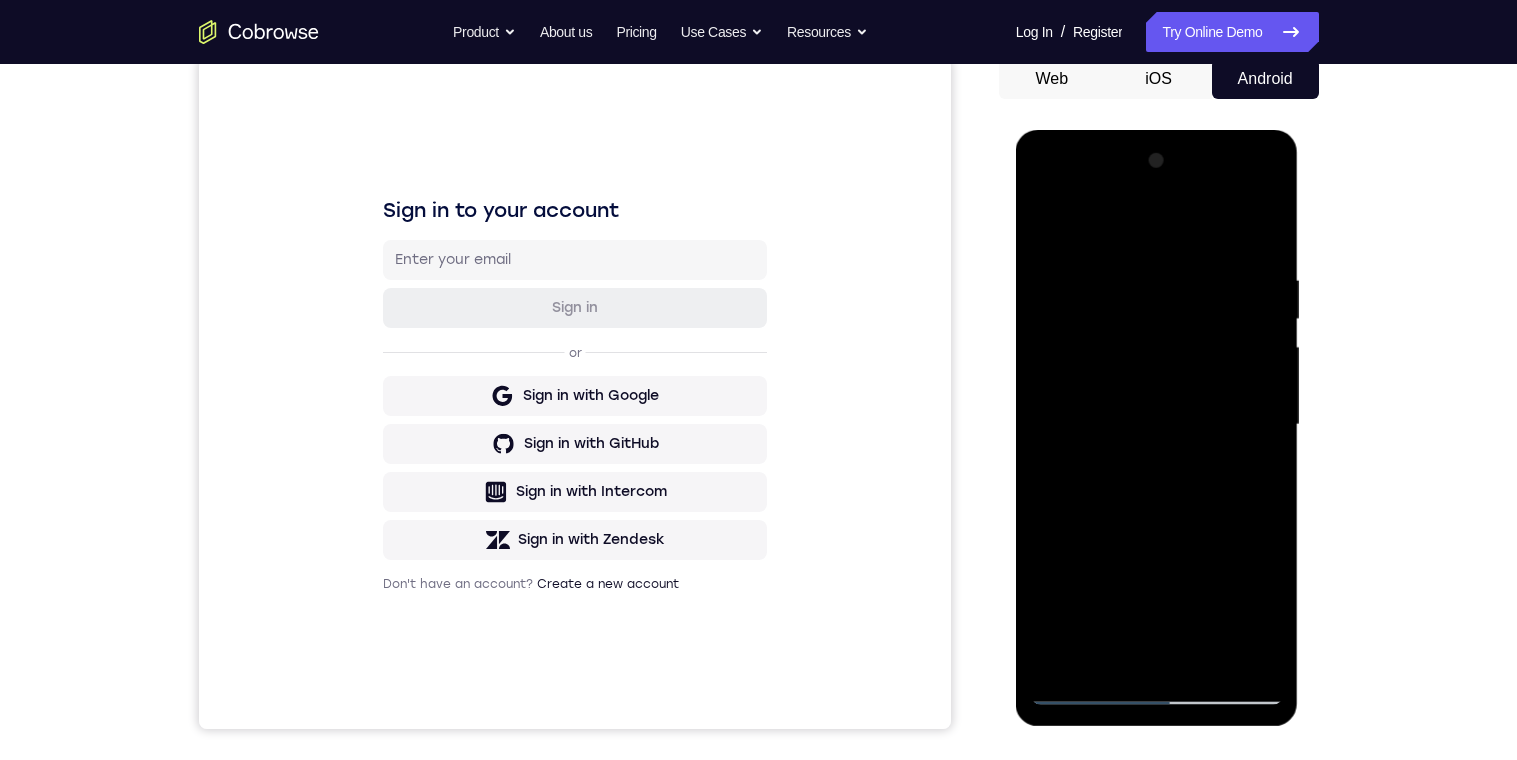 click at bounding box center (1157, 425) 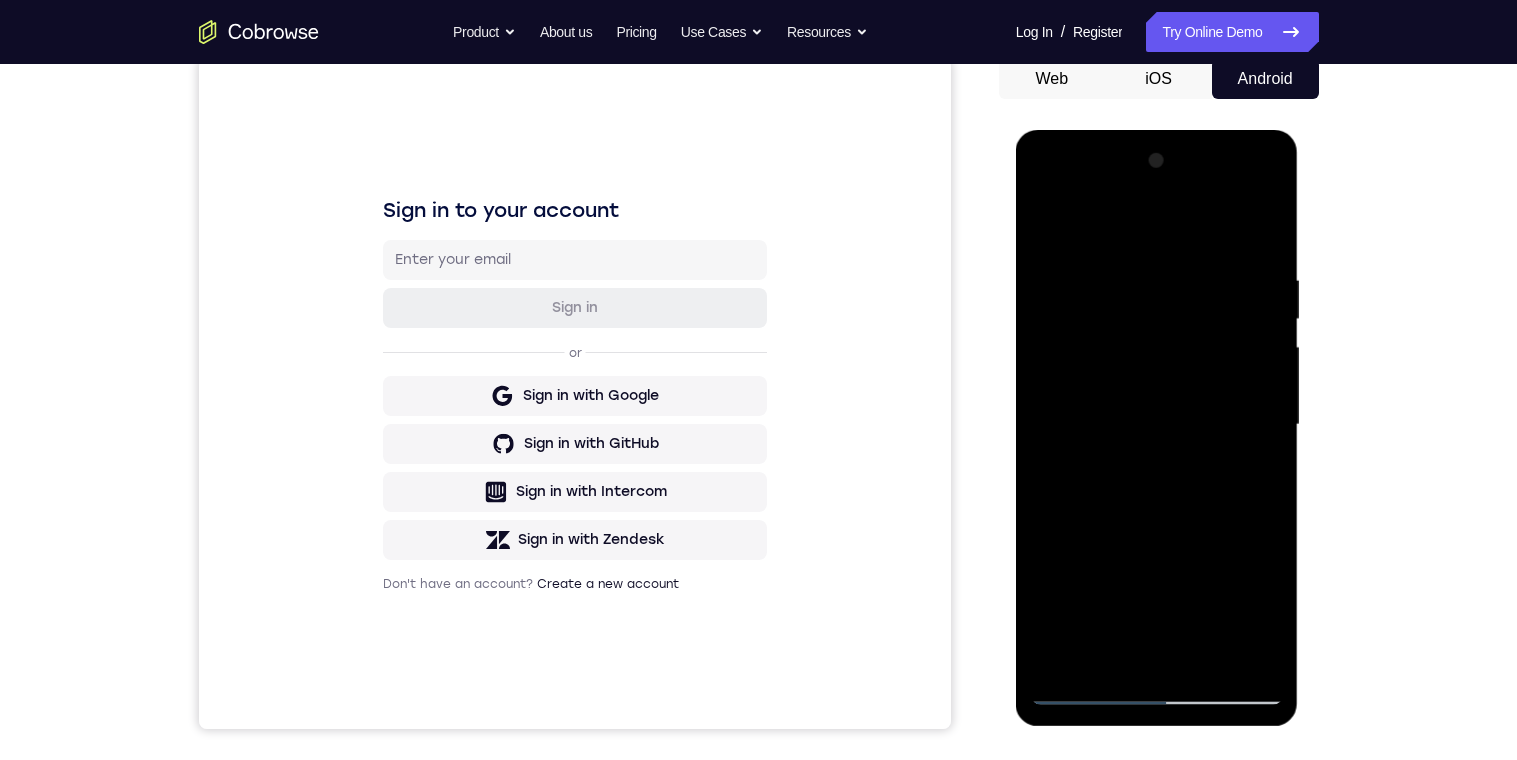 click at bounding box center [1157, 425] 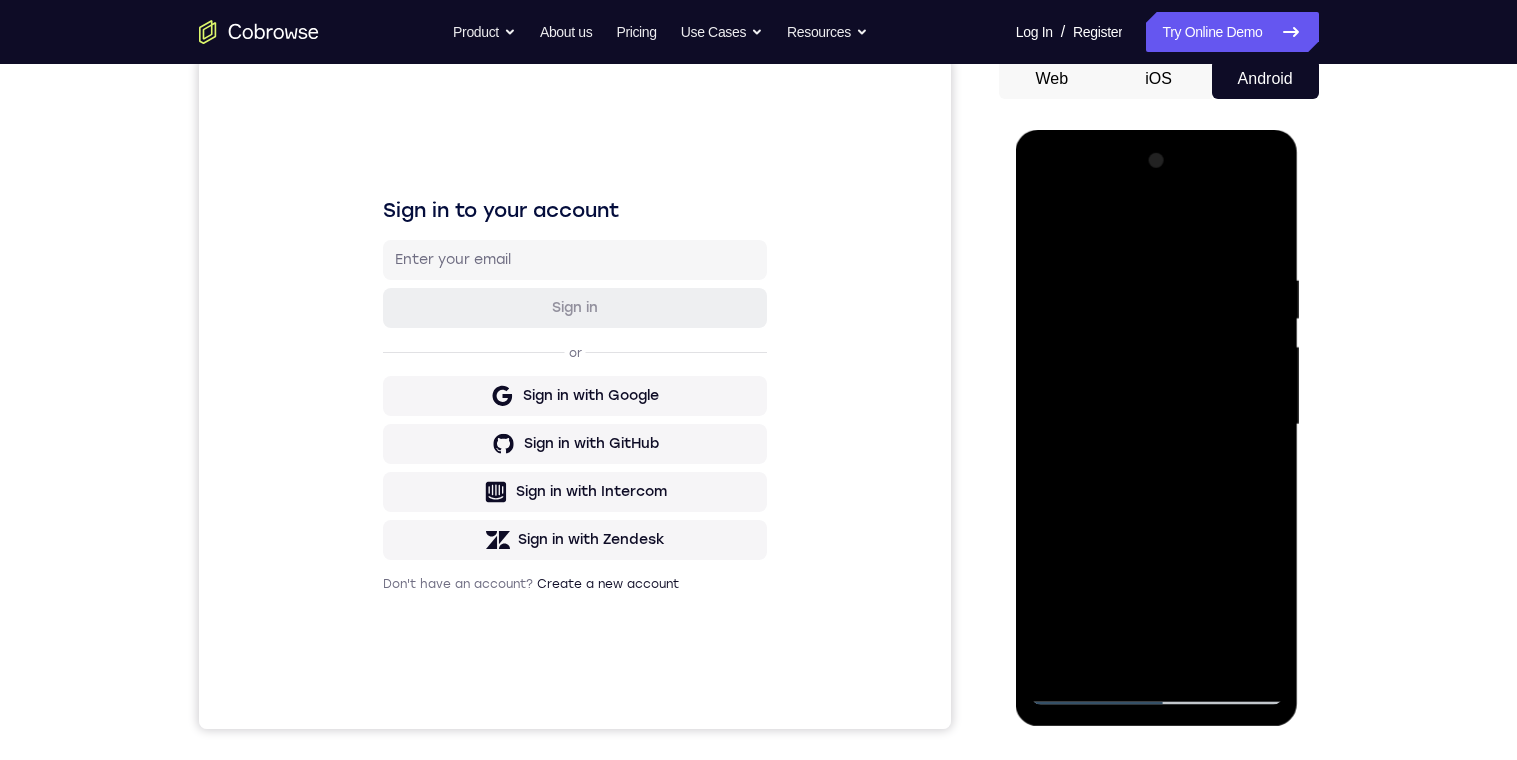click at bounding box center [1157, 425] 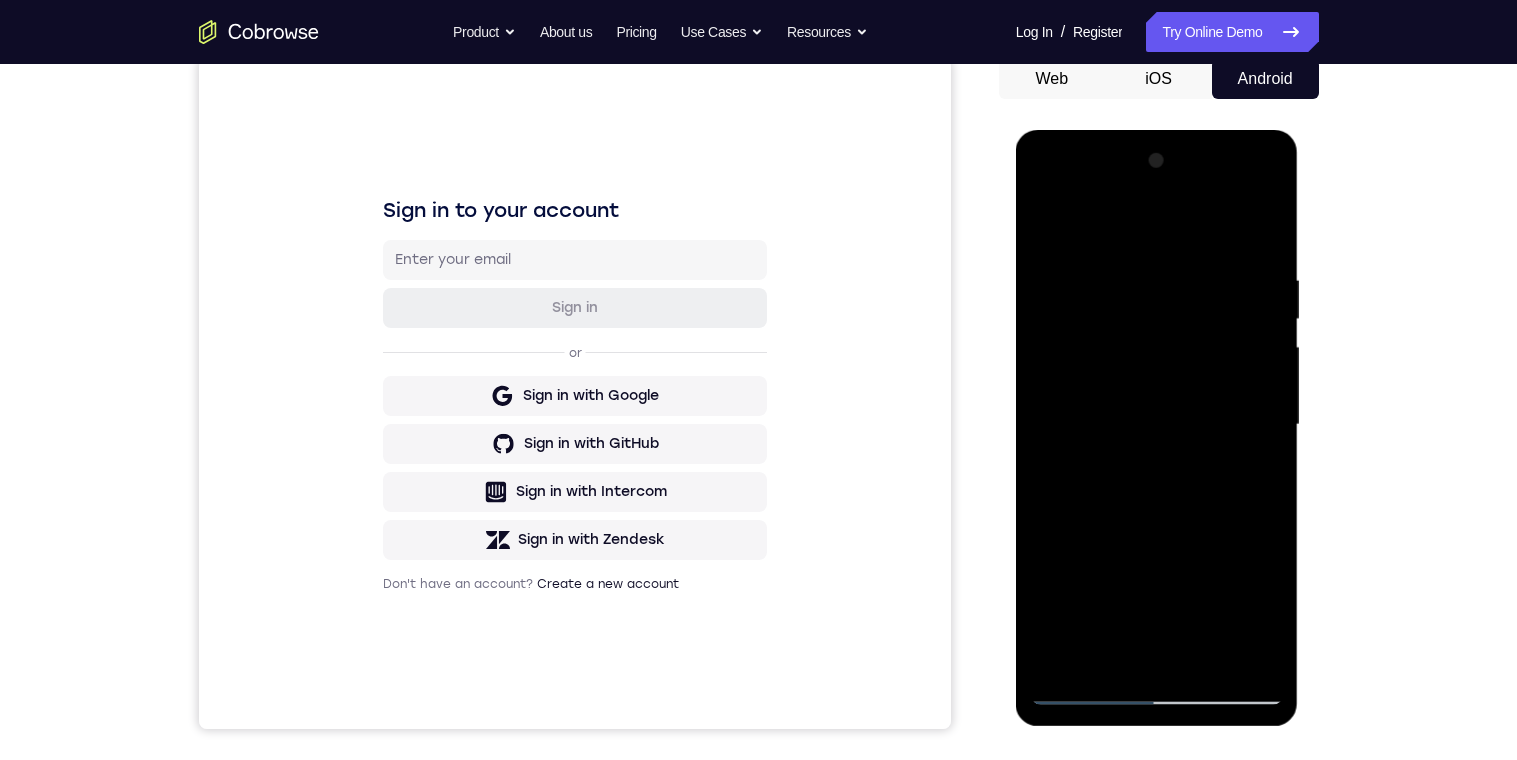 click at bounding box center (1157, 425) 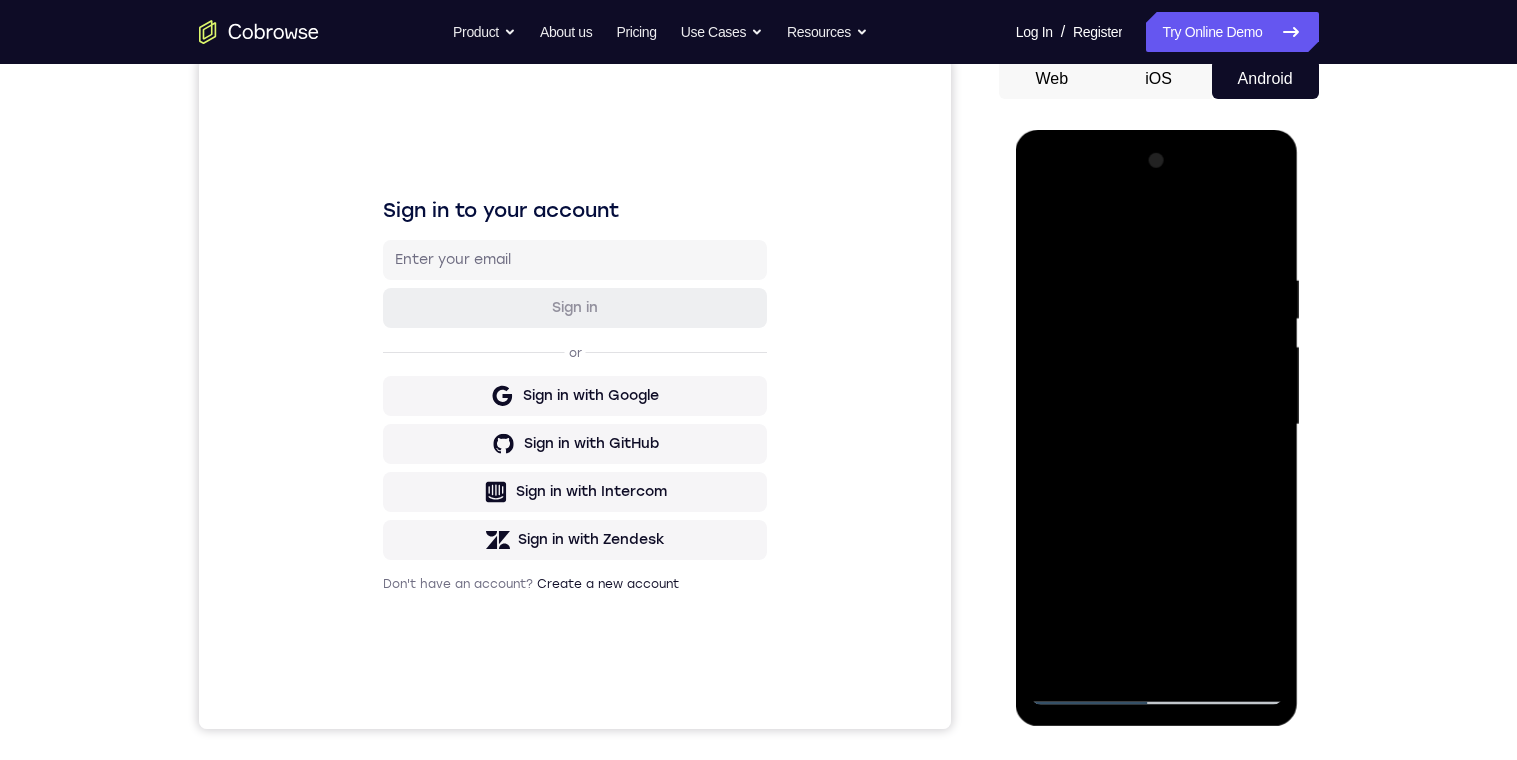 click at bounding box center [1157, 425] 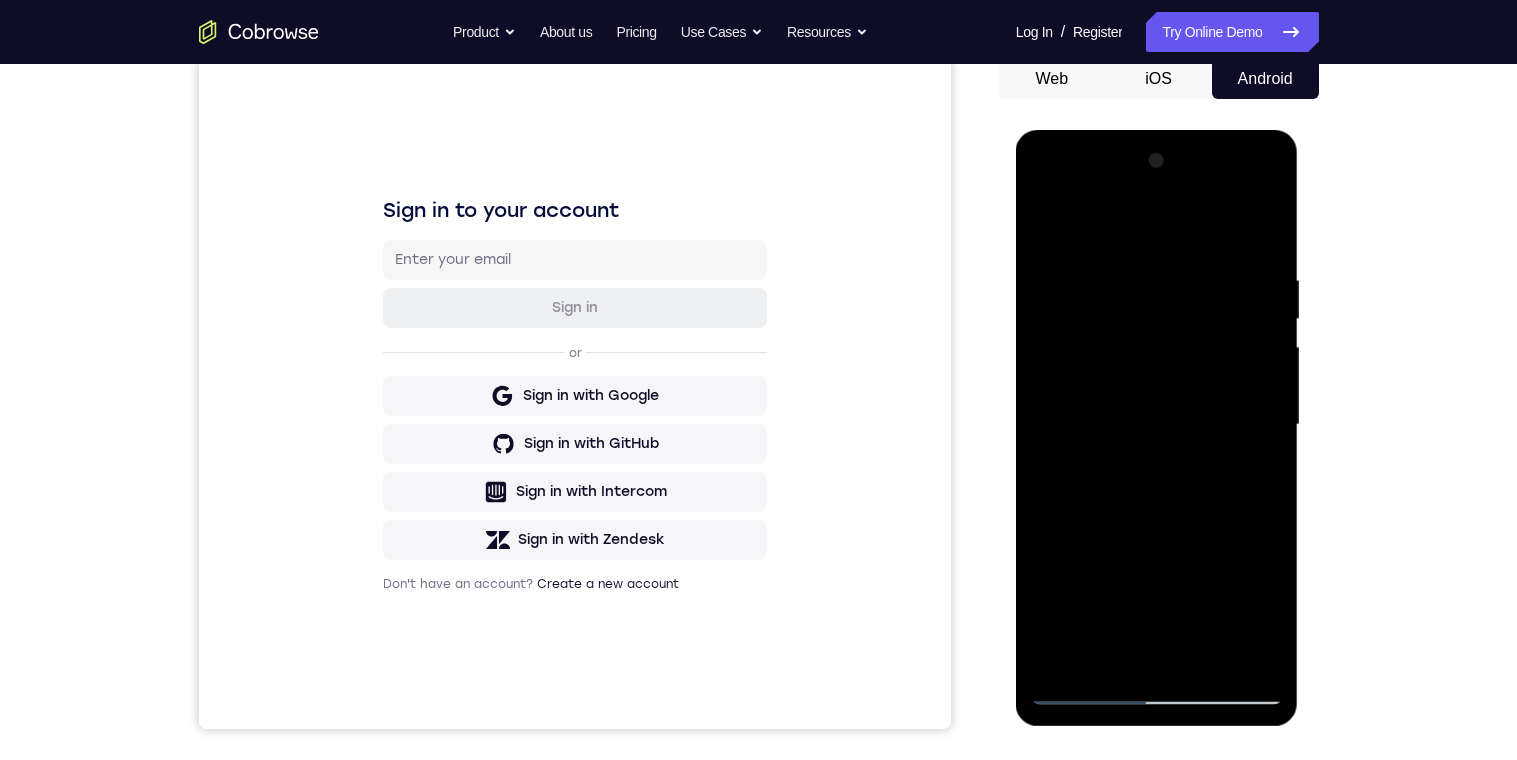 click at bounding box center [1157, 425] 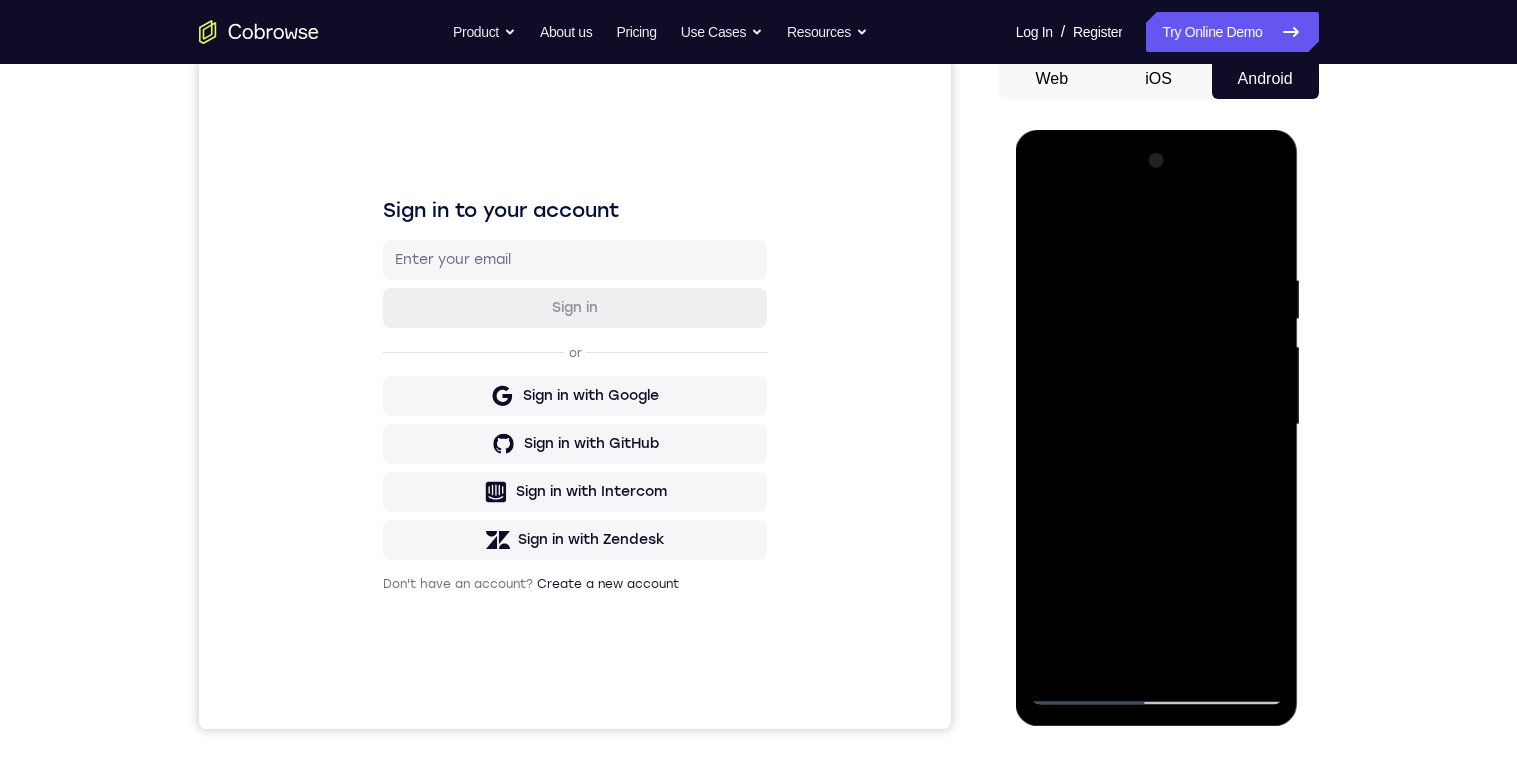 click at bounding box center [1157, 425] 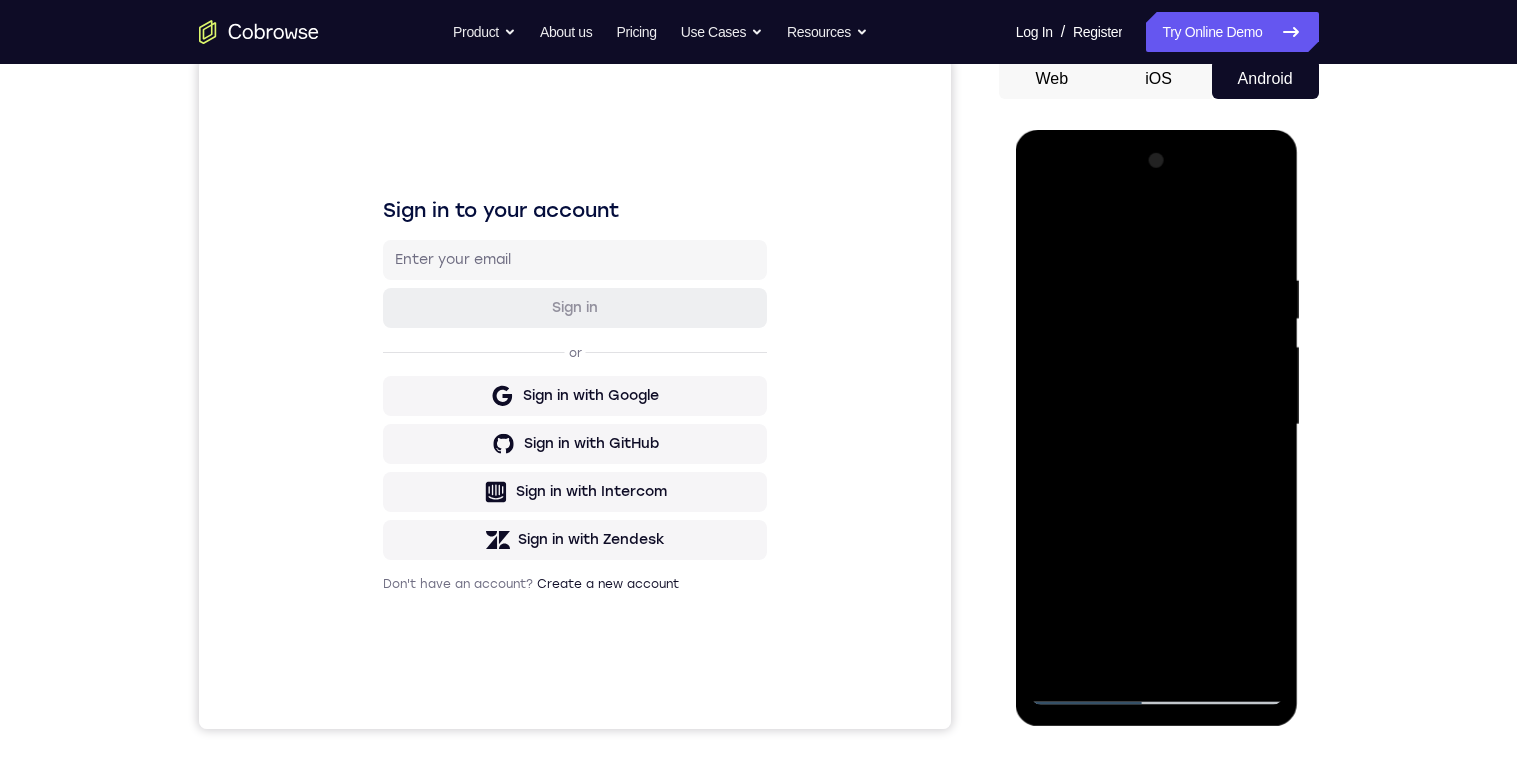 click at bounding box center (1157, 425) 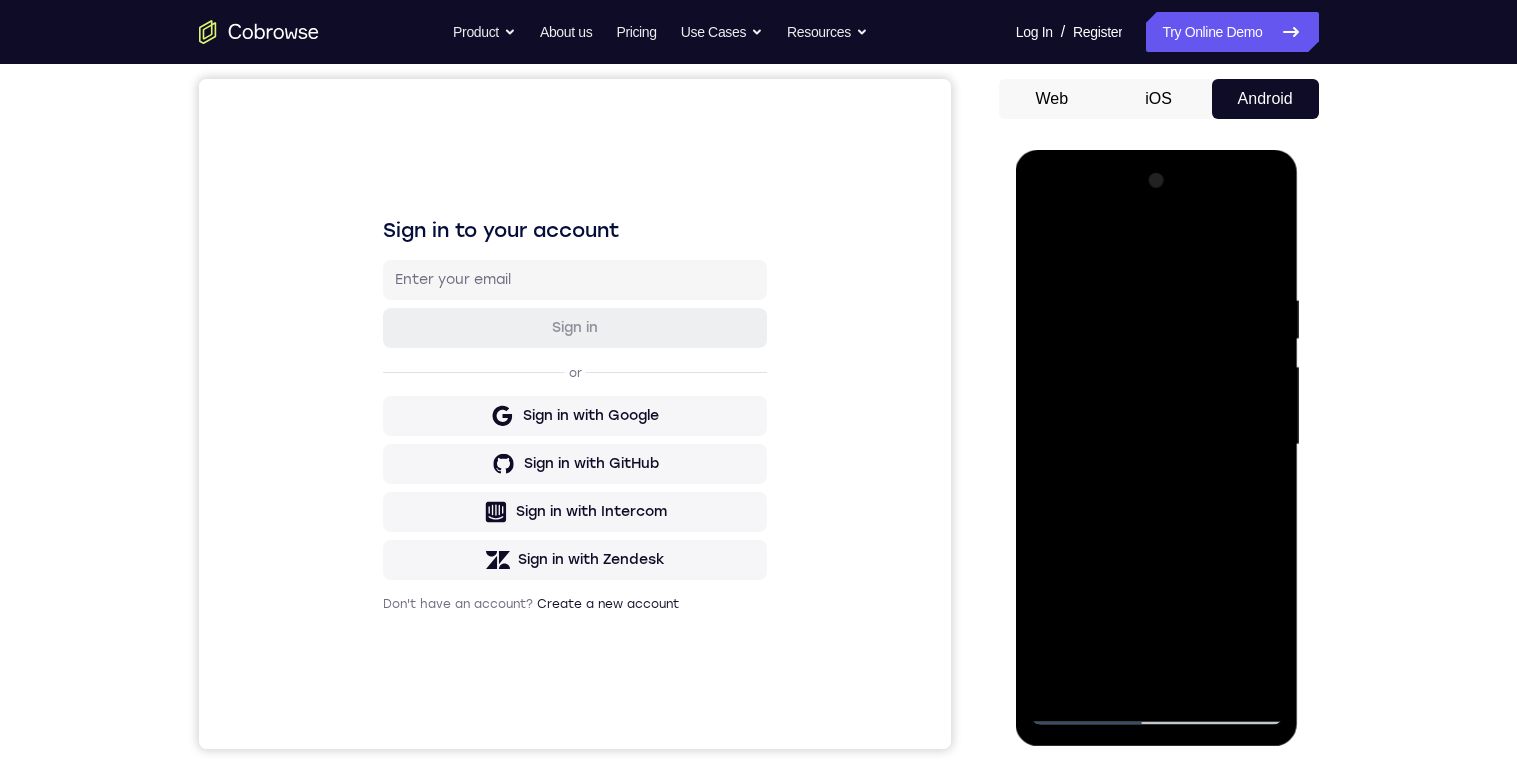 scroll, scrollTop: 188, scrollLeft: 0, axis: vertical 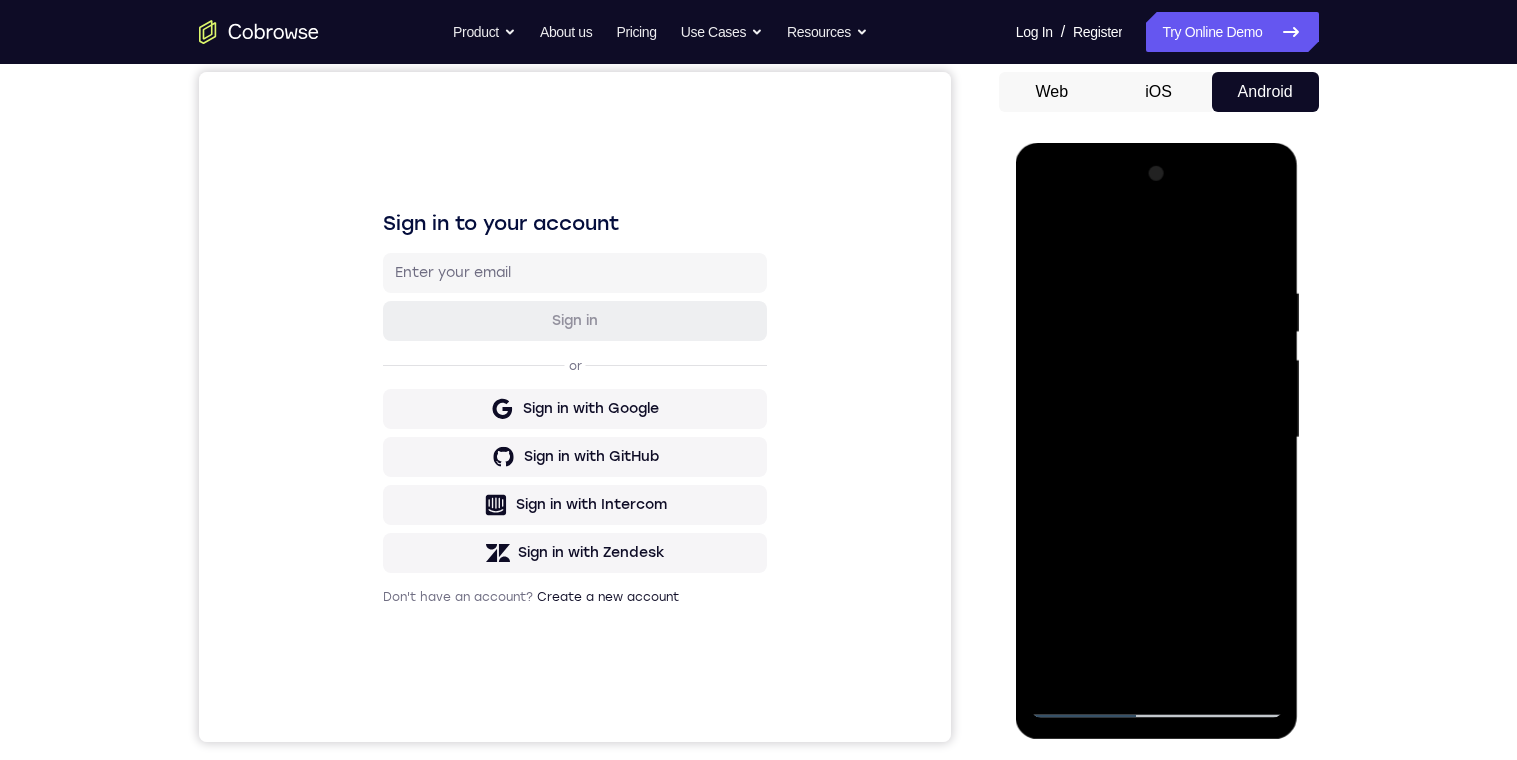 click at bounding box center (1157, 438) 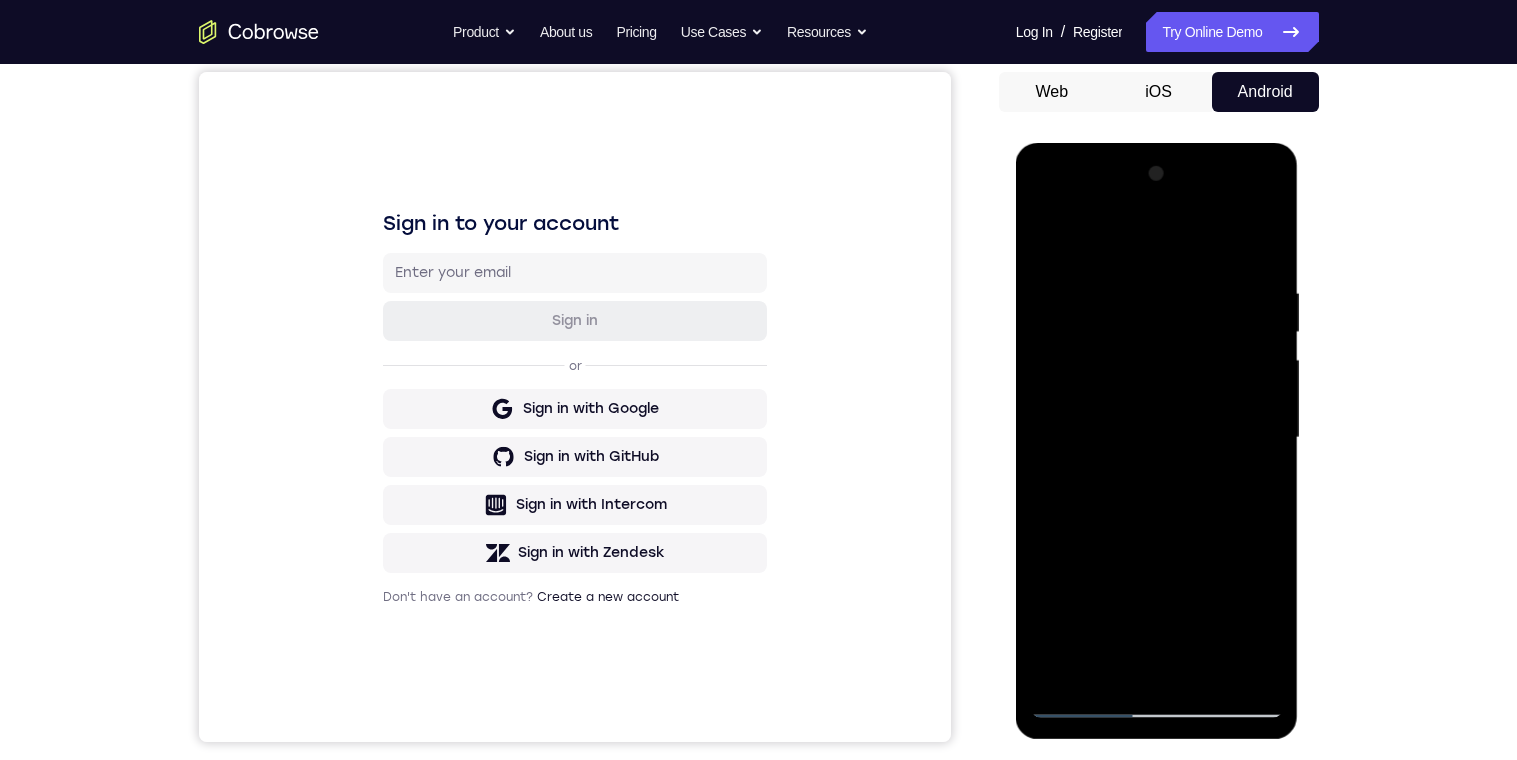 click at bounding box center (1157, 438) 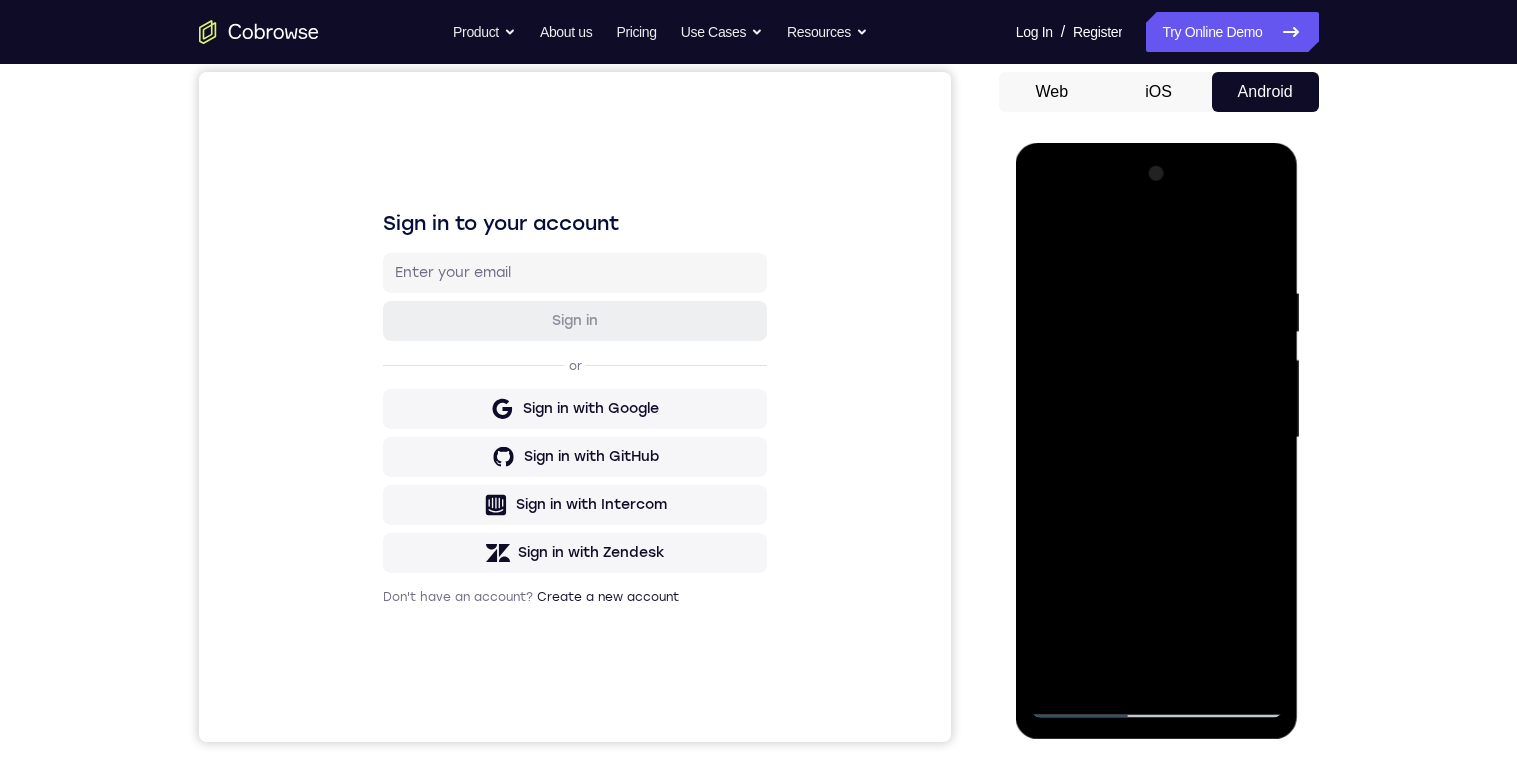 click at bounding box center [1157, 438] 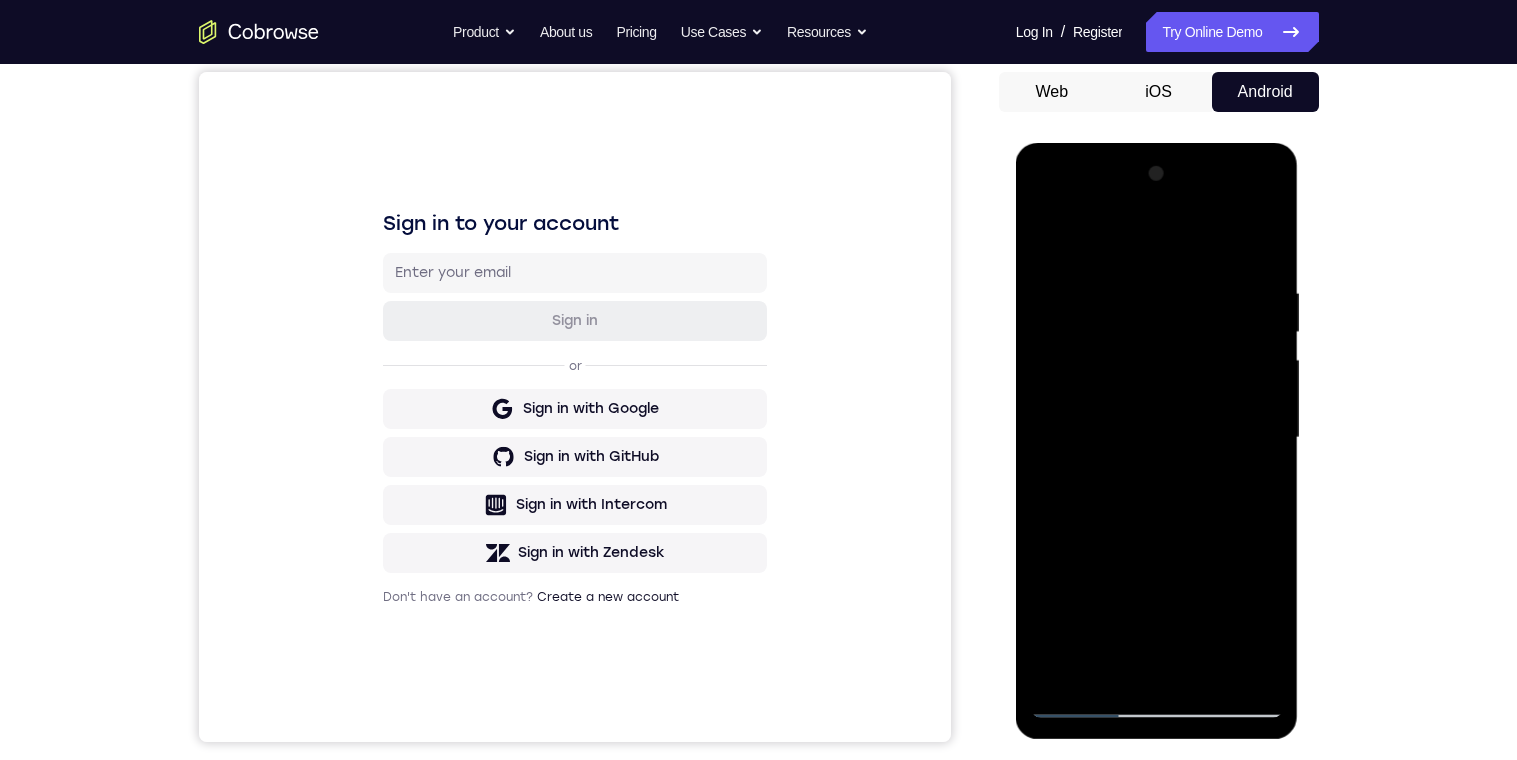 click at bounding box center (1157, 438) 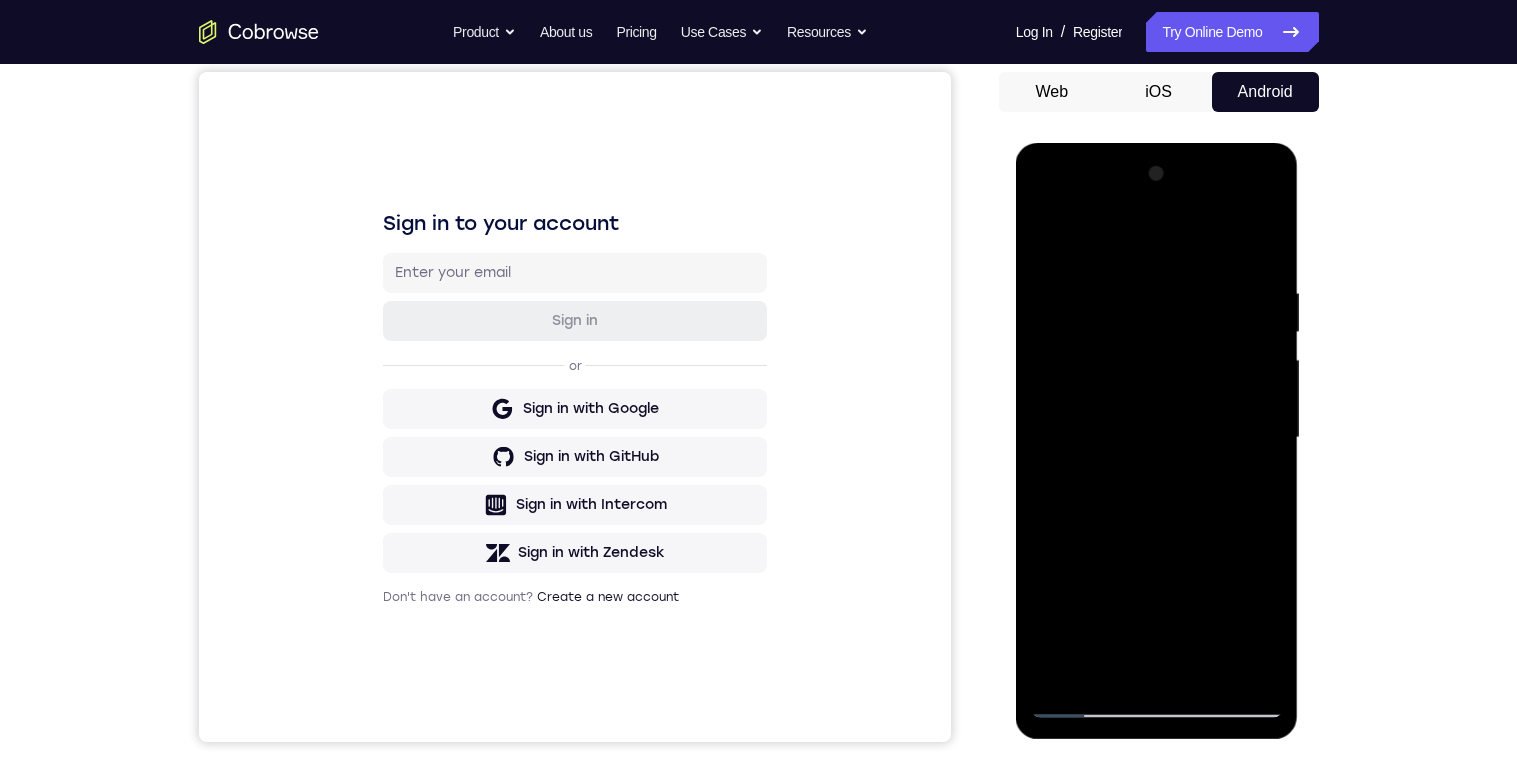 click at bounding box center (1157, 438) 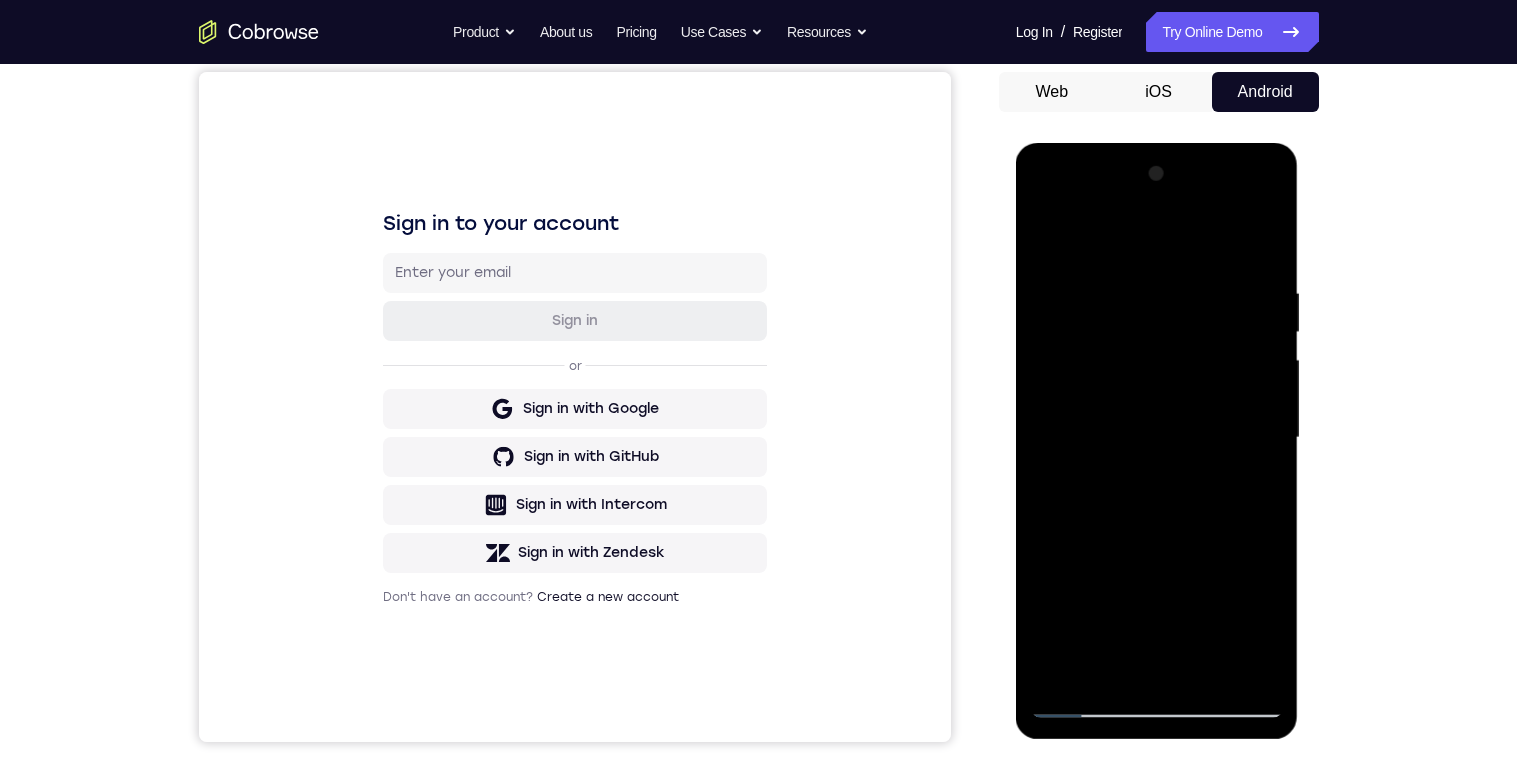 click at bounding box center (1157, 438) 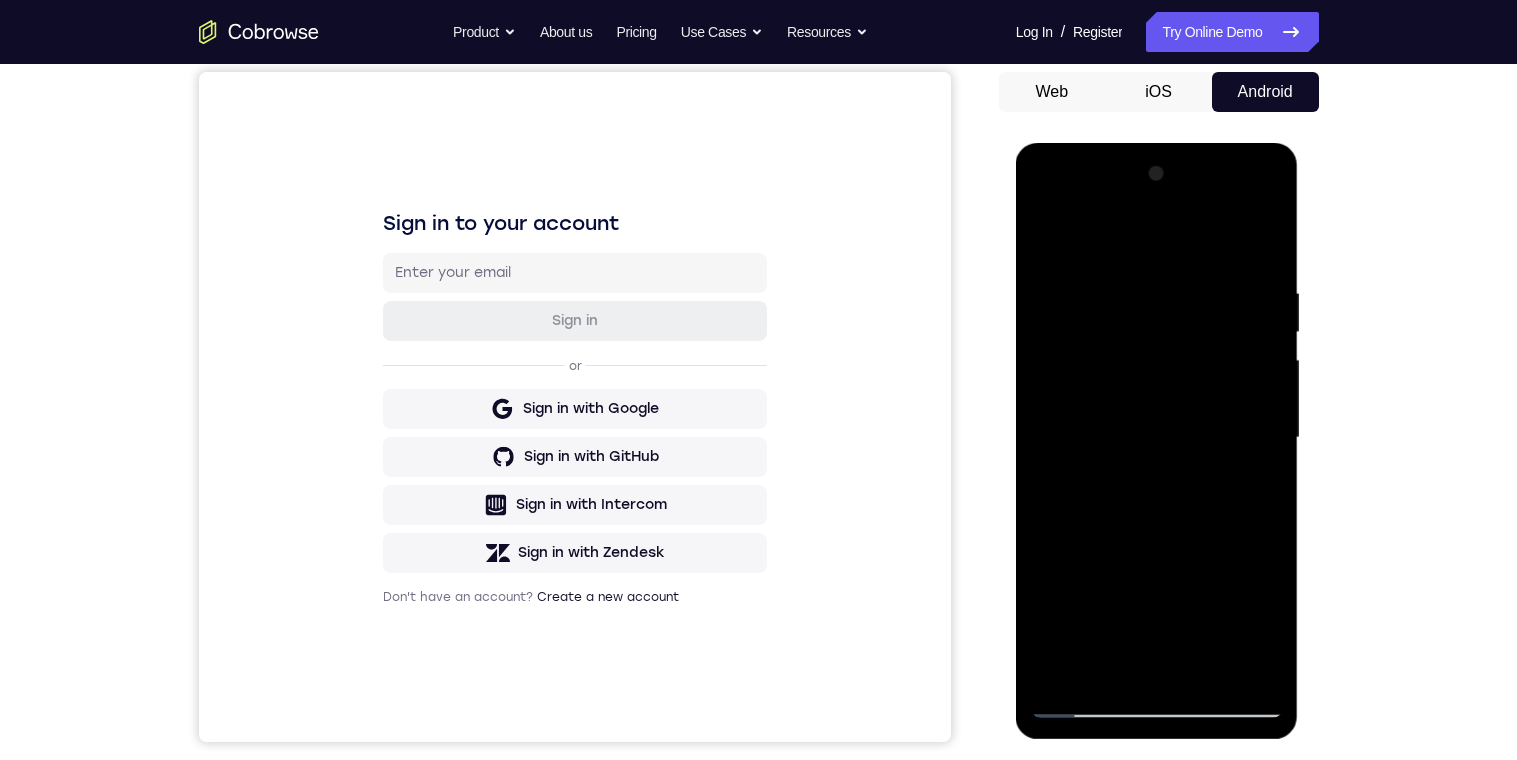 click at bounding box center (1157, 438) 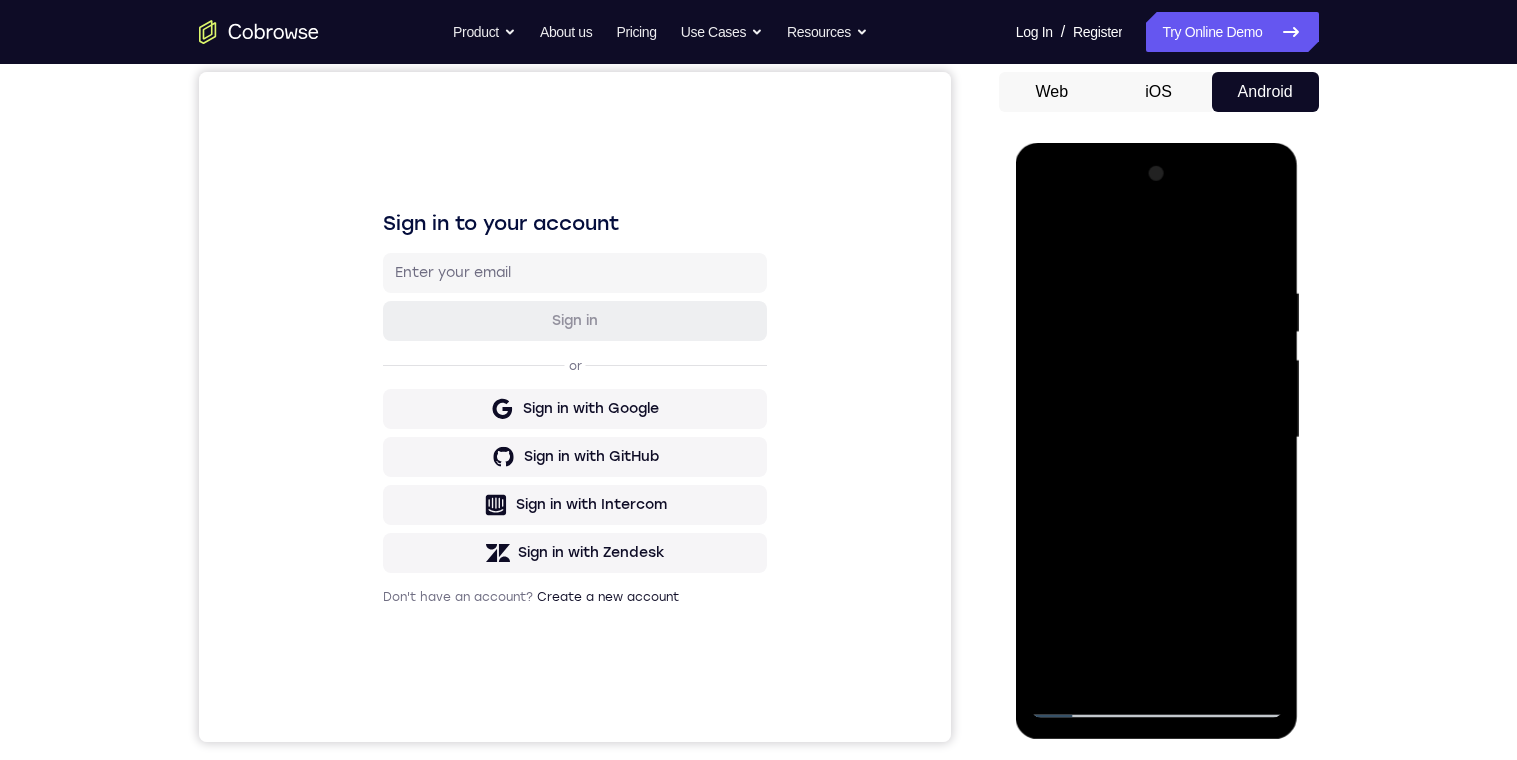 click at bounding box center (1157, 438) 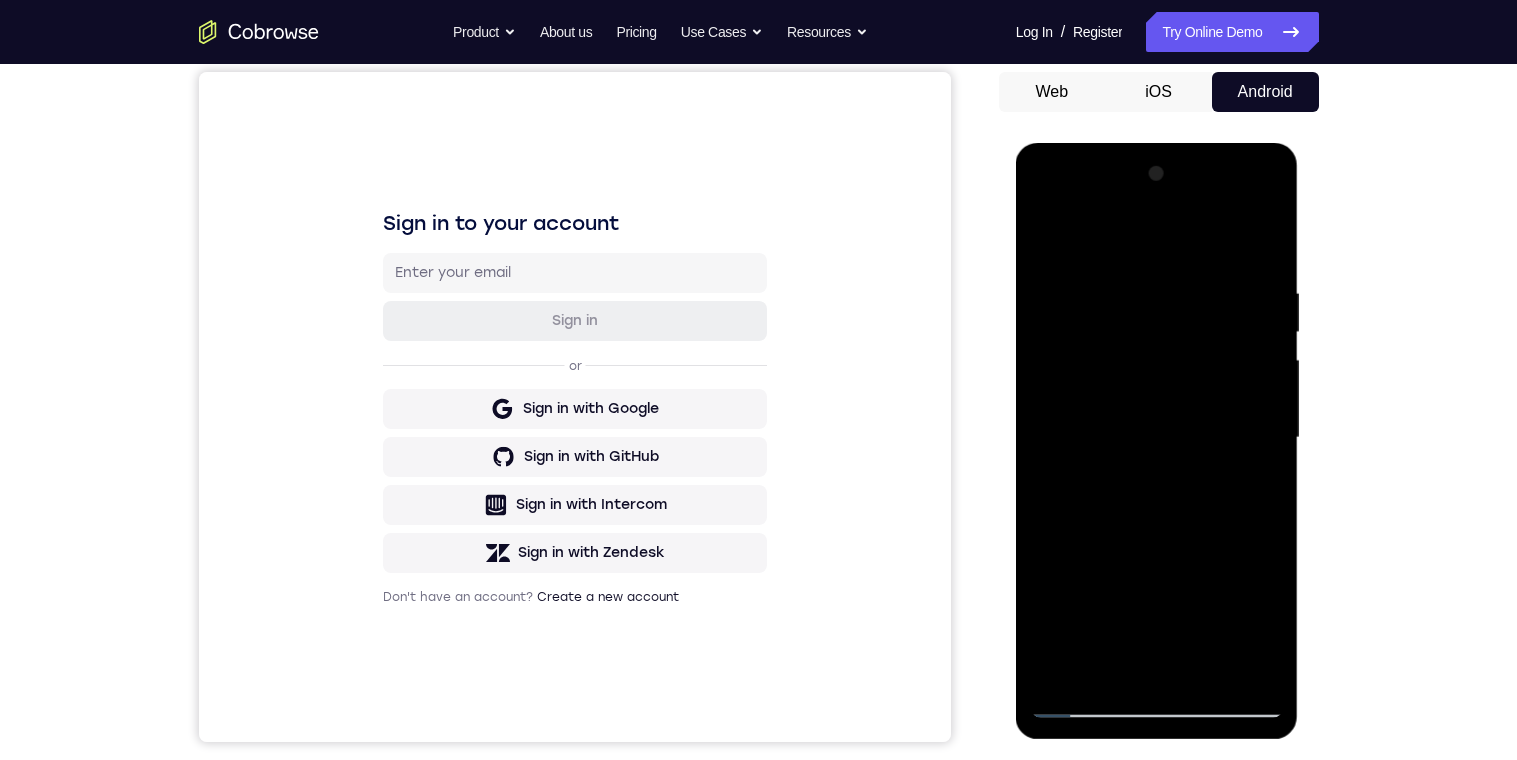 click at bounding box center [1157, 438] 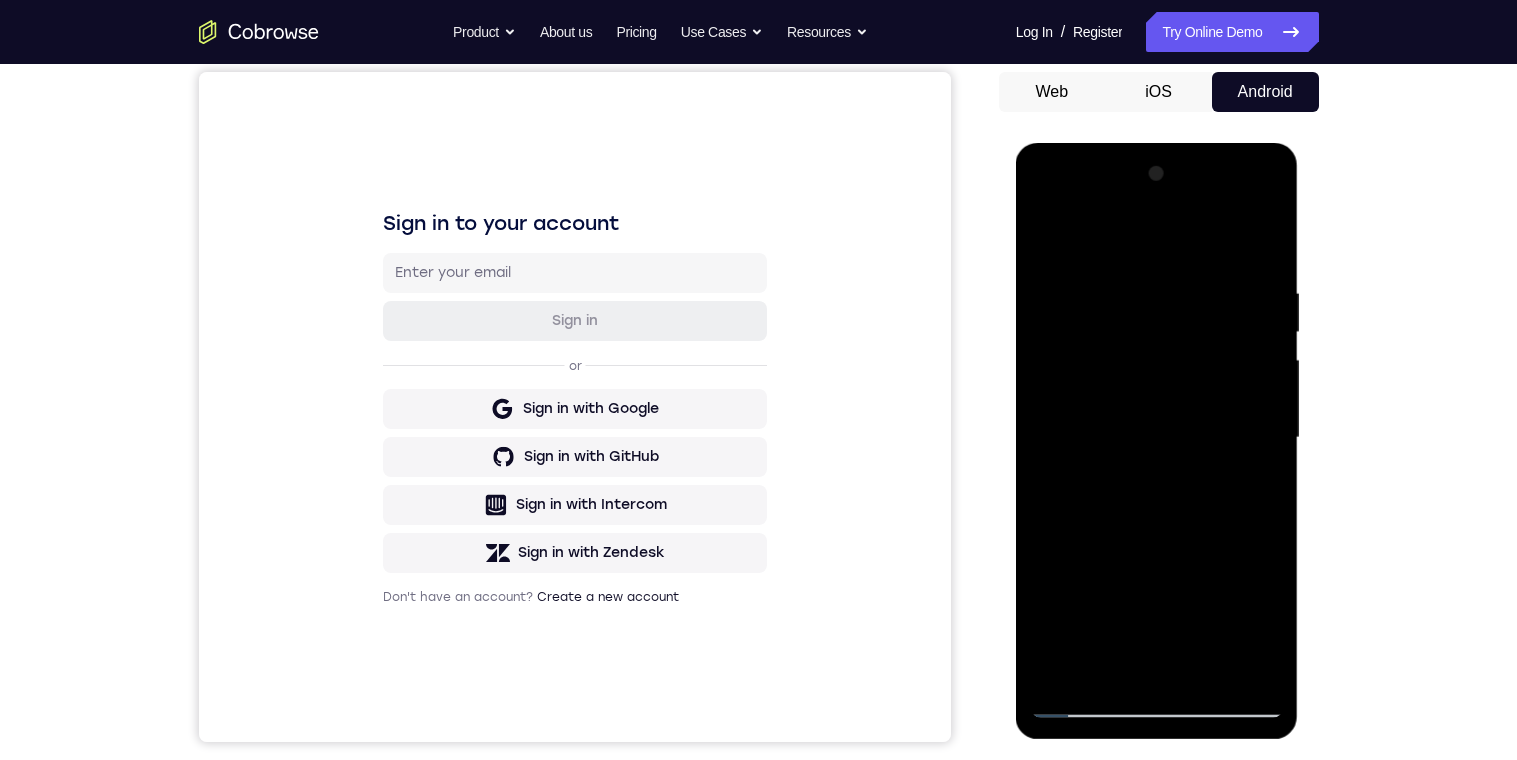click at bounding box center [1157, 438] 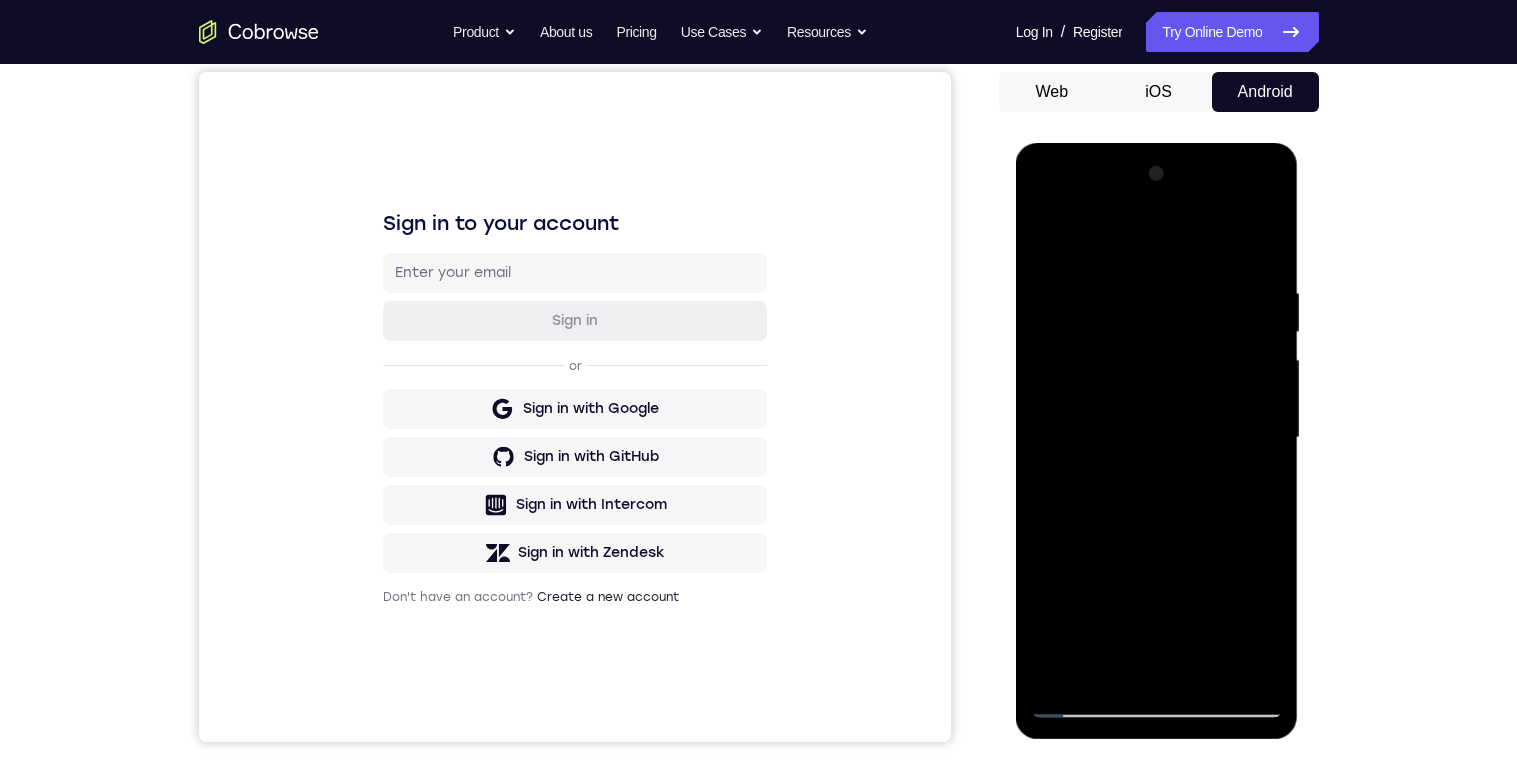 click at bounding box center (1157, 438) 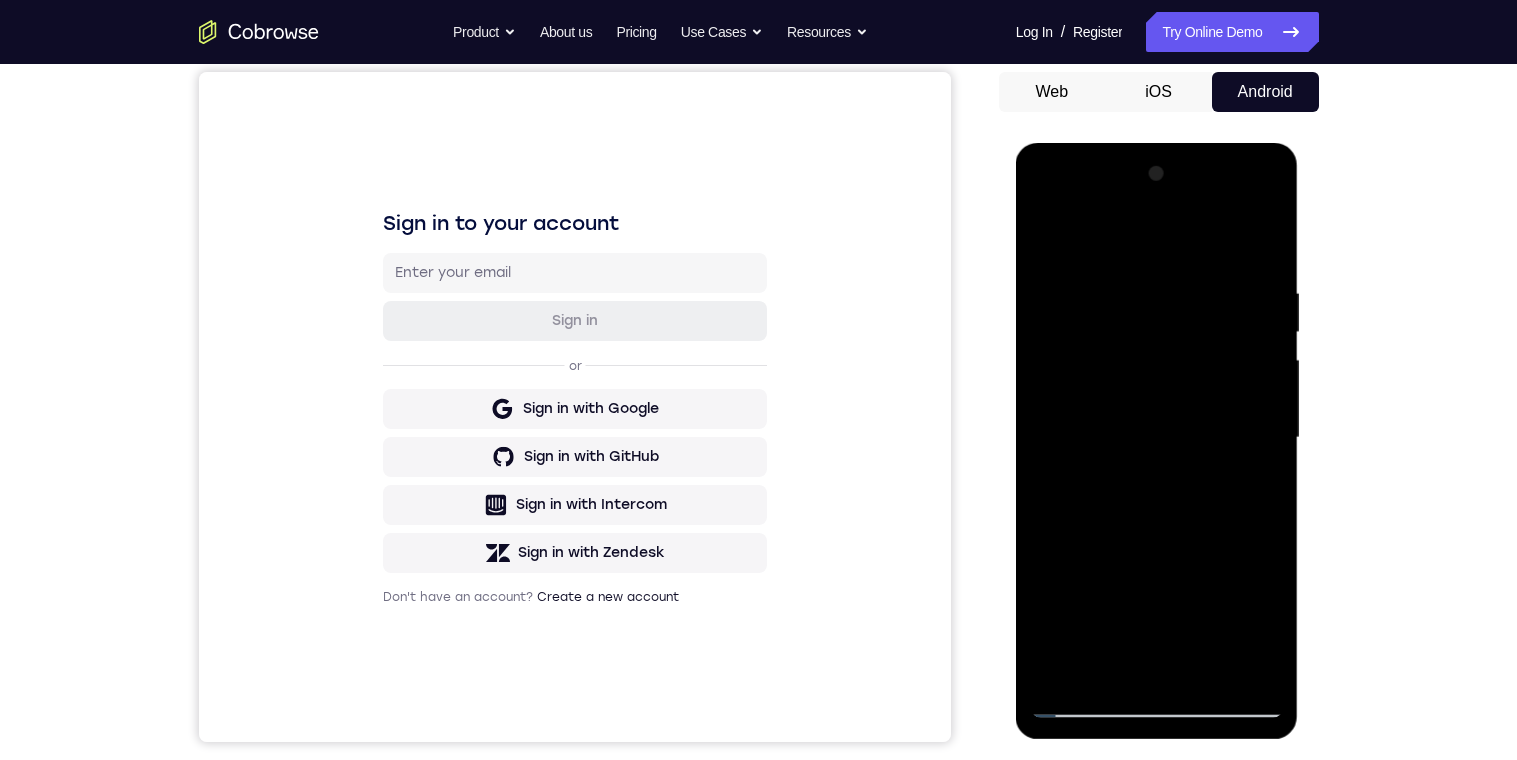 click at bounding box center (1157, 438) 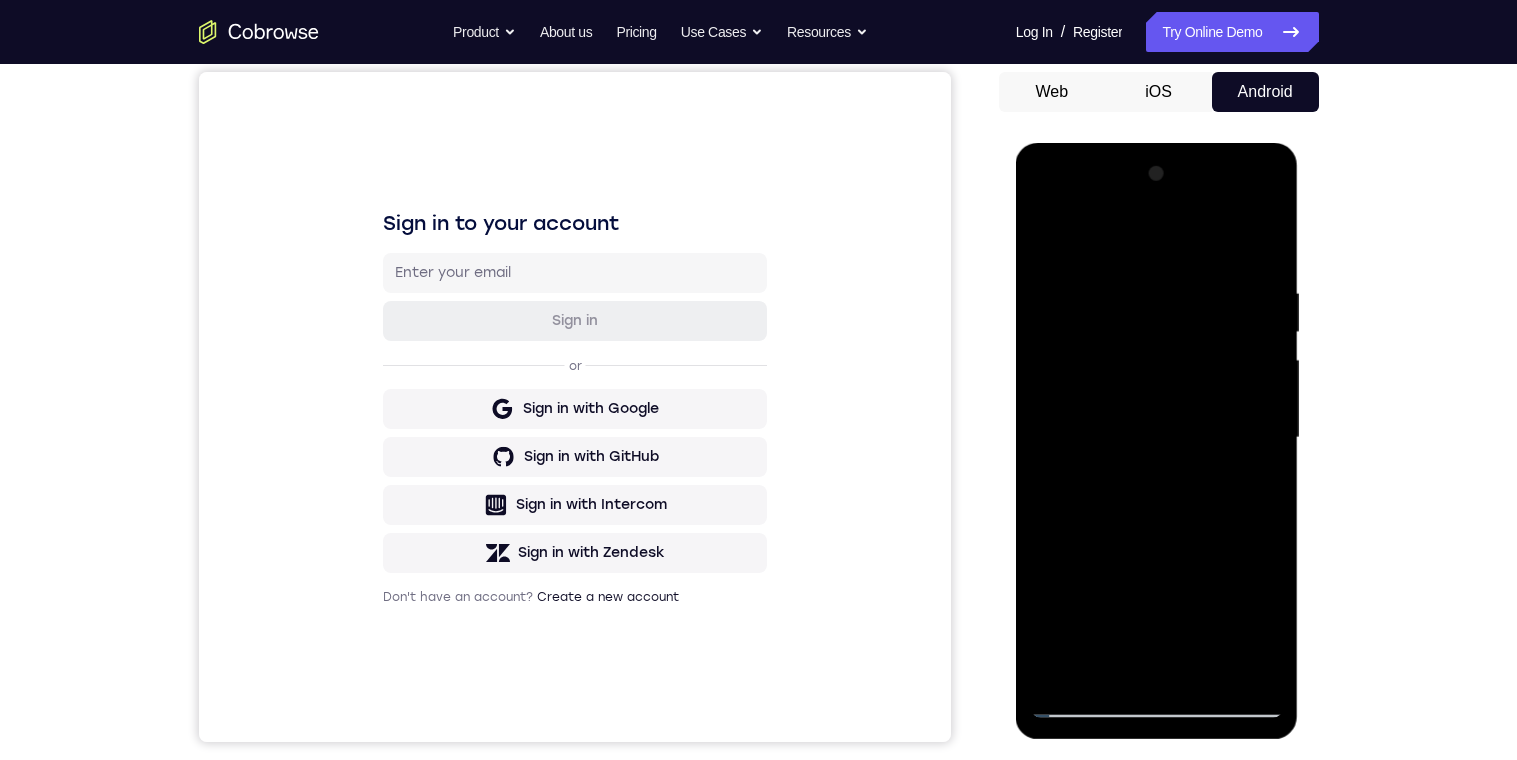 click at bounding box center (1157, 438) 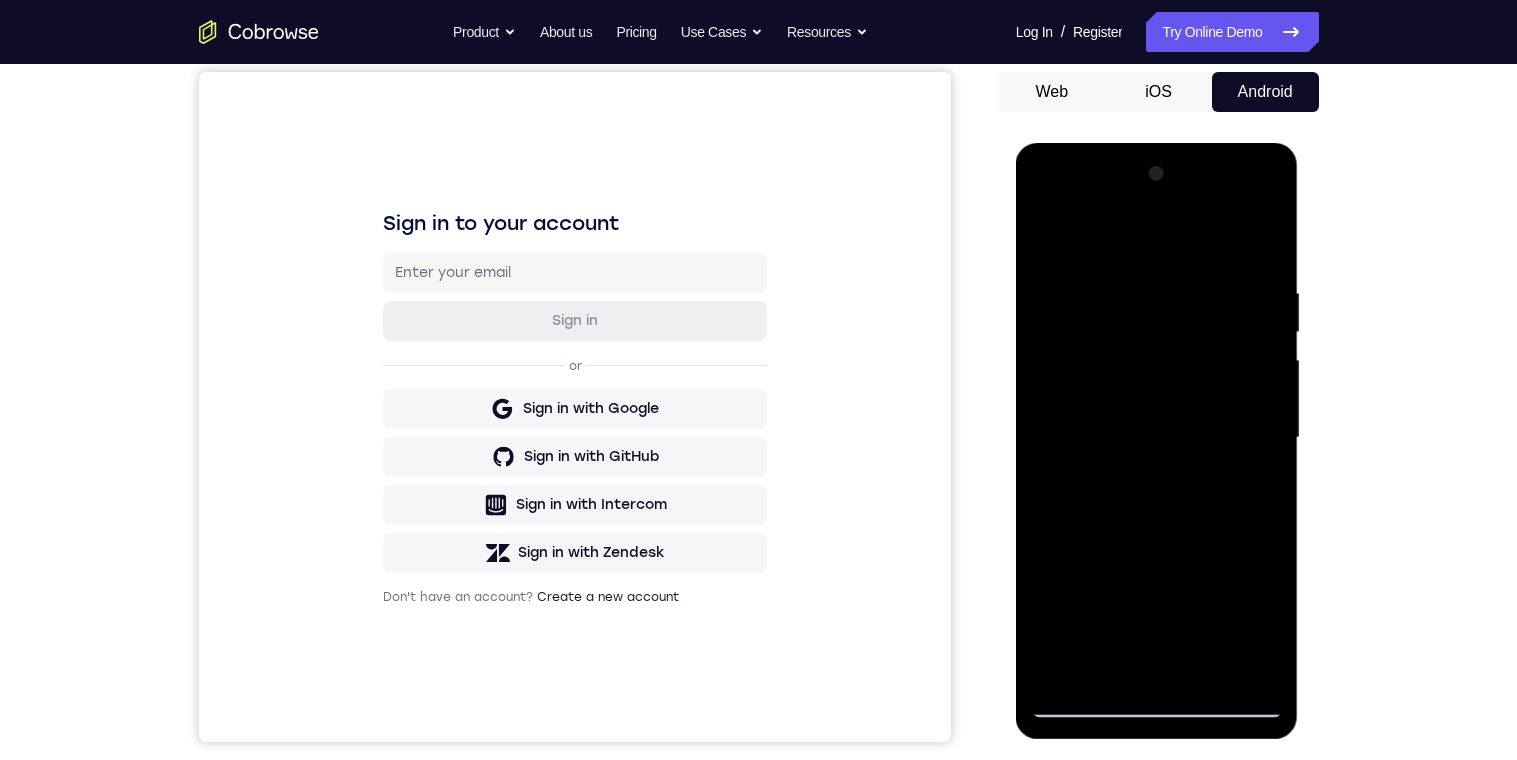 click at bounding box center (1157, 438) 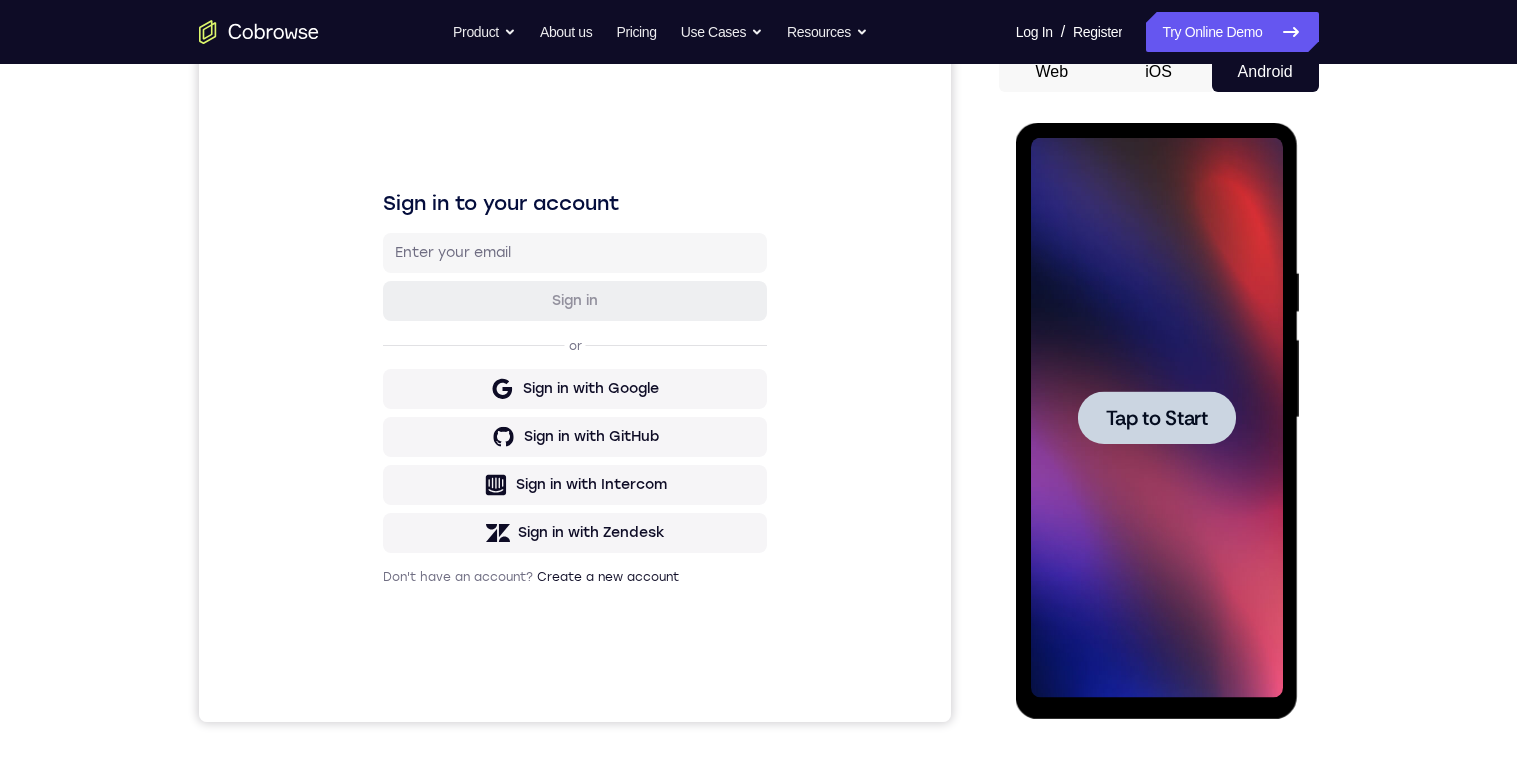 scroll, scrollTop: 204, scrollLeft: 0, axis: vertical 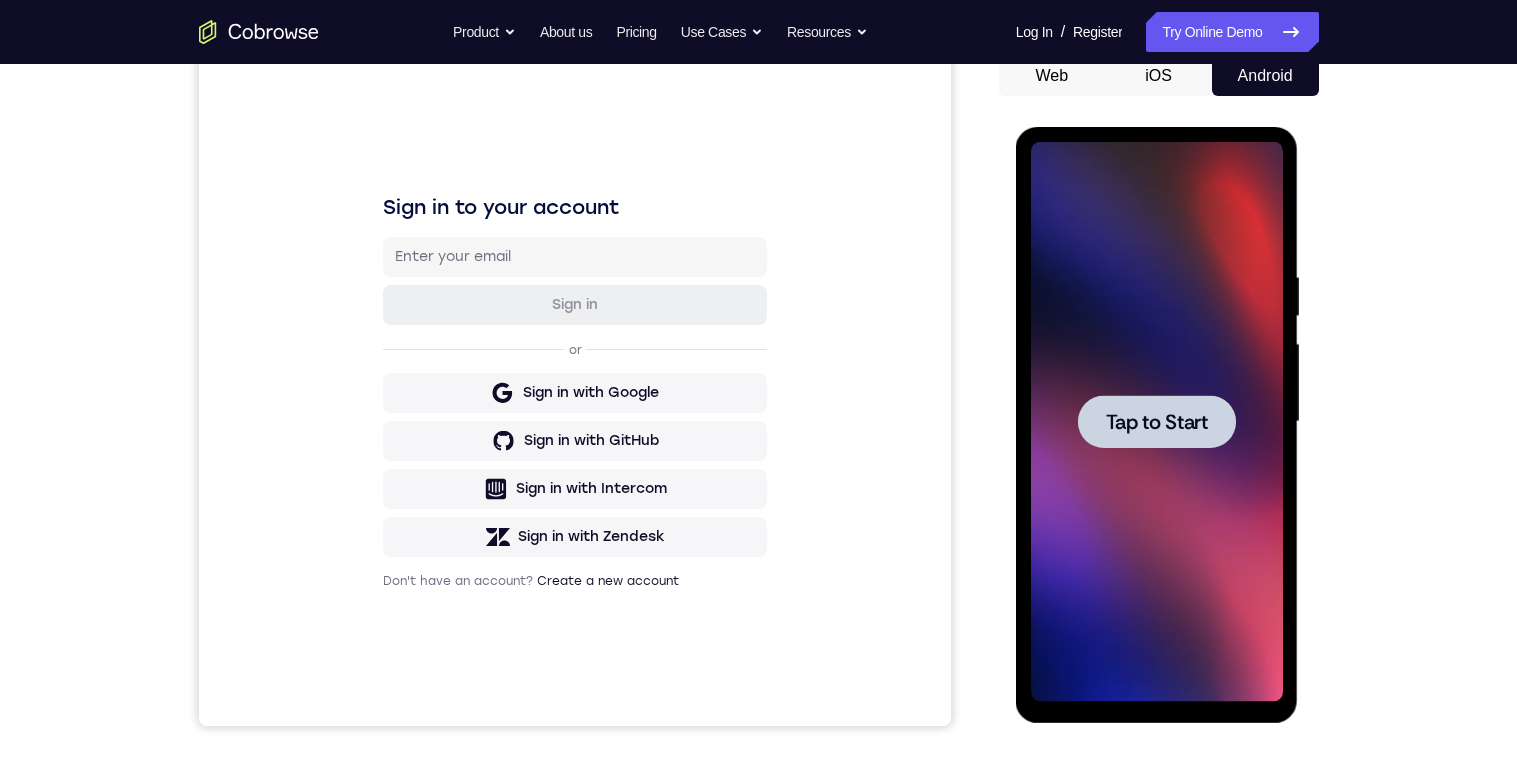 click at bounding box center (1157, 422) 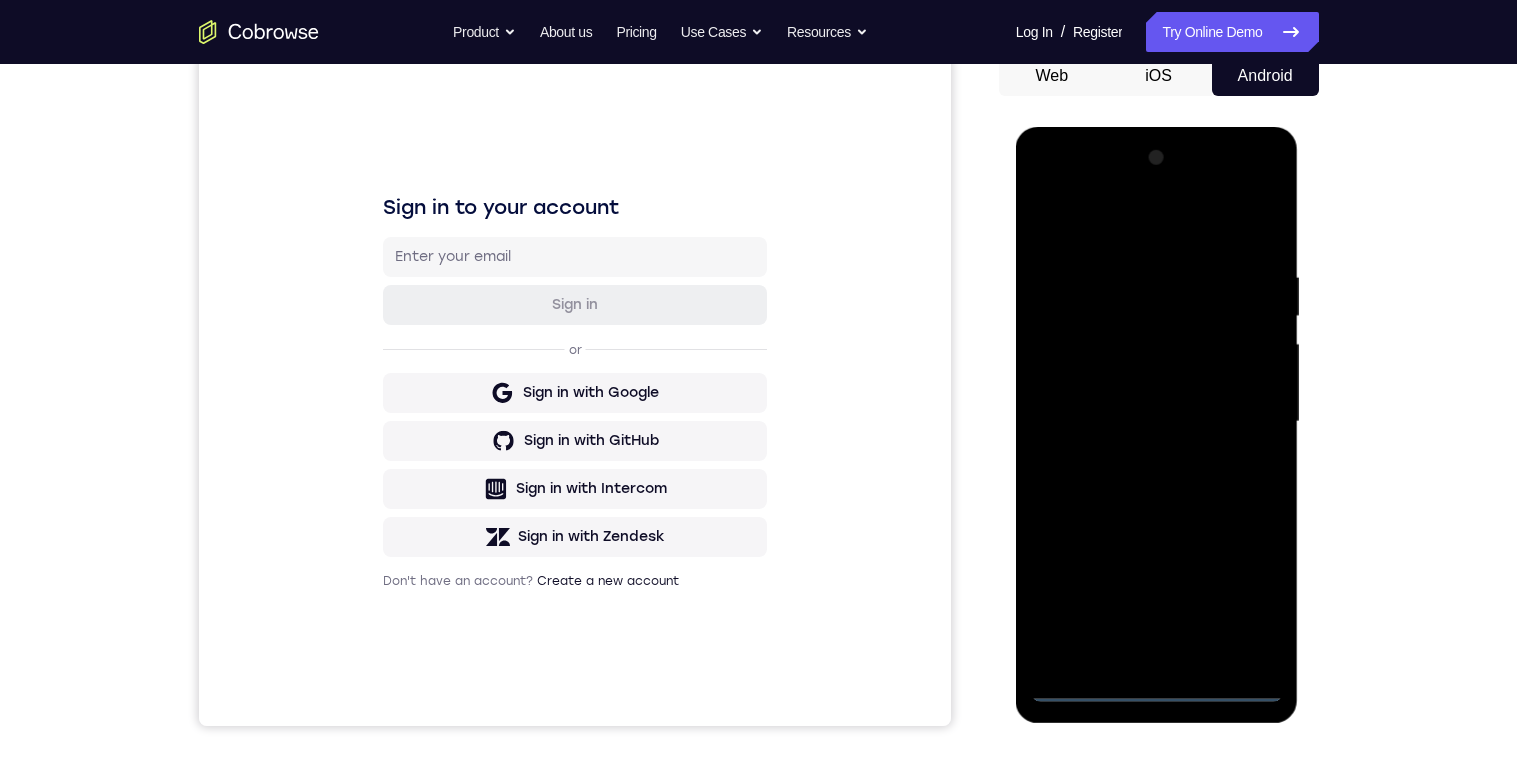 click at bounding box center [1157, 422] 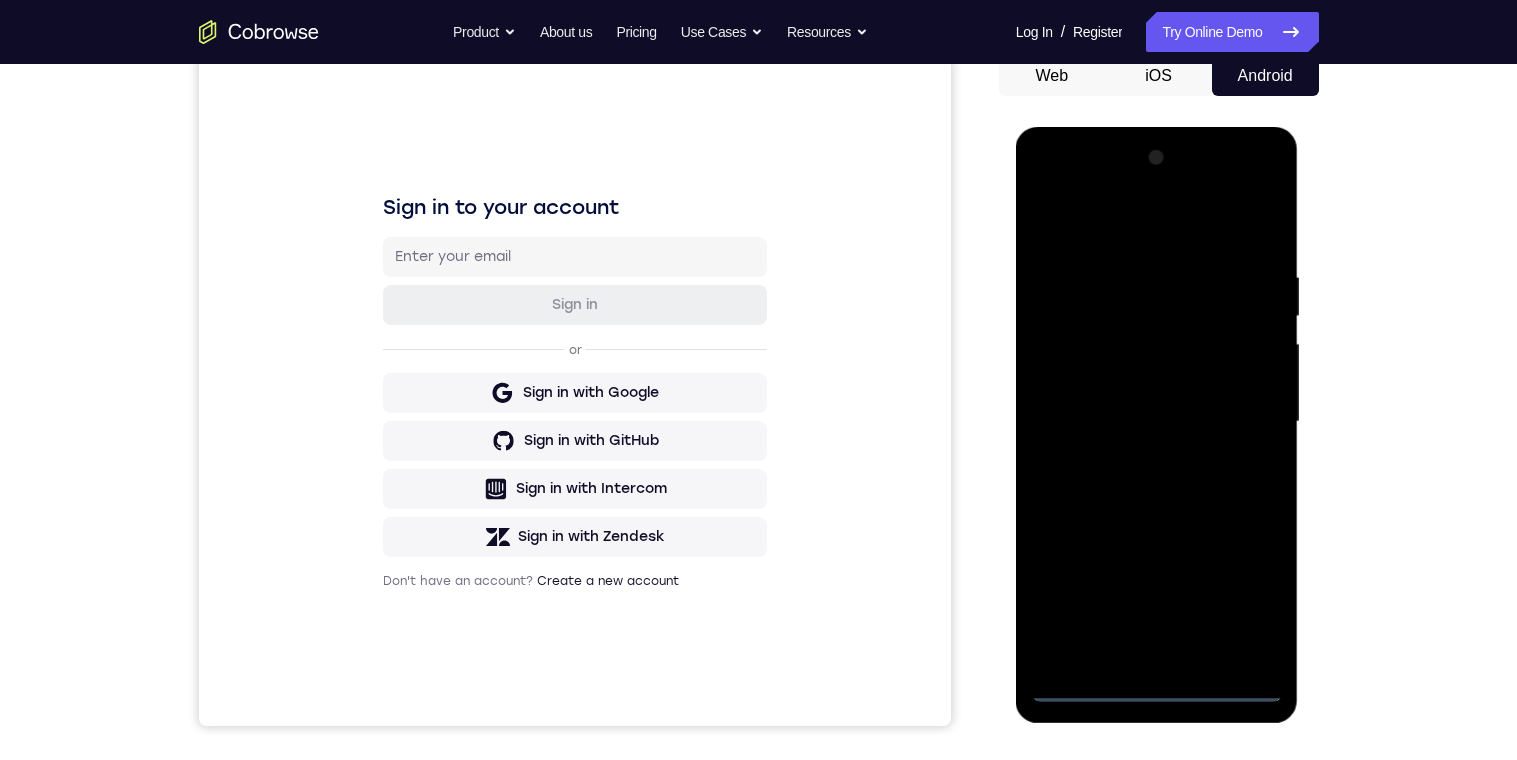 click at bounding box center (1157, 422) 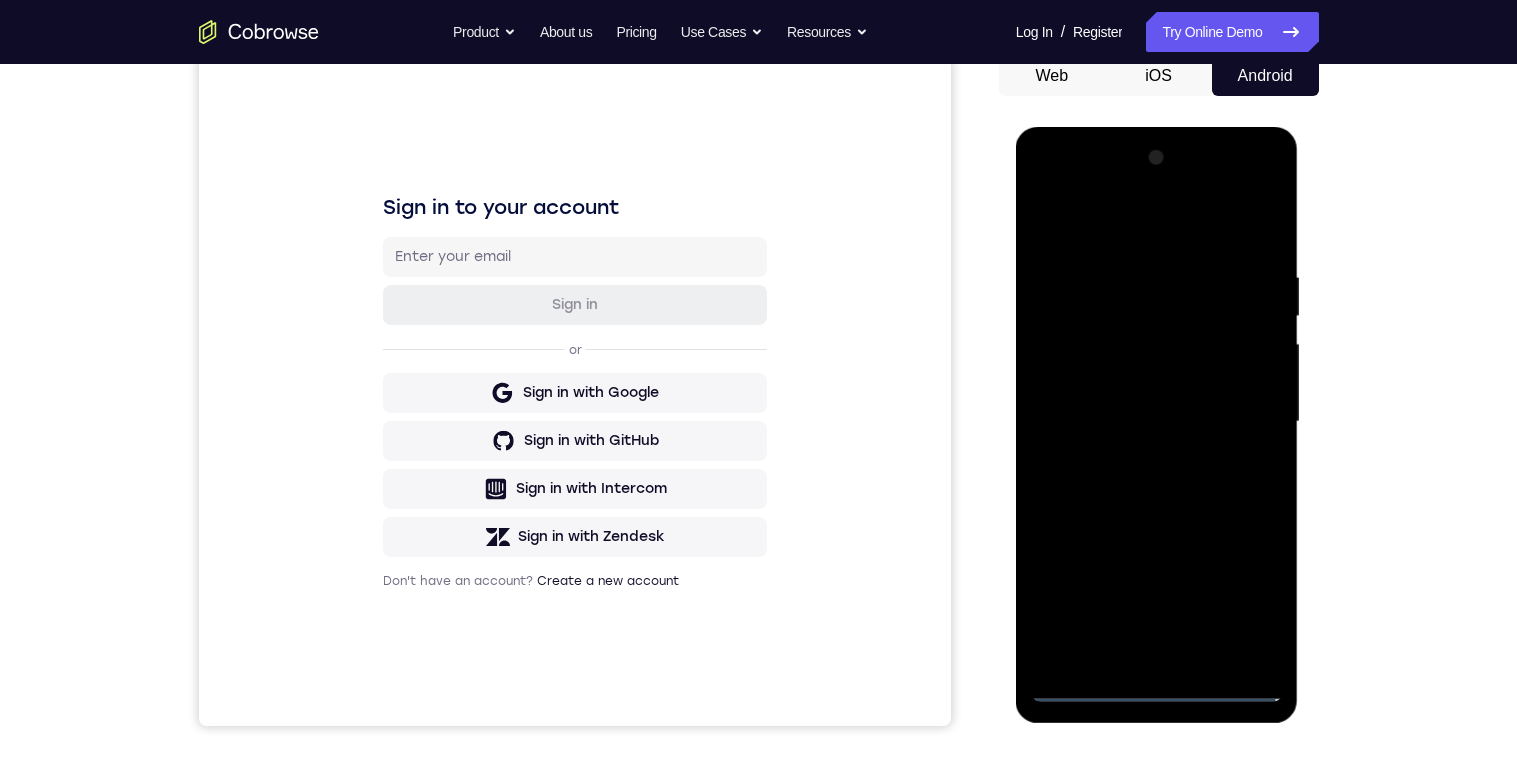 click at bounding box center (1157, 422) 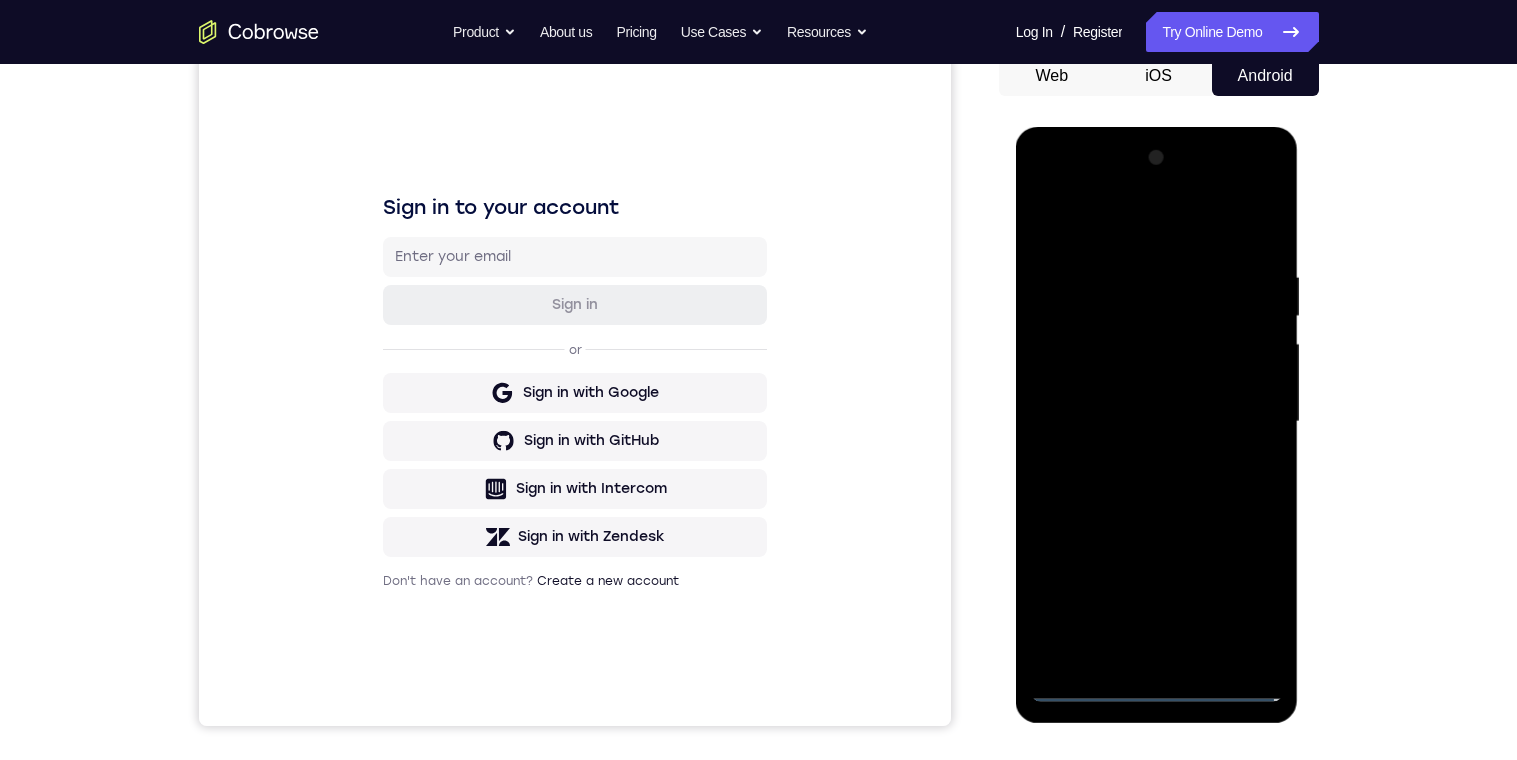 click at bounding box center [1157, 422] 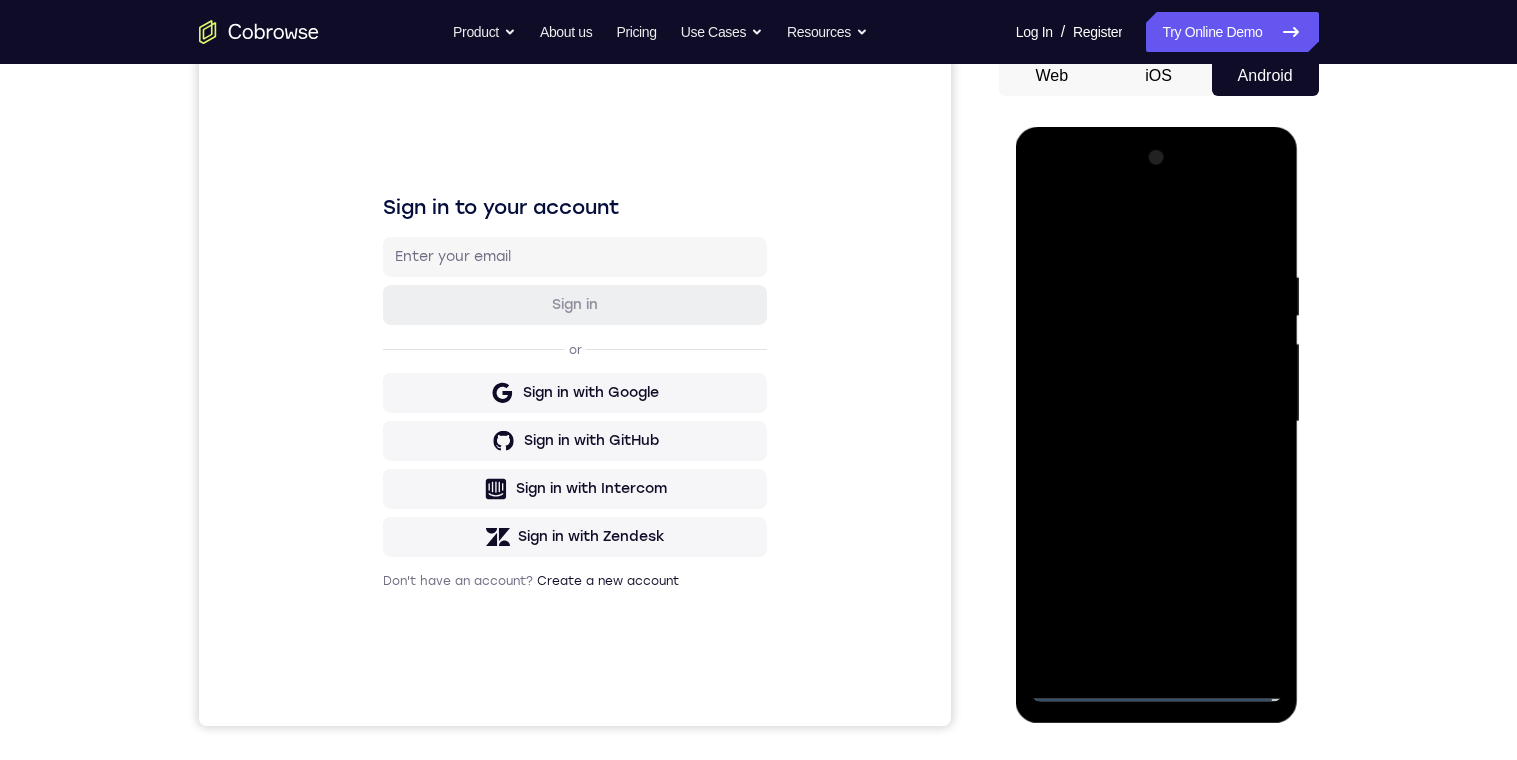 click at bounding box center (1157, 422) 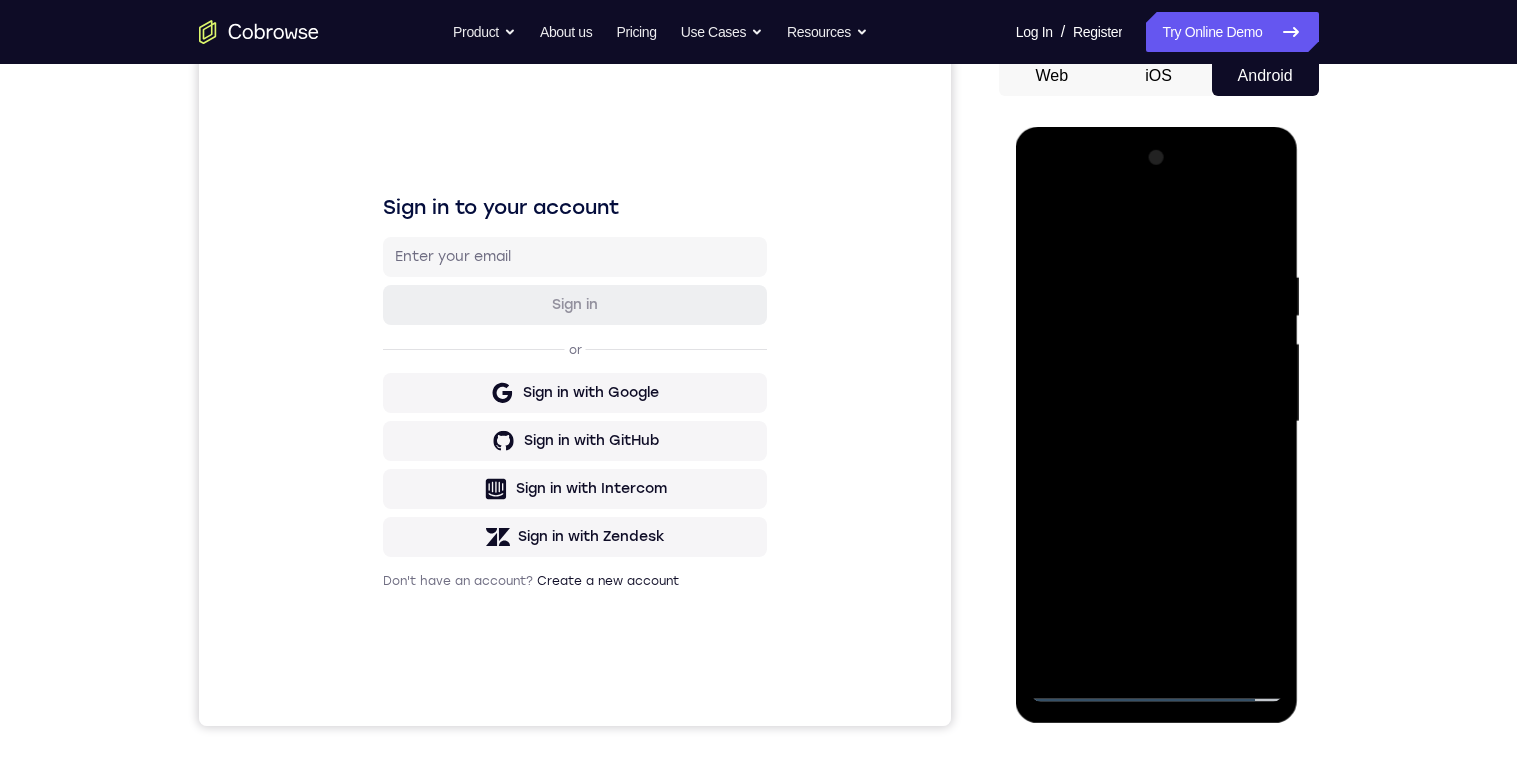 click at bounding box center (1157, 422) 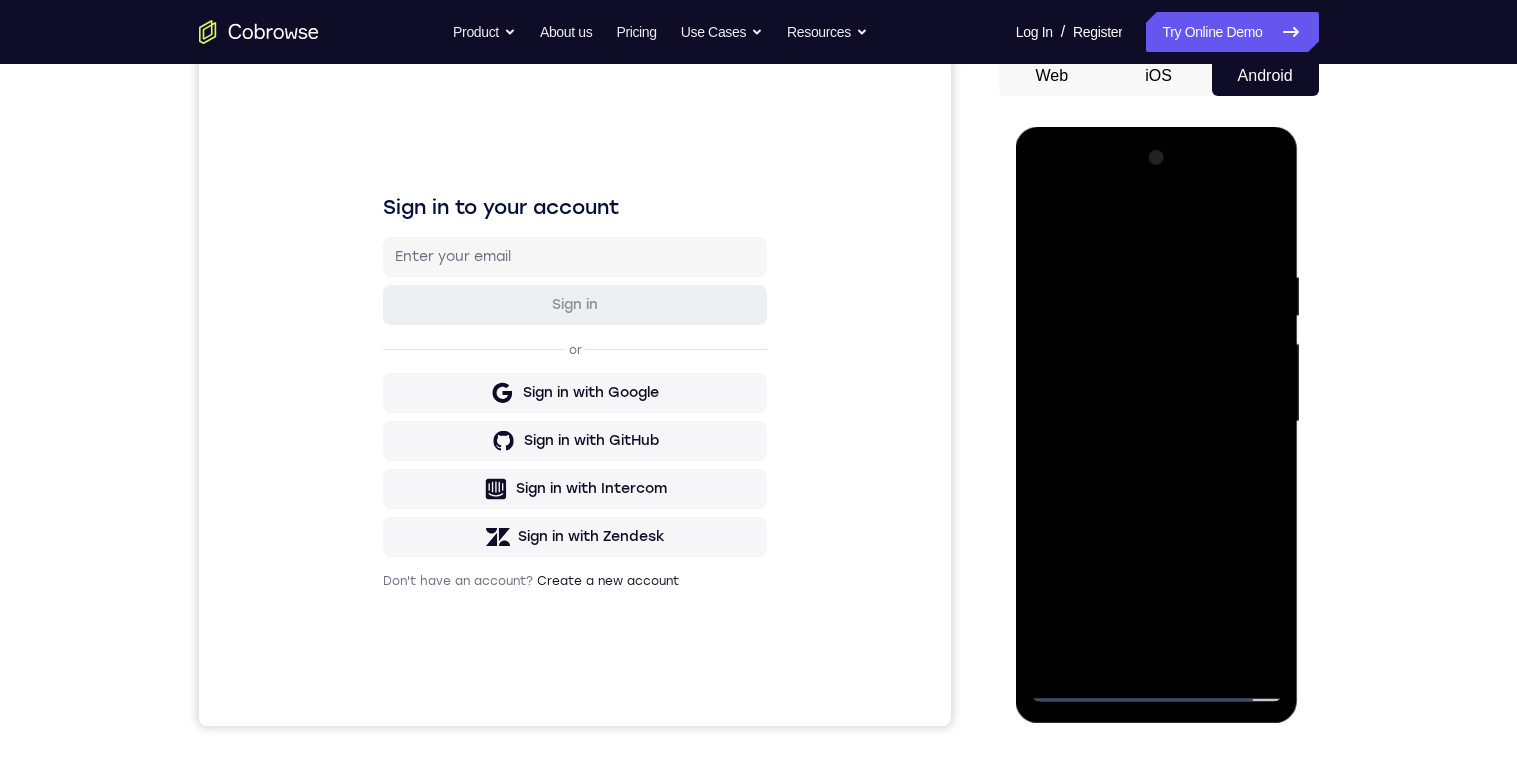 click at bounding box center (1157, 422) 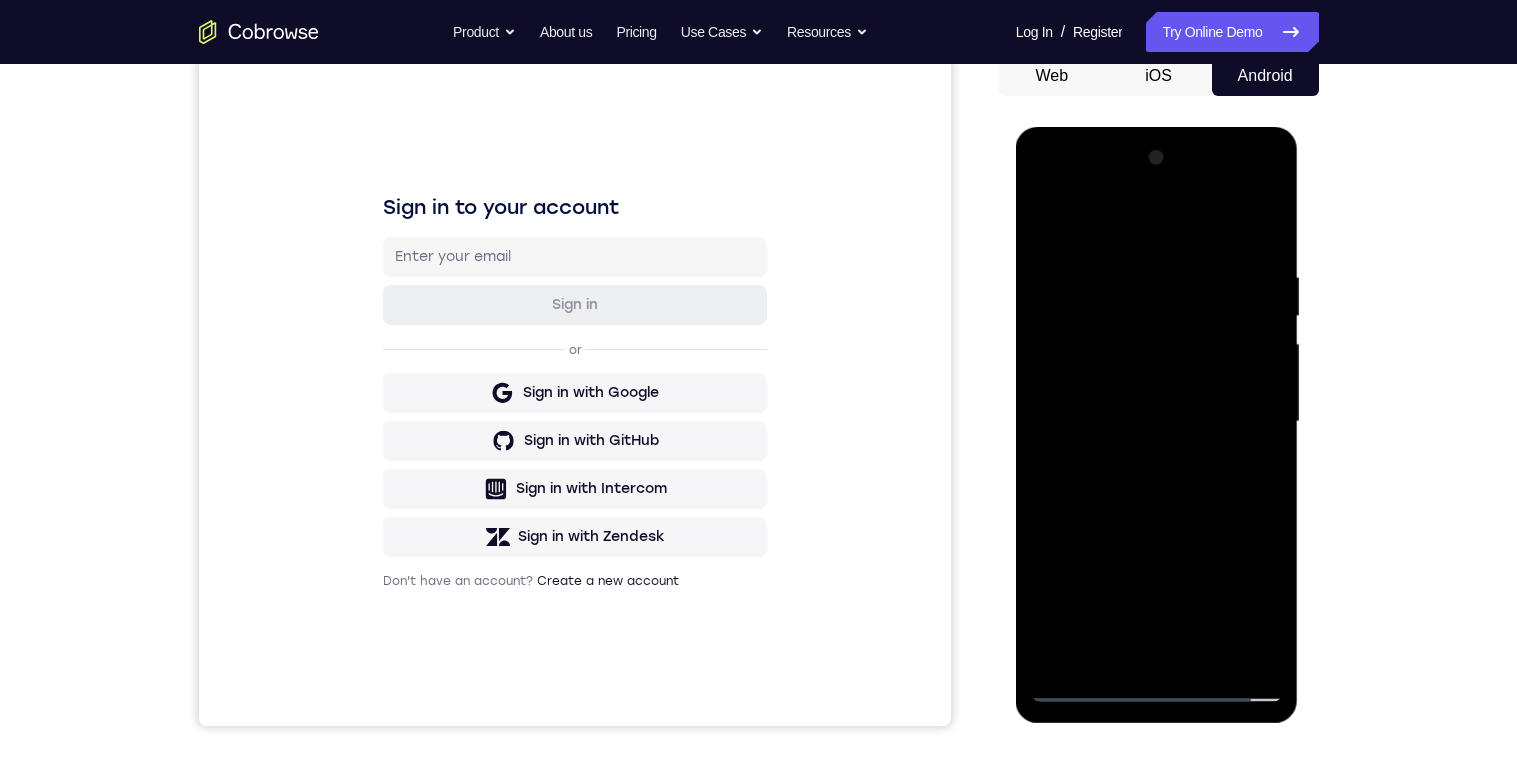 click at bounding box center (1157, 422) 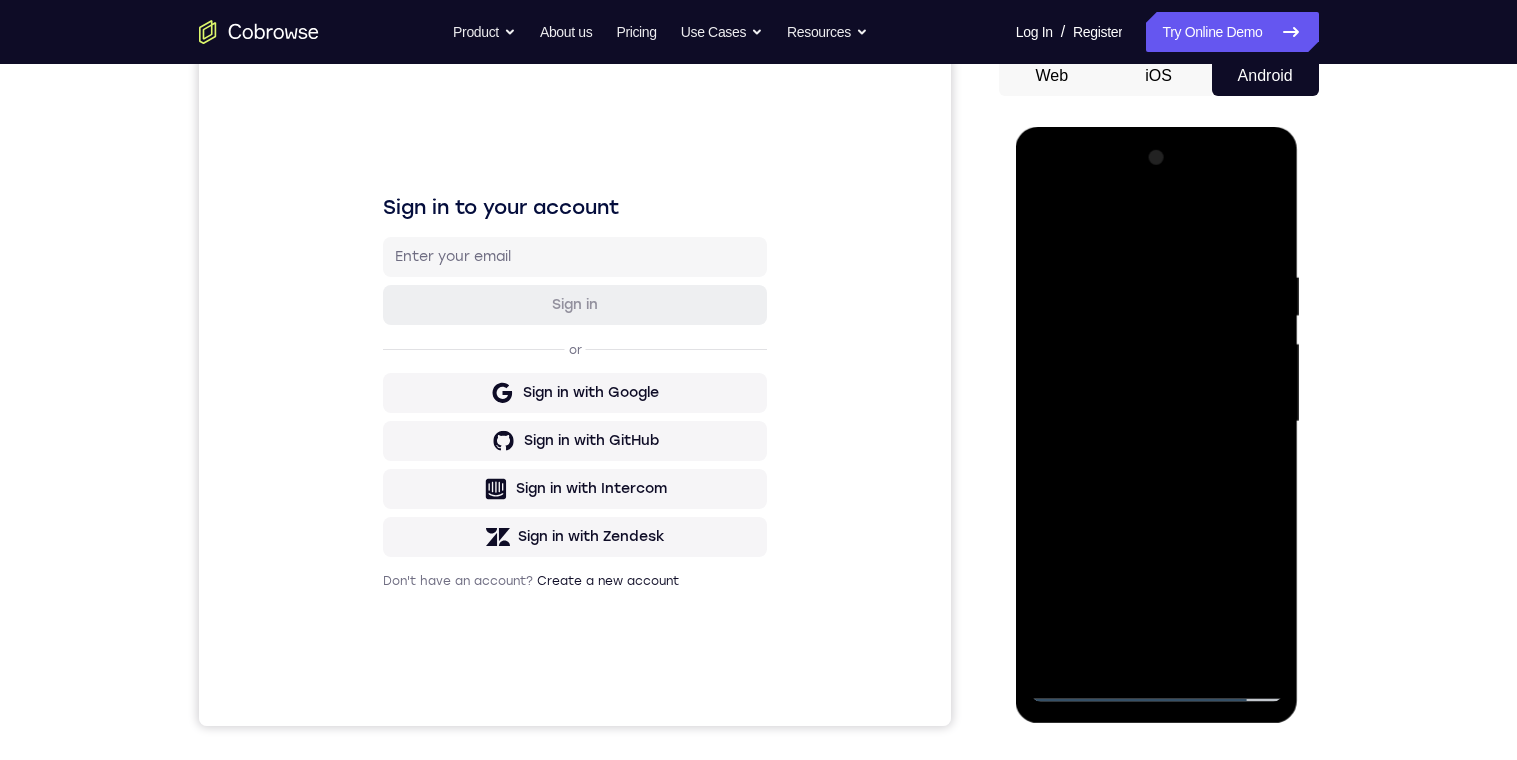 click at bounding box center [1157, 422] 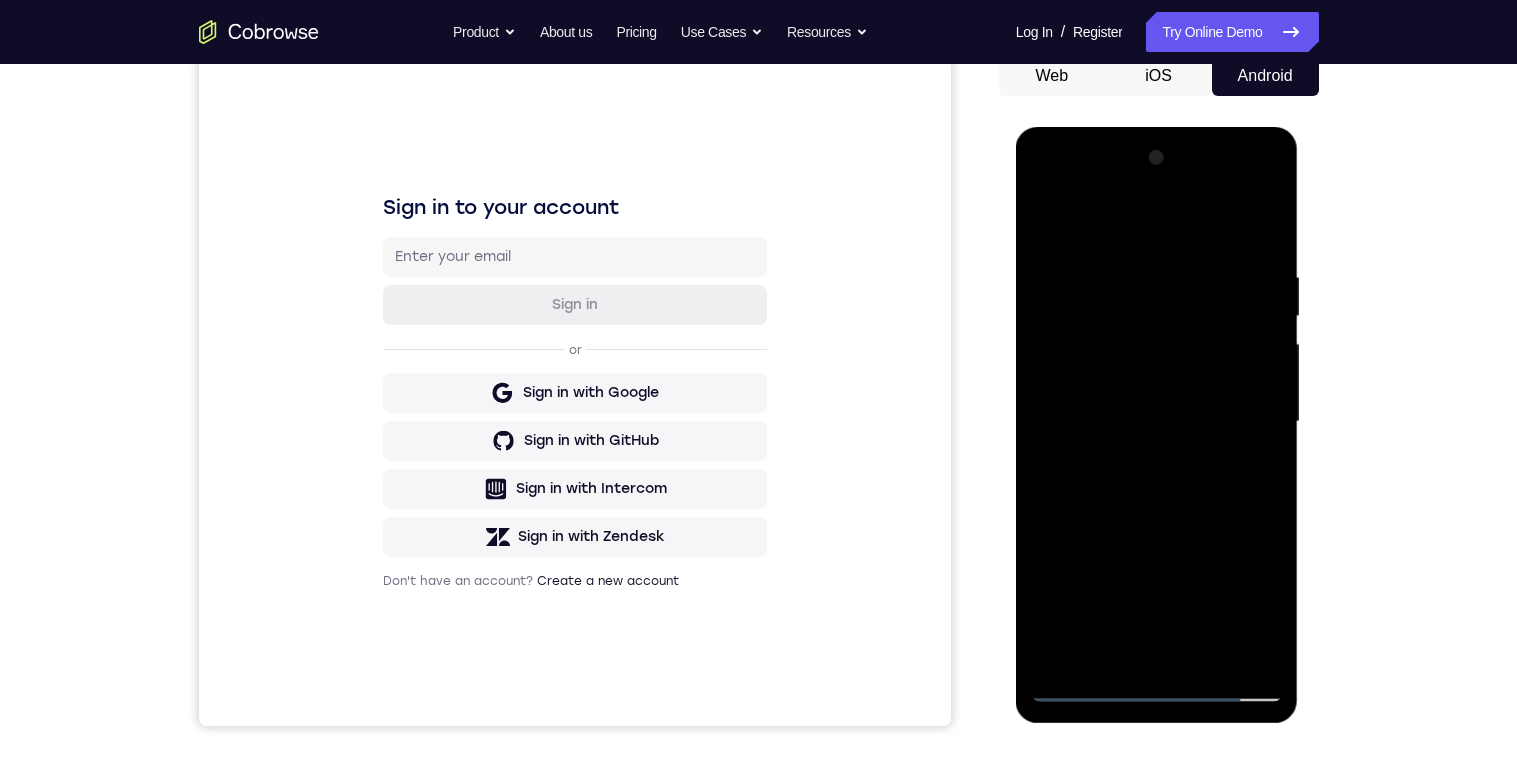 click at bounding box center (1157, 422) 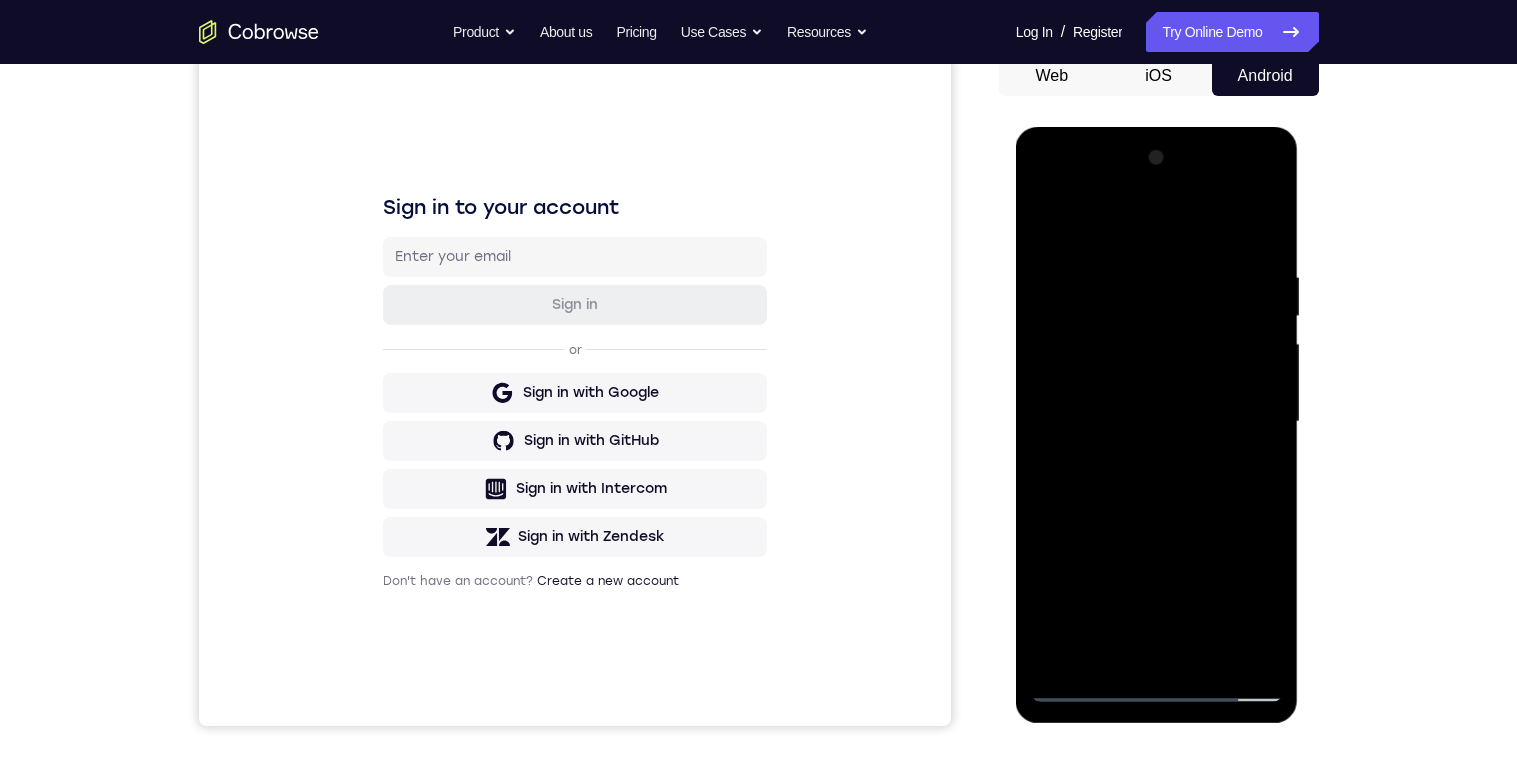 click at bounding box center [1157, 422] 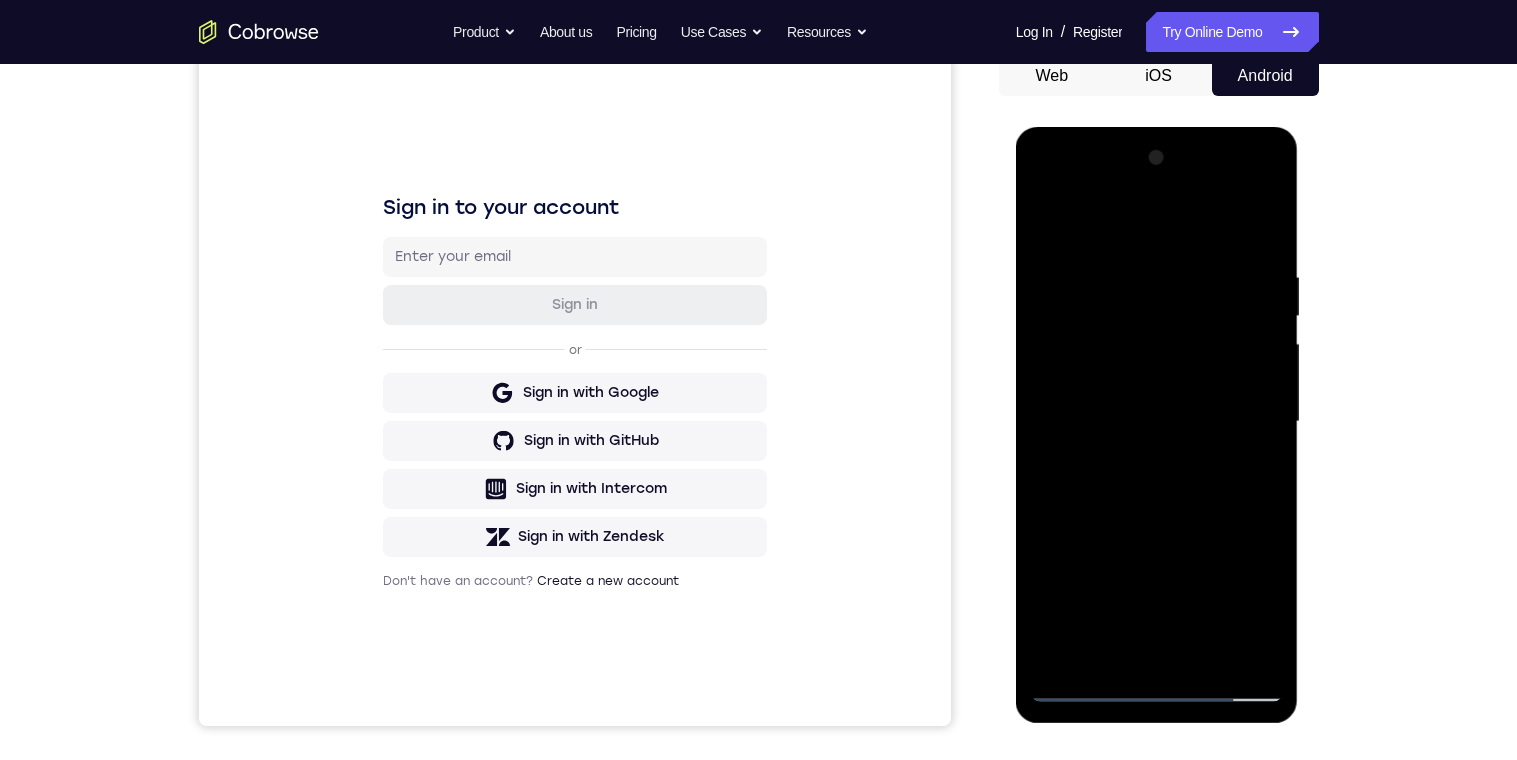 click at bounding box center (1157, 422) 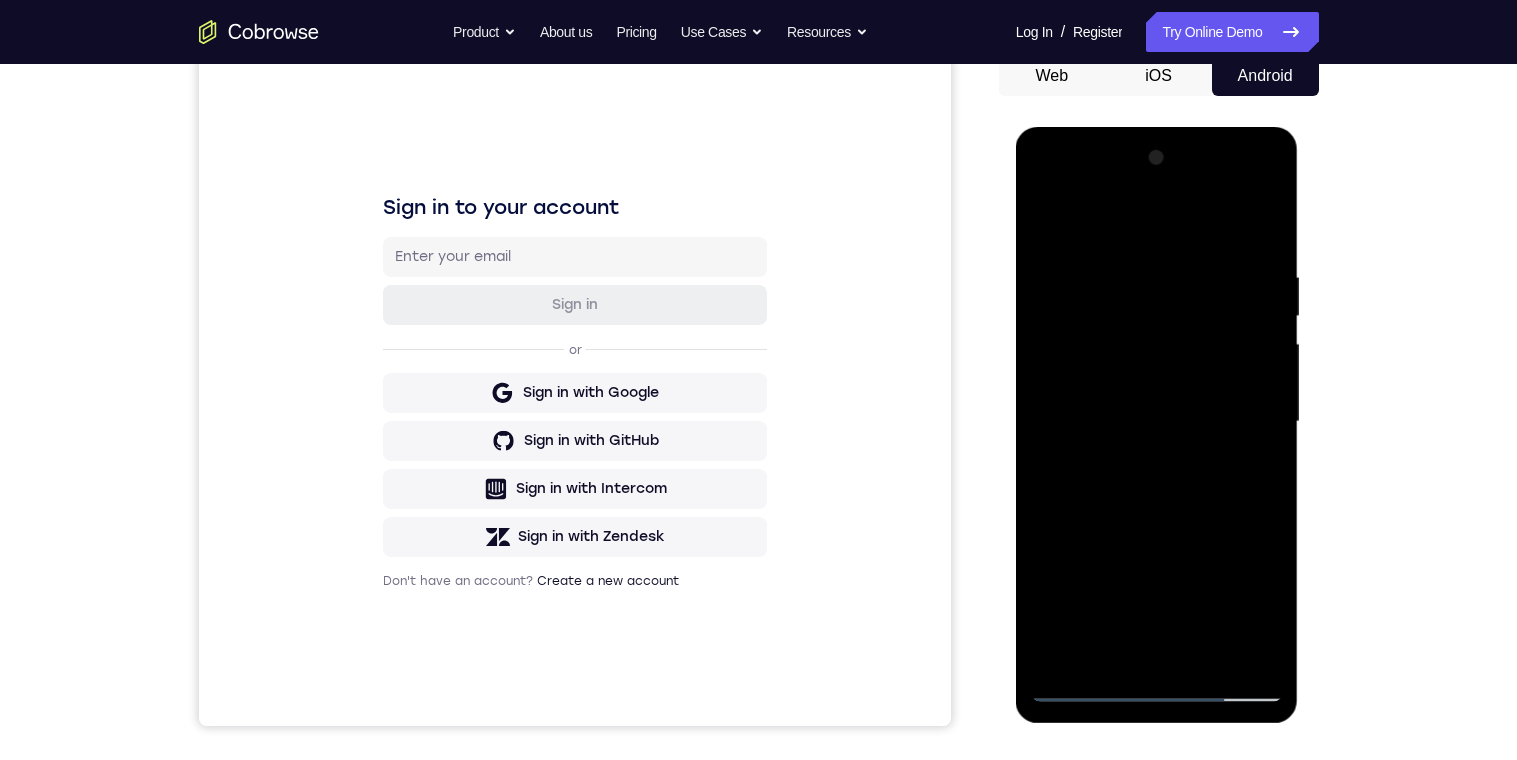 click at bounding box center (1157, 422) 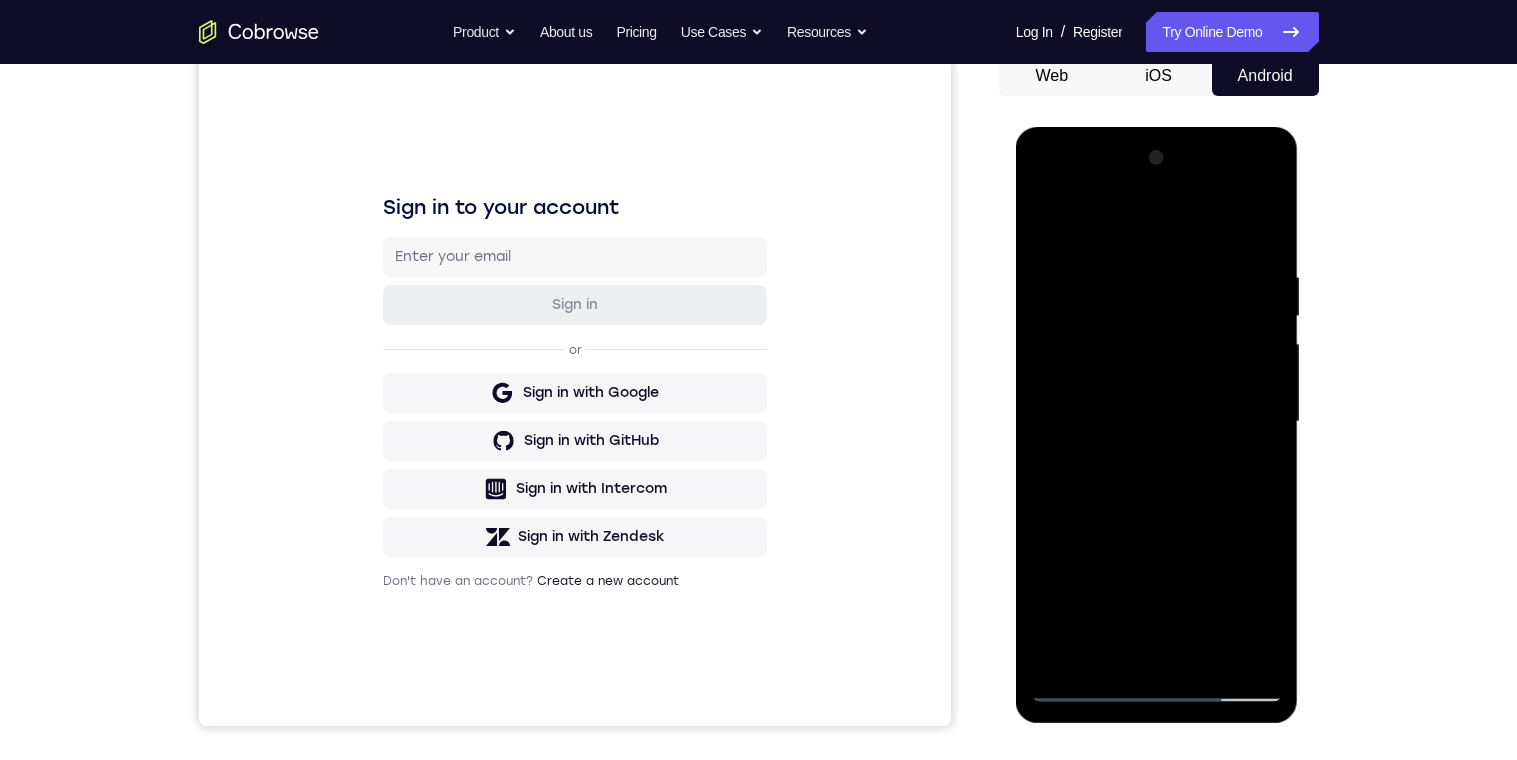 click at bounding box center (1157, 422) 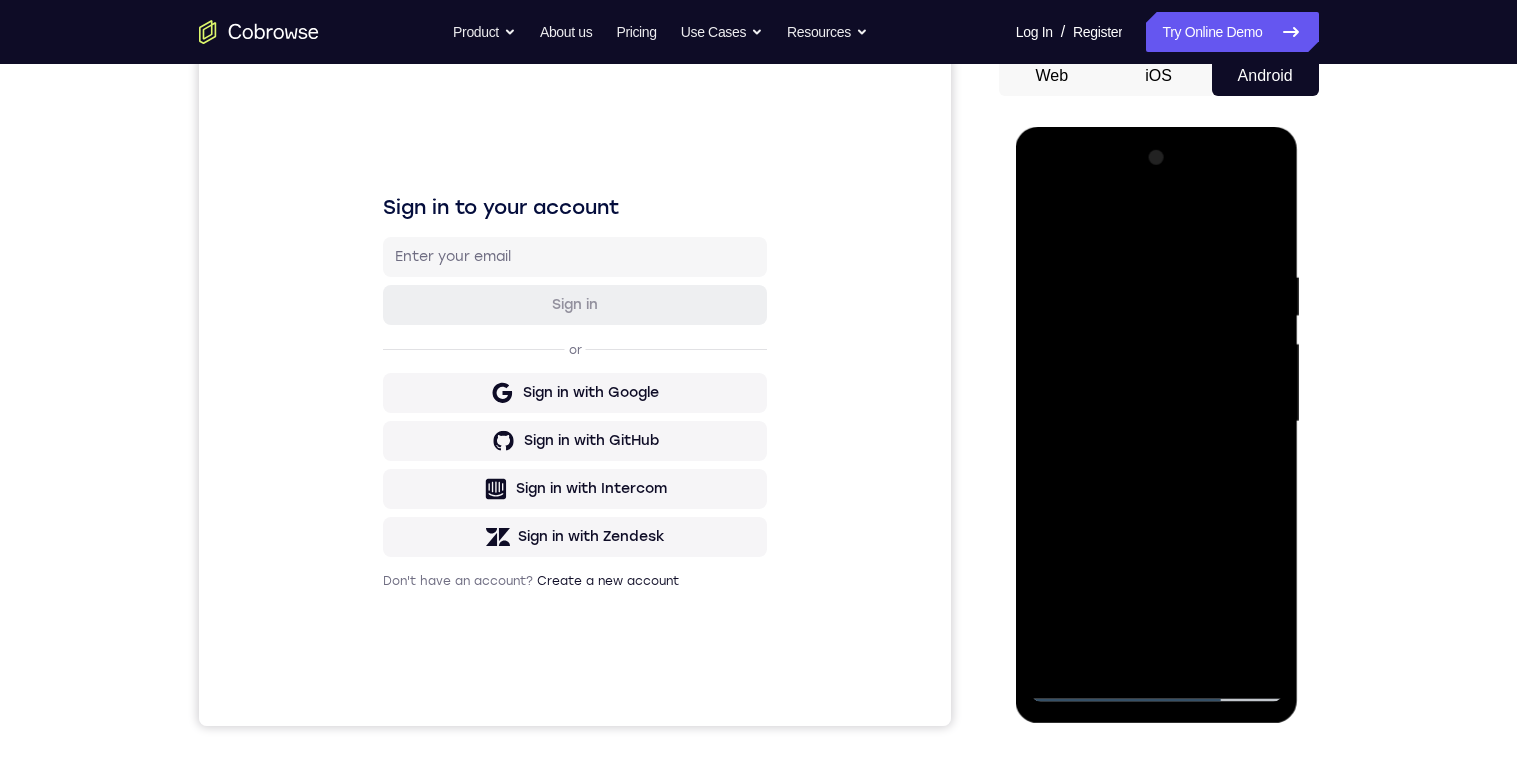 click at bounding box center (1157, 422) 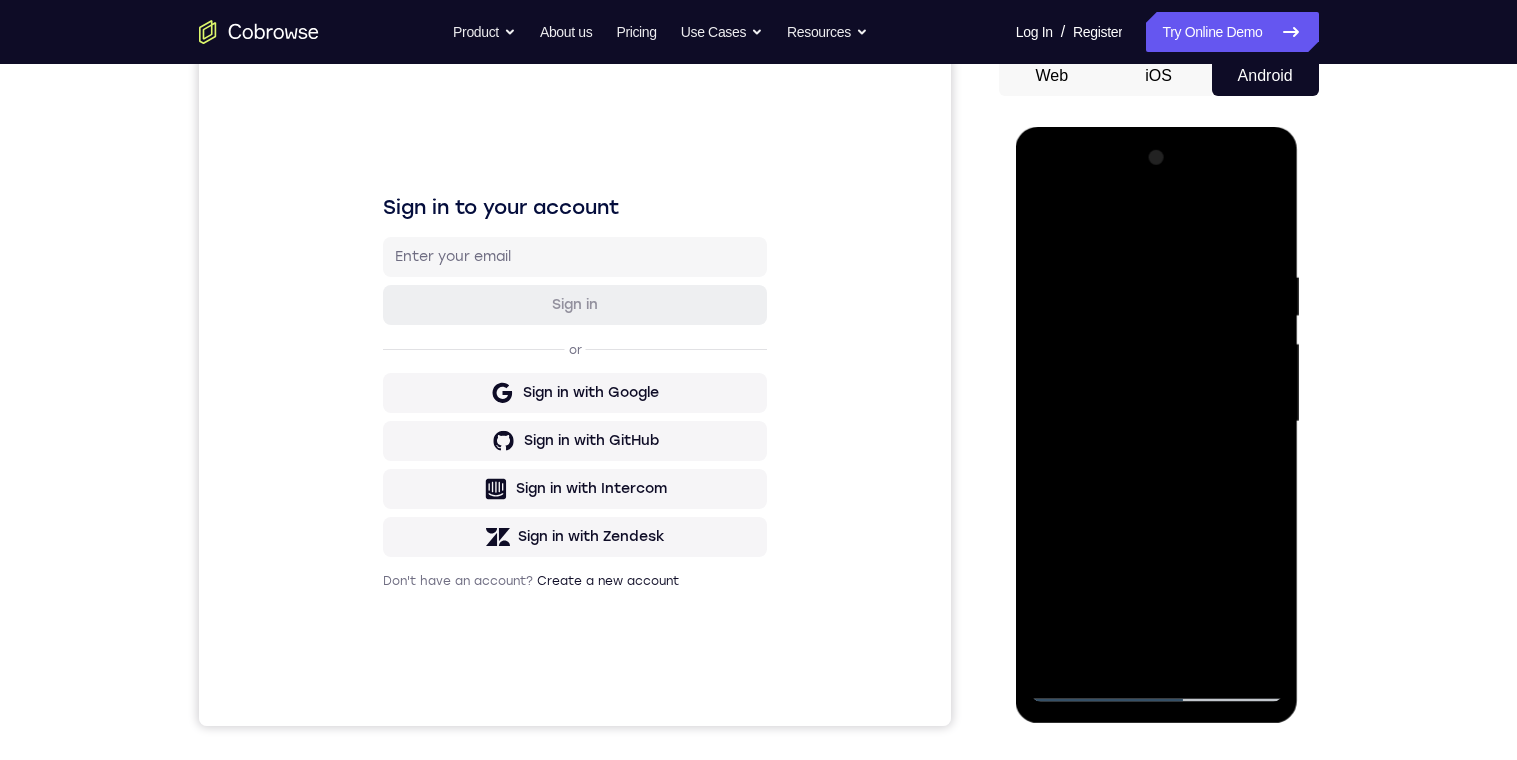 click at bounding box center (1157, 422) 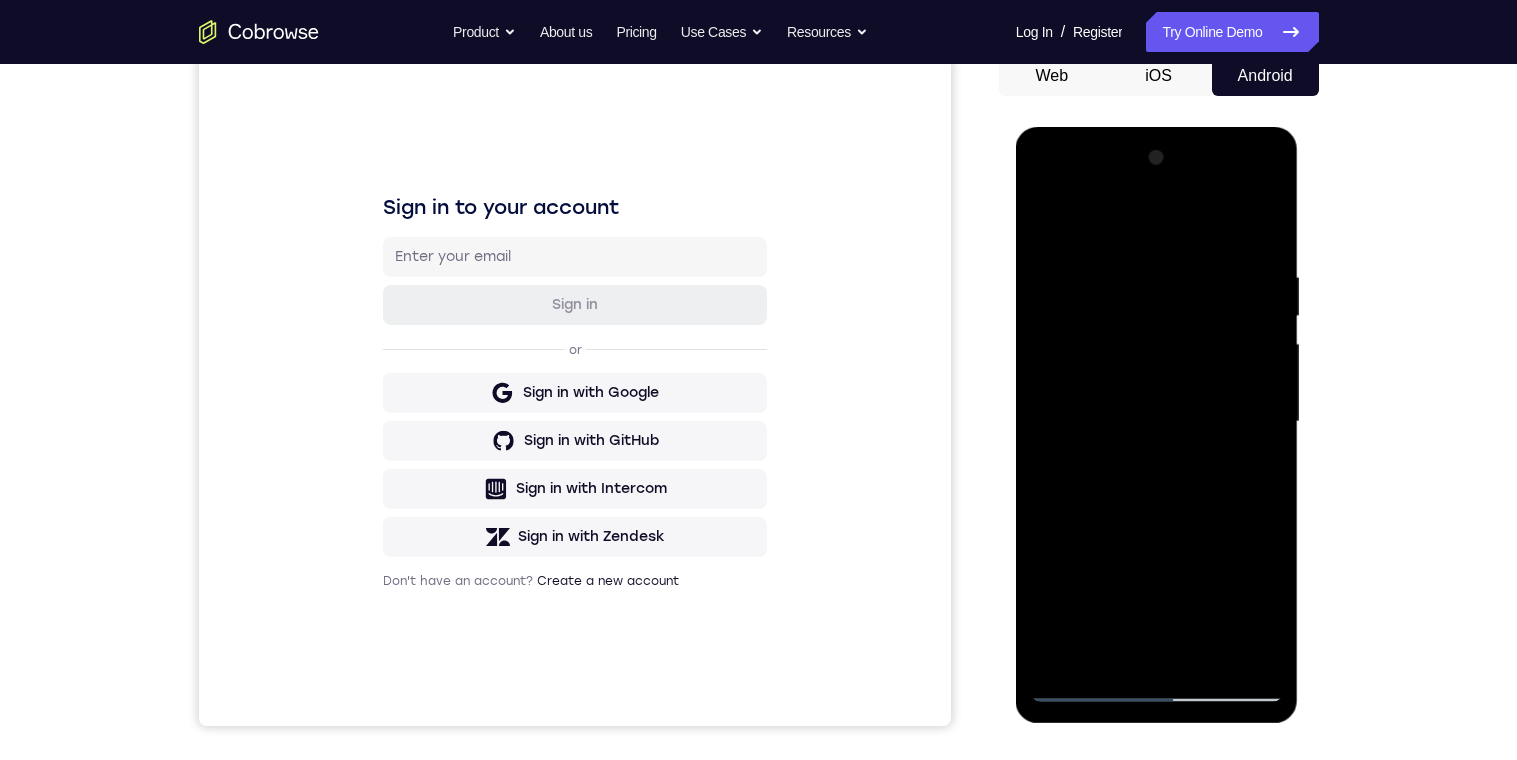 click at bounding box center [1157, 422] 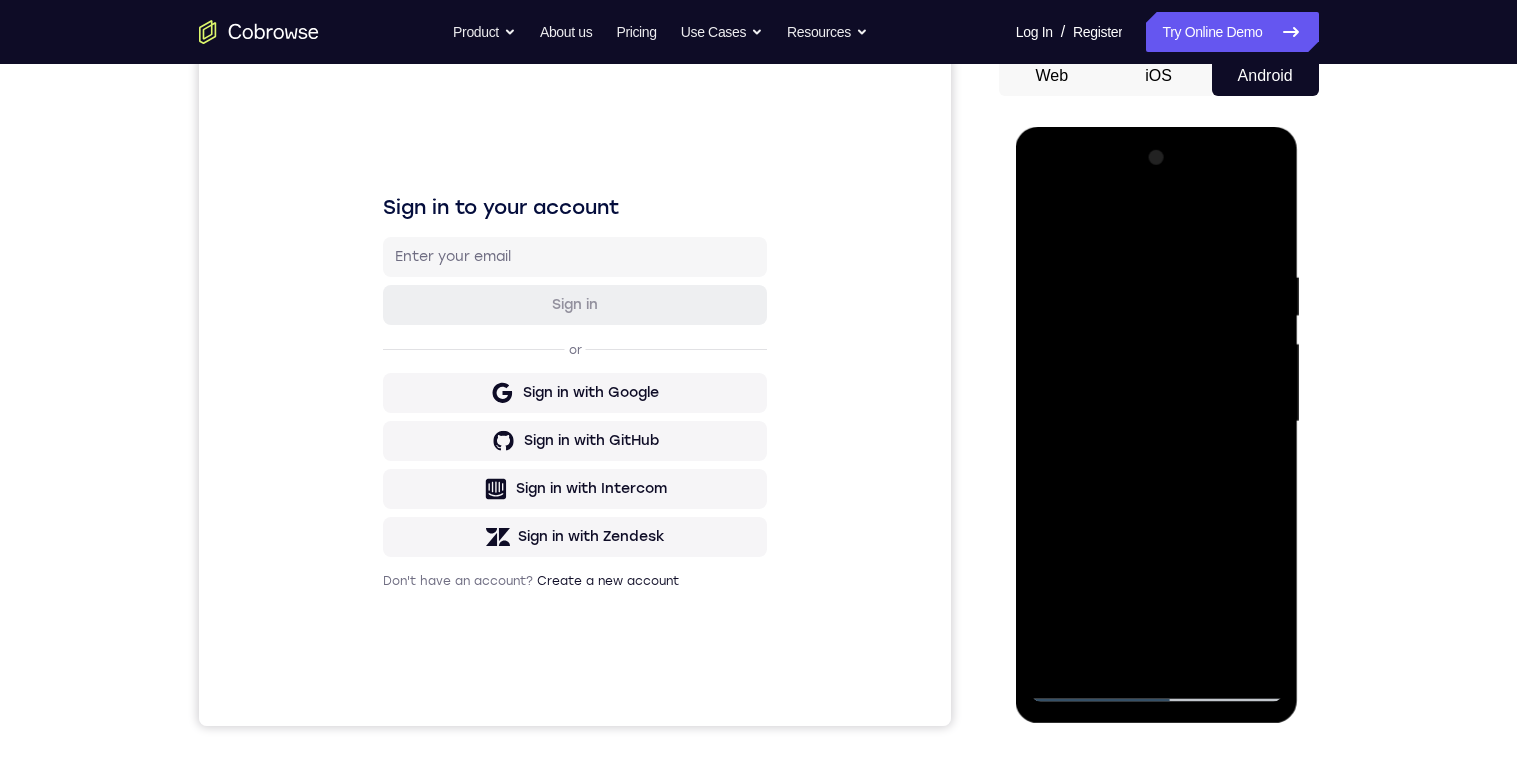 click at bounding box center (1157, 422) 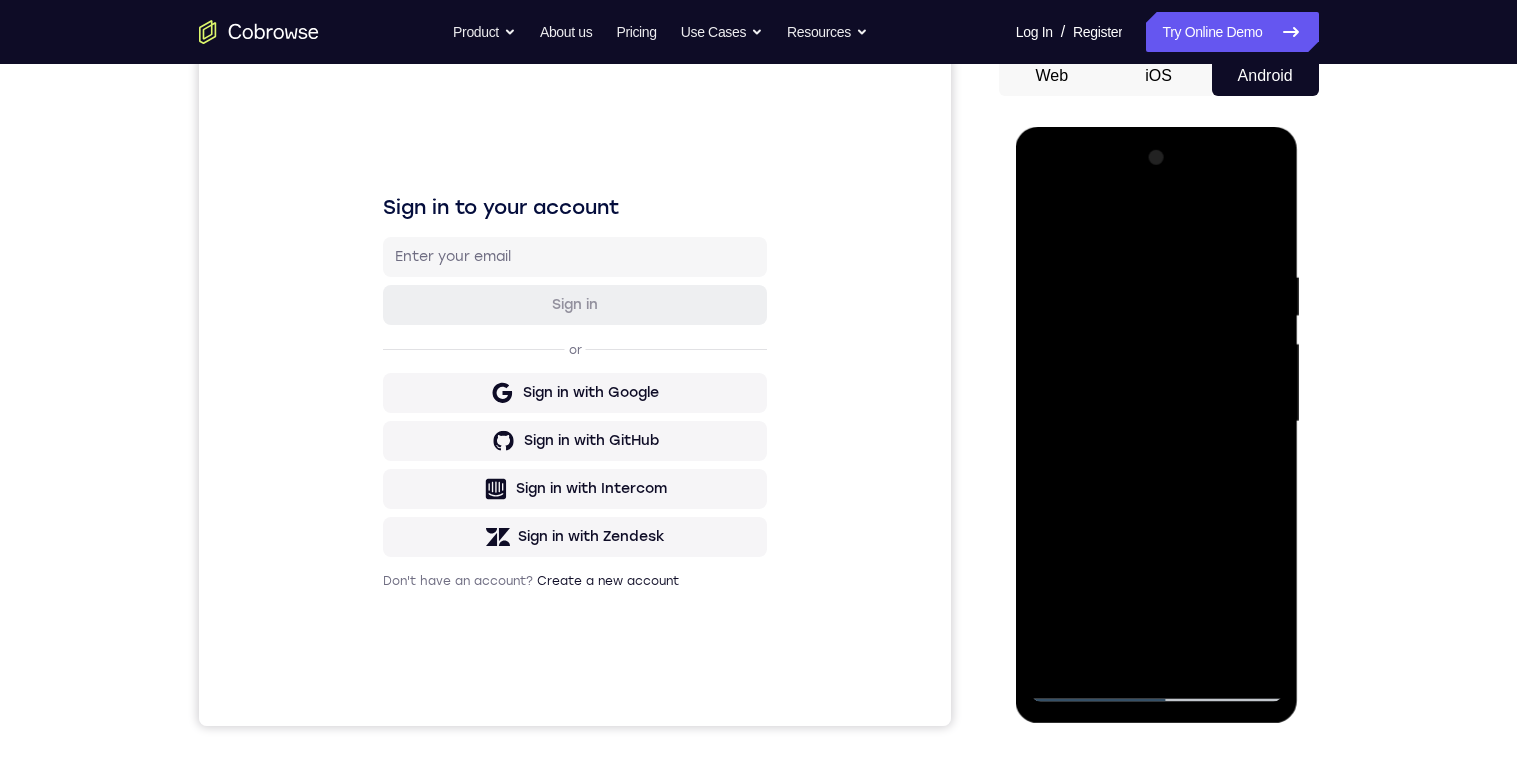 click at bounding box center [1157, 422] 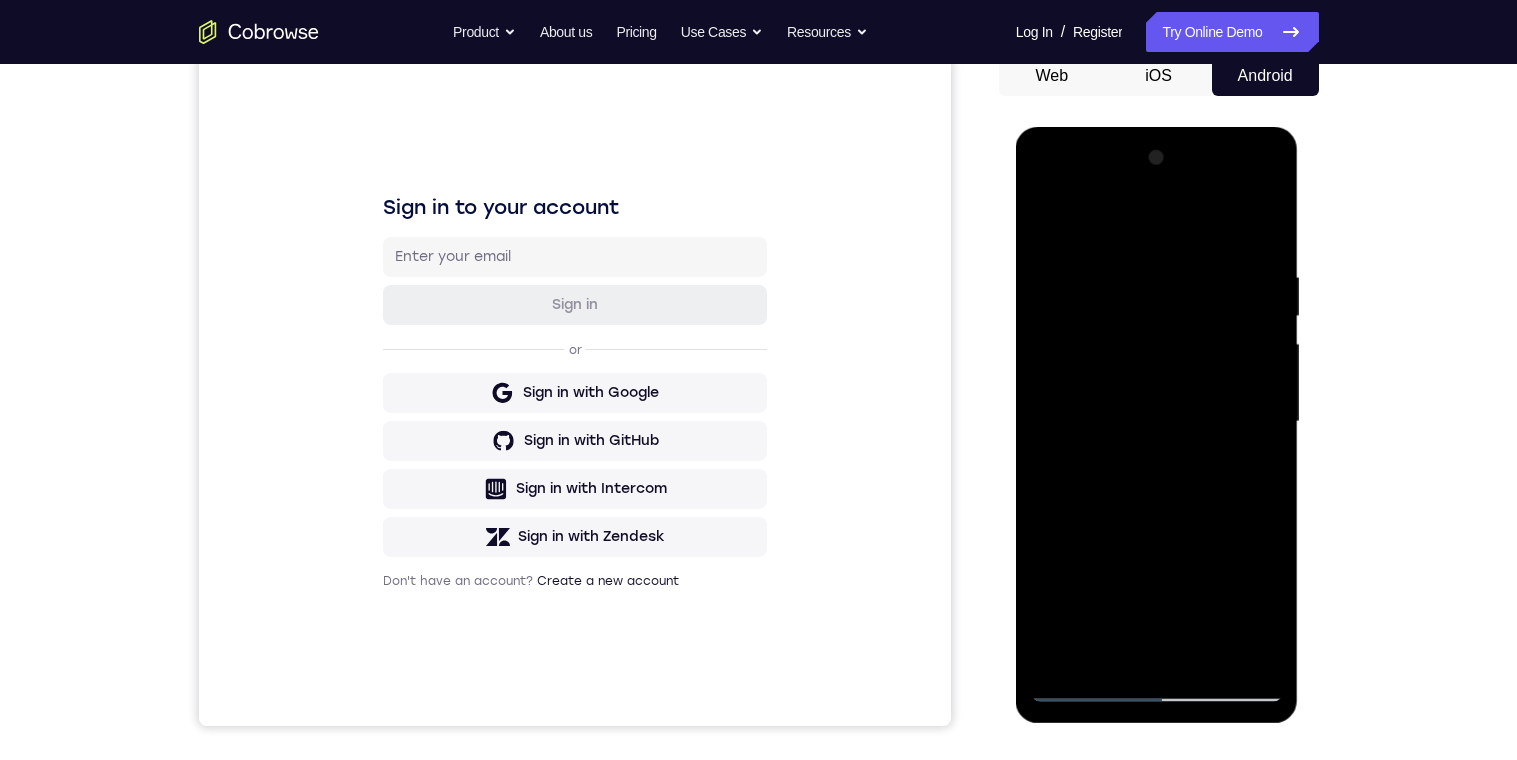 click at bounding box center (1157, 422) 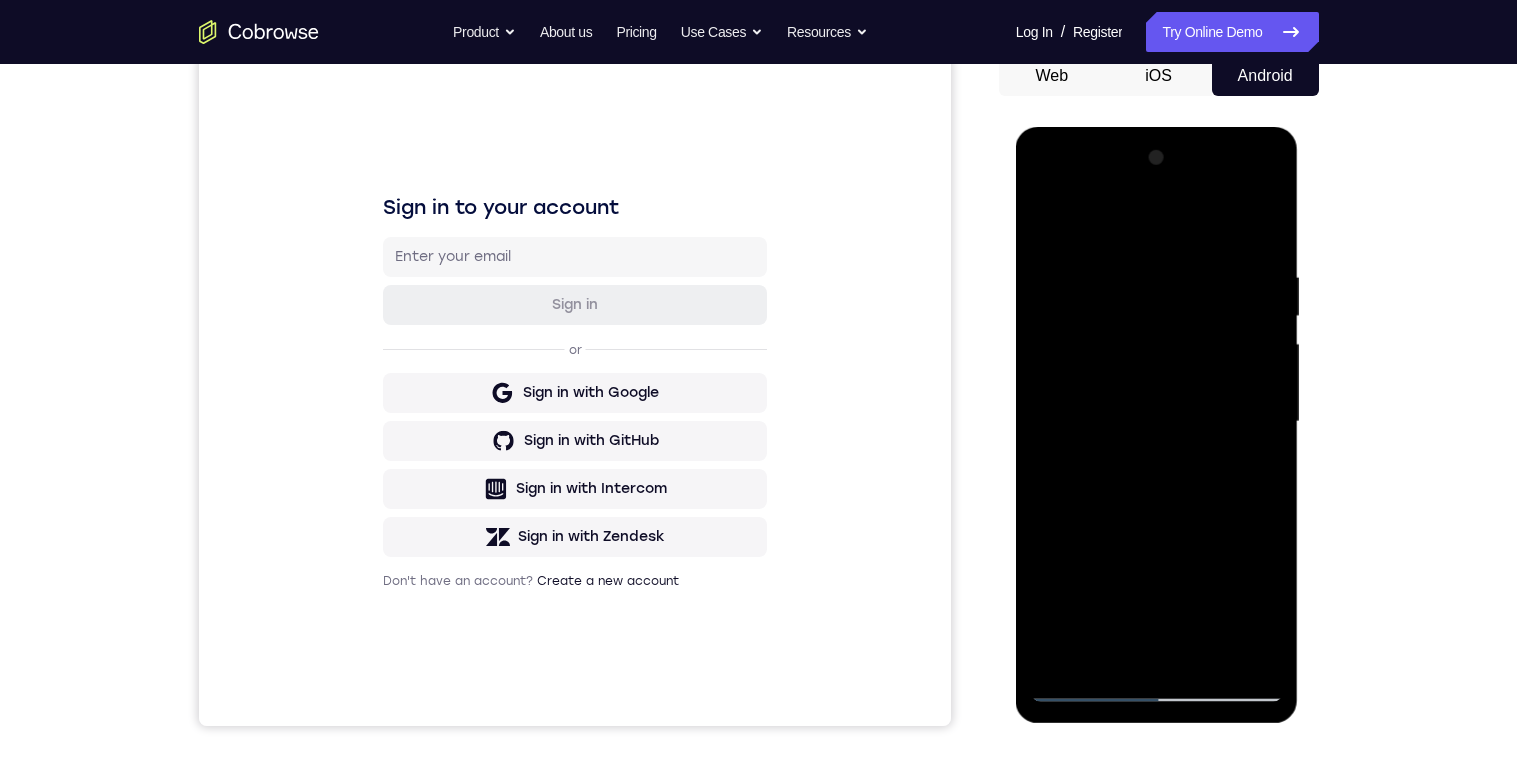 click at bounding box center (1157, 422) 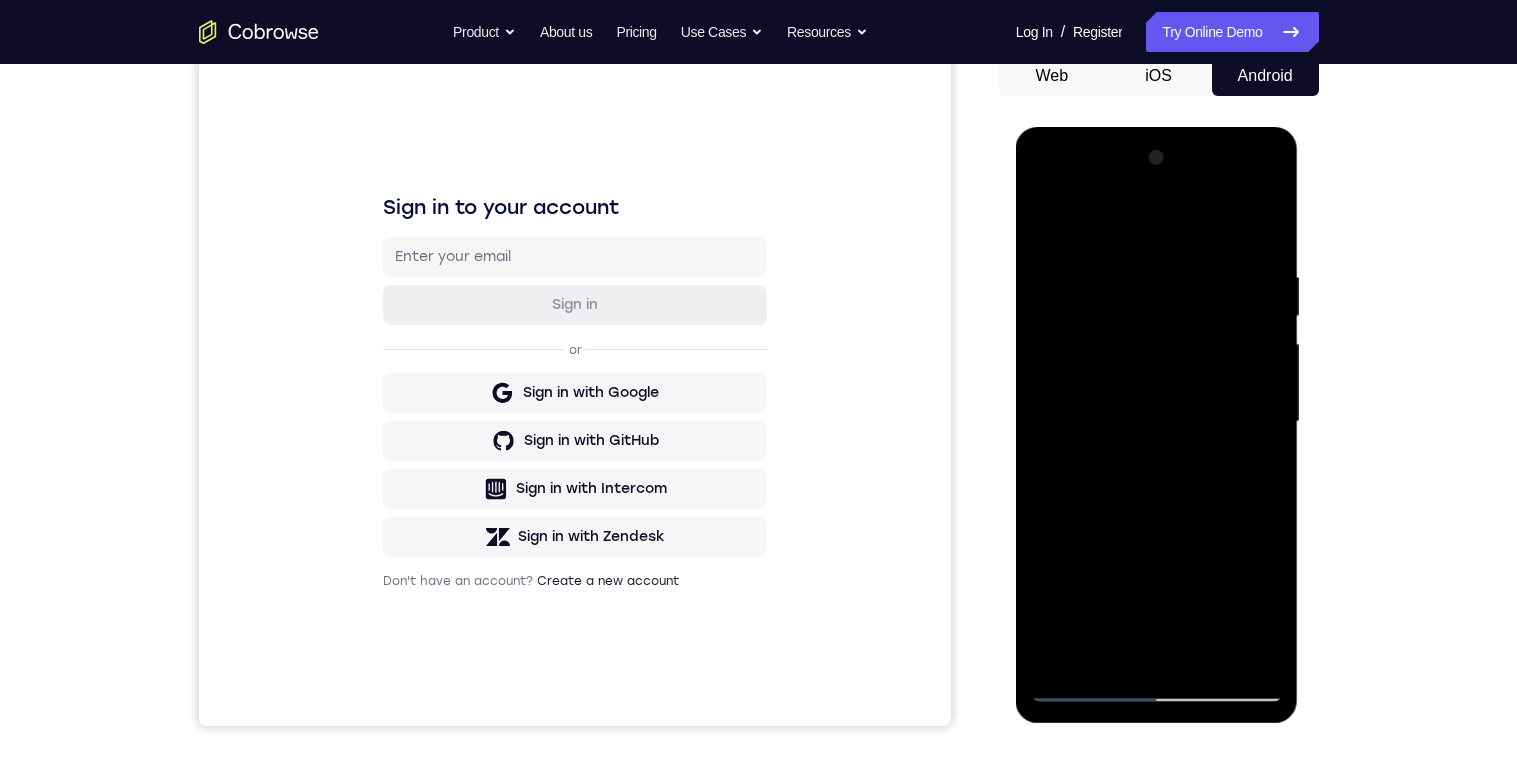 click at bounding box center [1157, 422] 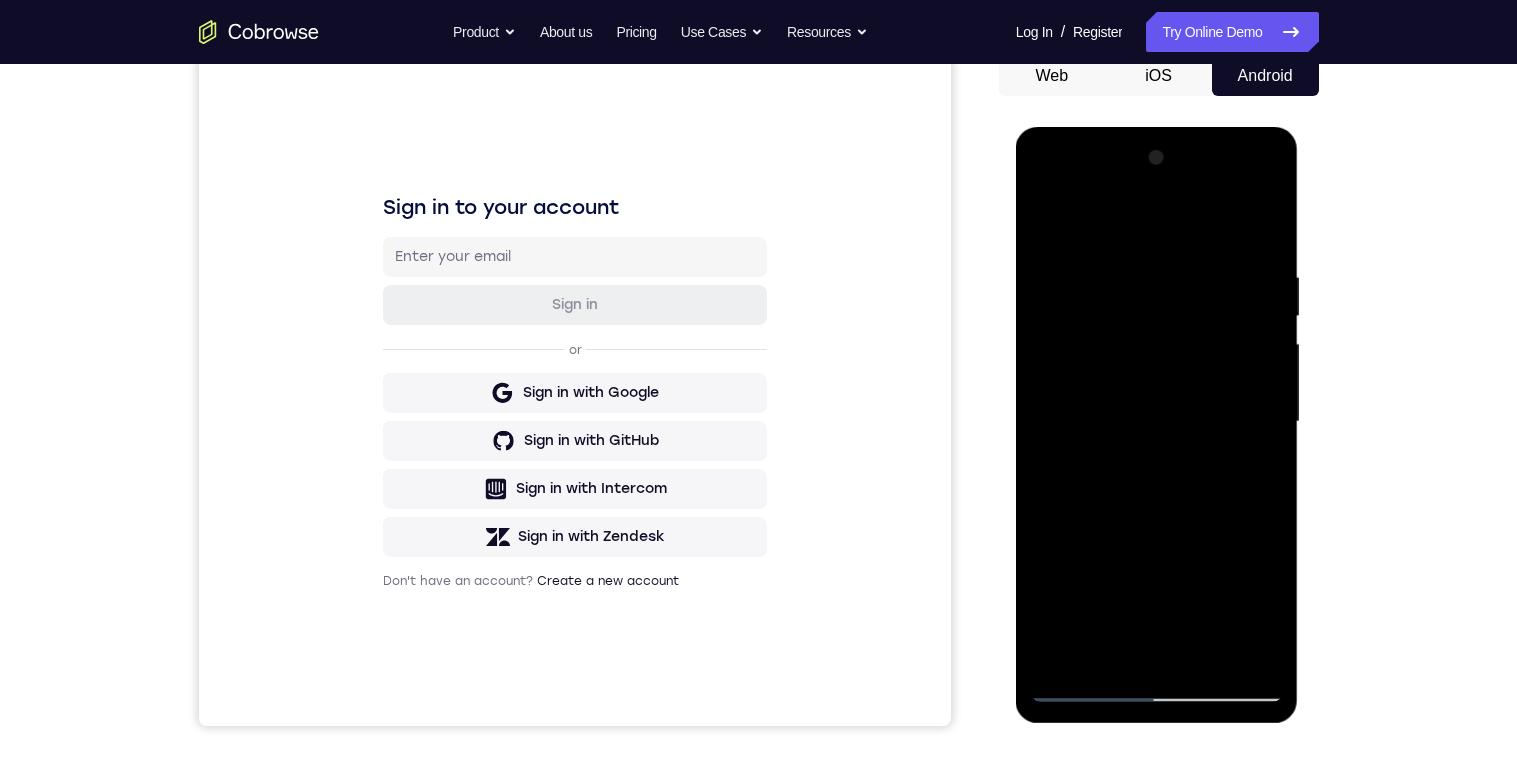 click at bounding box center (1157, 422) 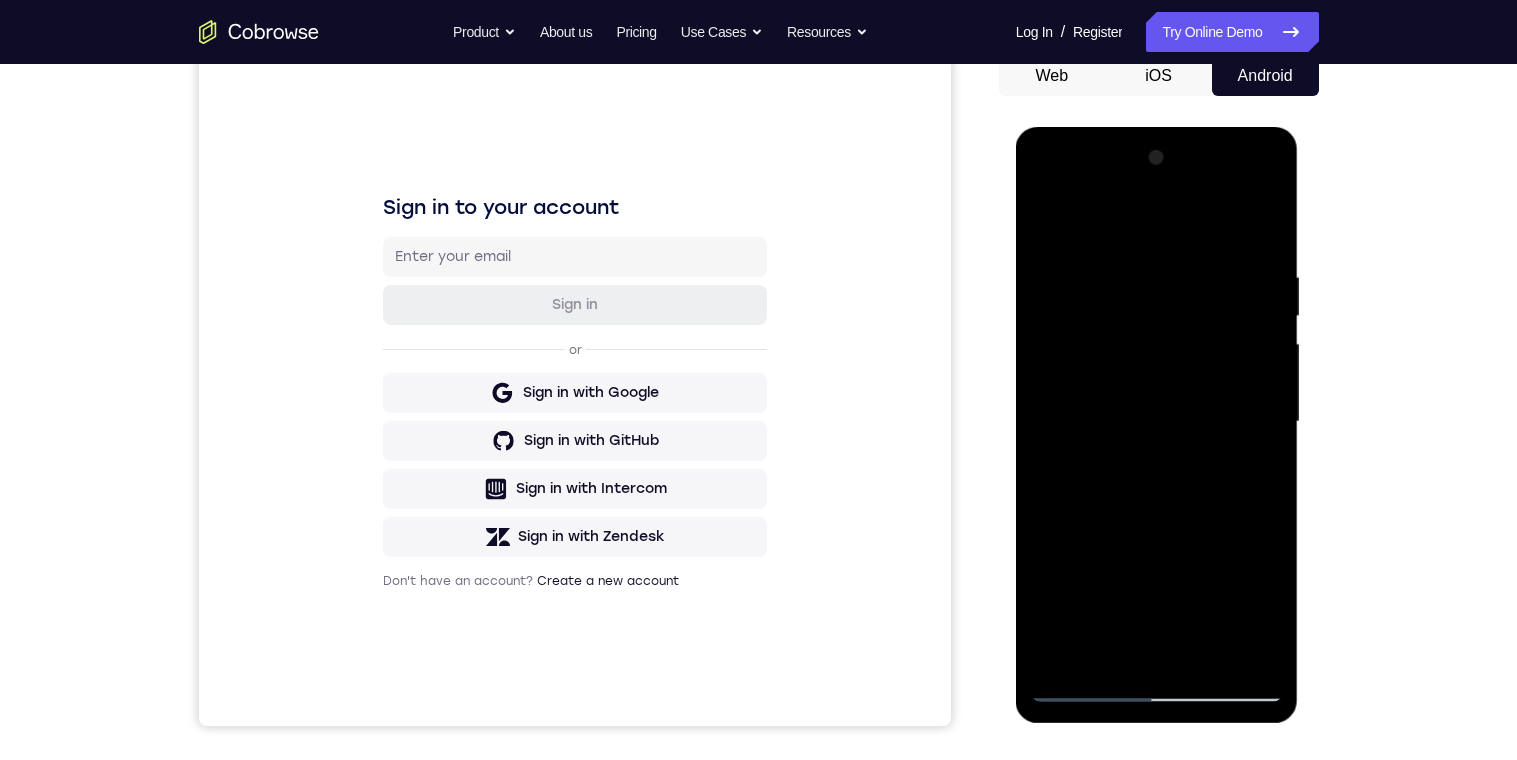 click at bounding box center (1157, 422) 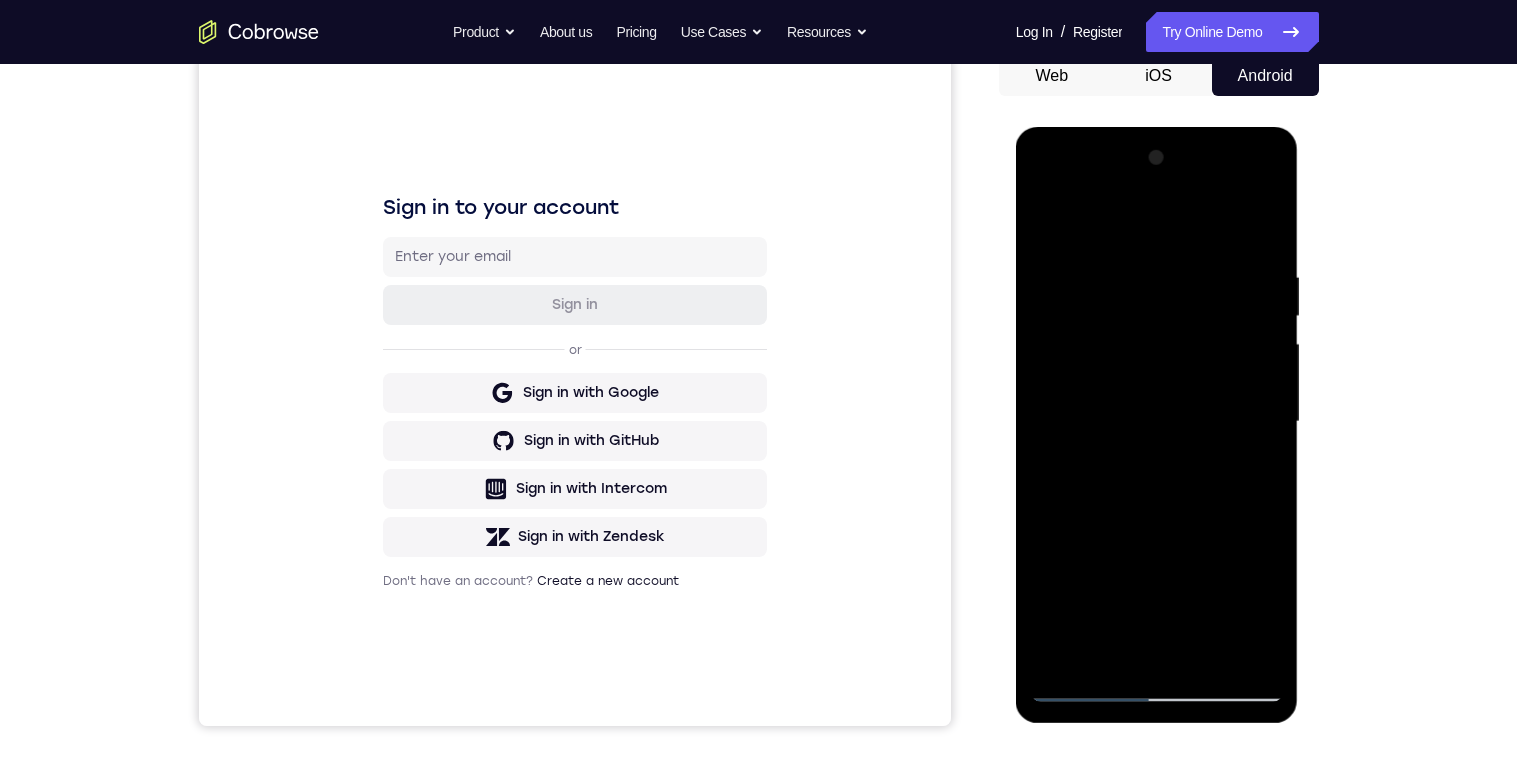 click at bounding box center [1157, 422] 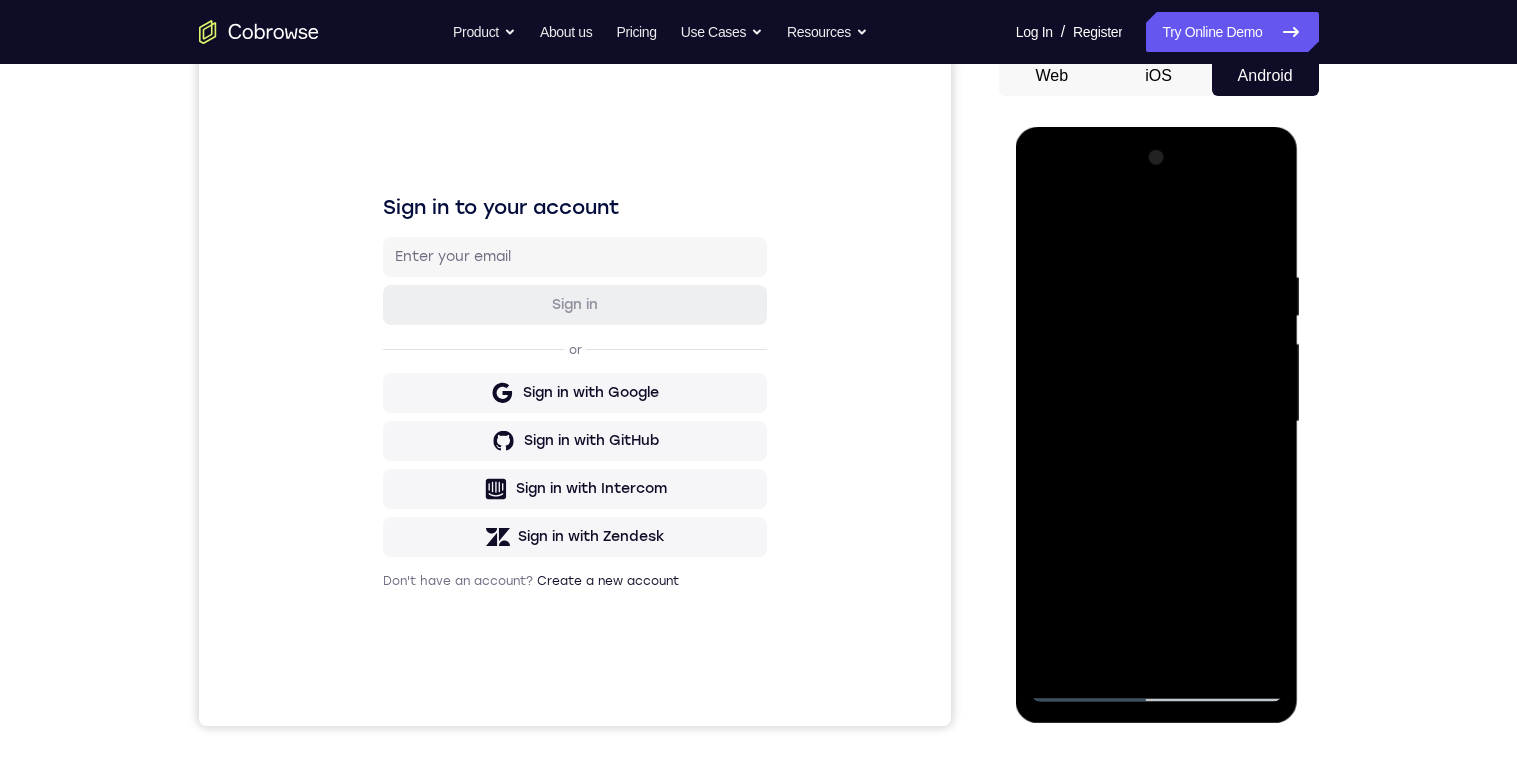 click at bounding box center [1157, 422] 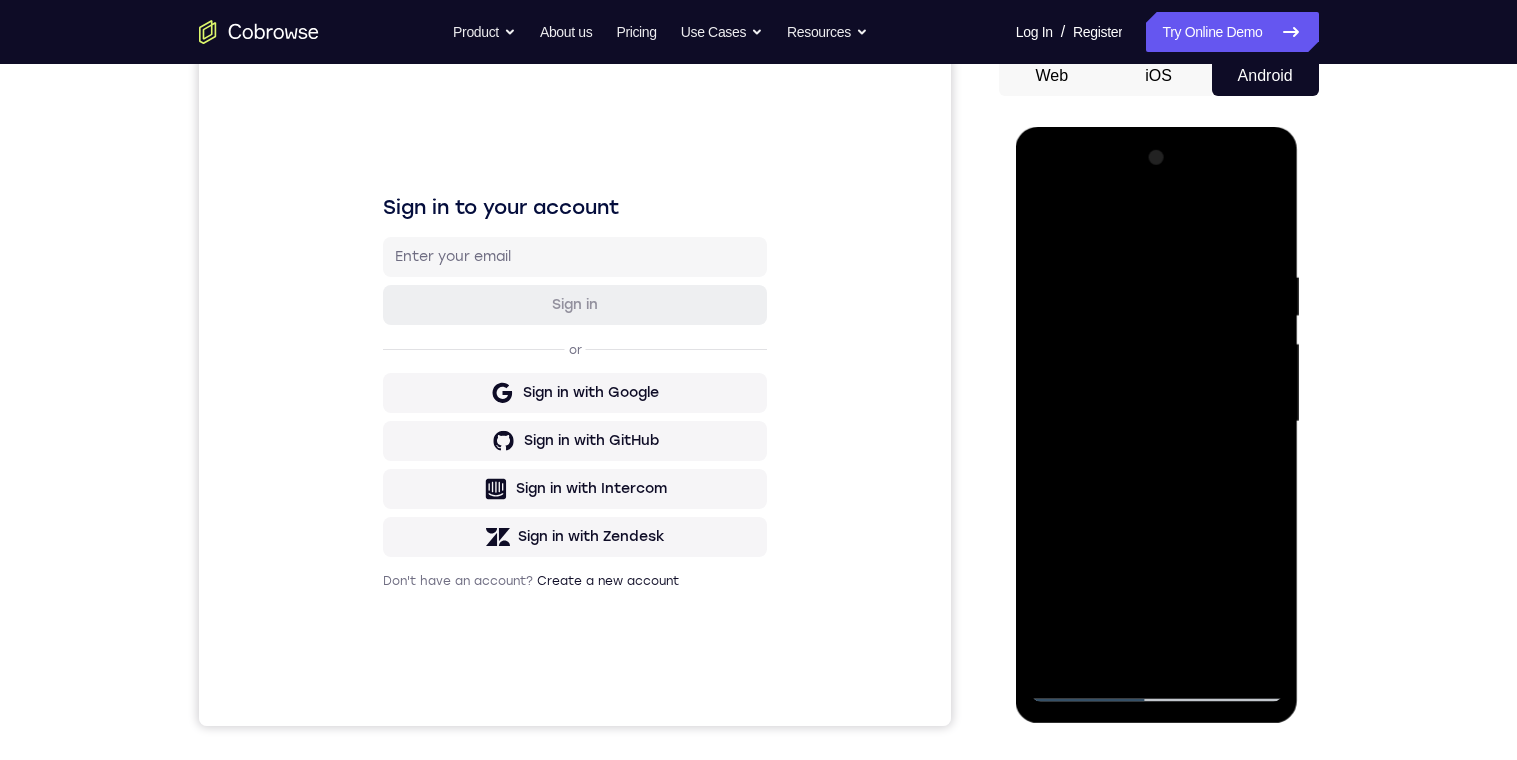 click at bounding box center (1157, 422) 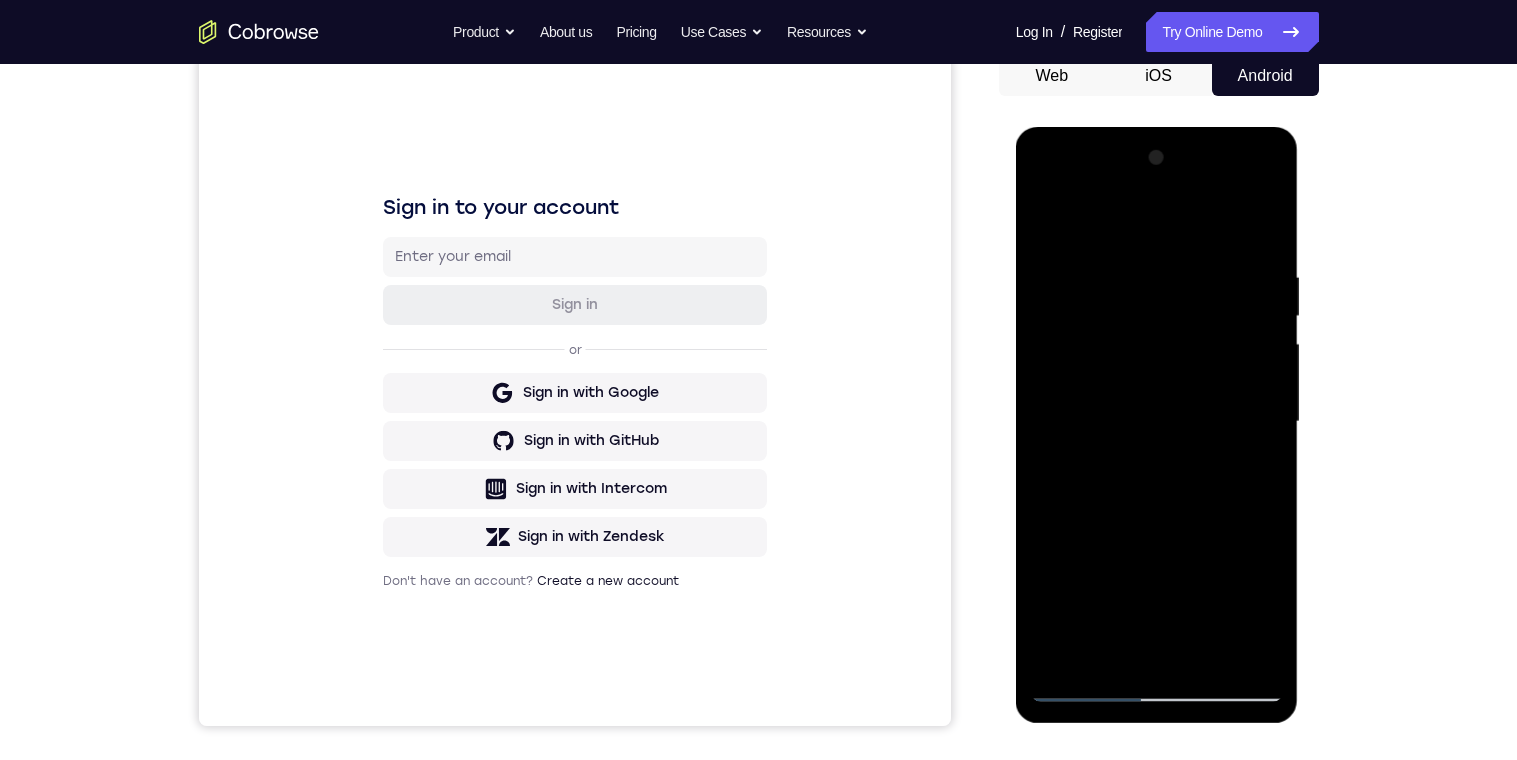 click at bounding box center (1157, 422) 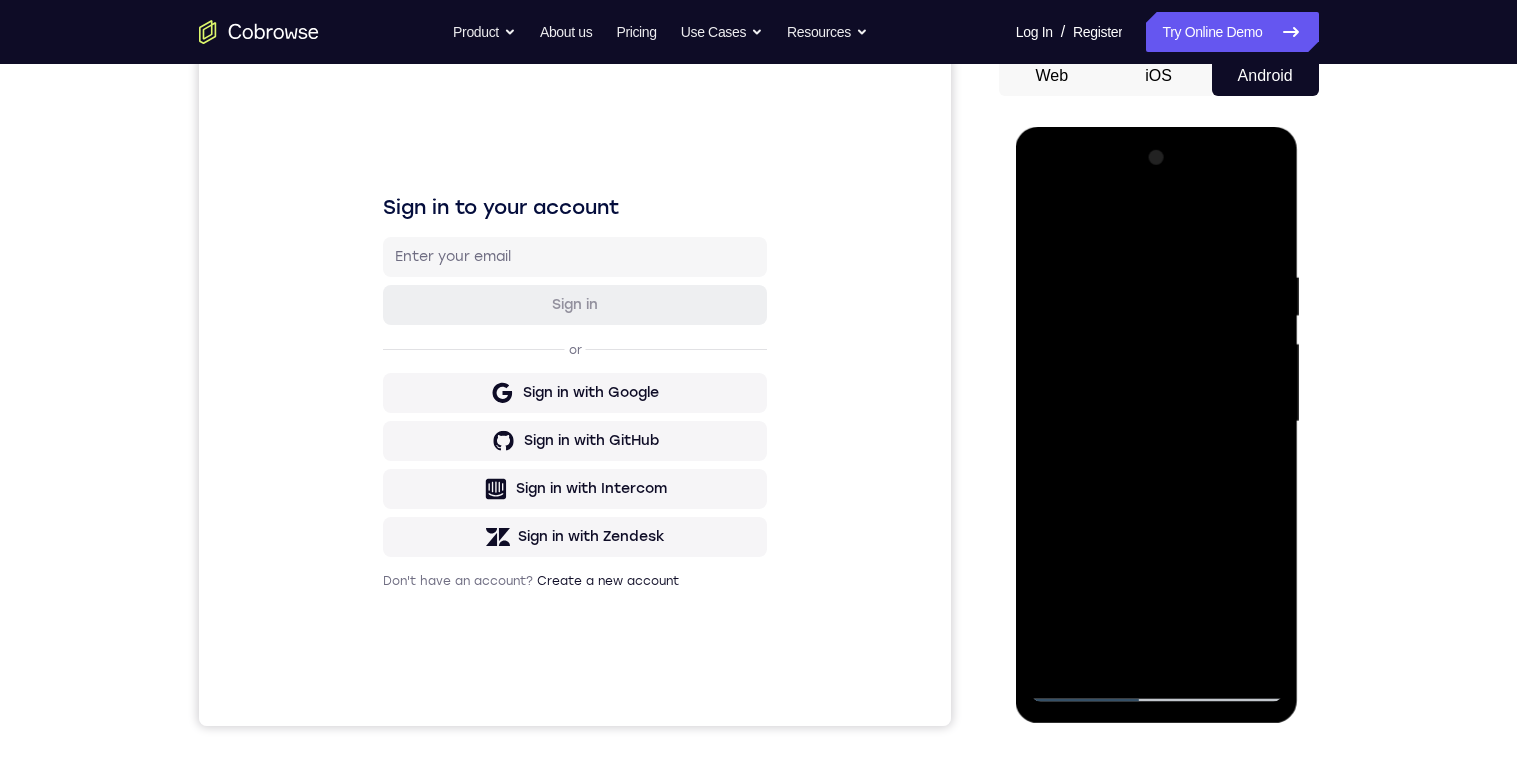click at bounding box center [1157, 422] 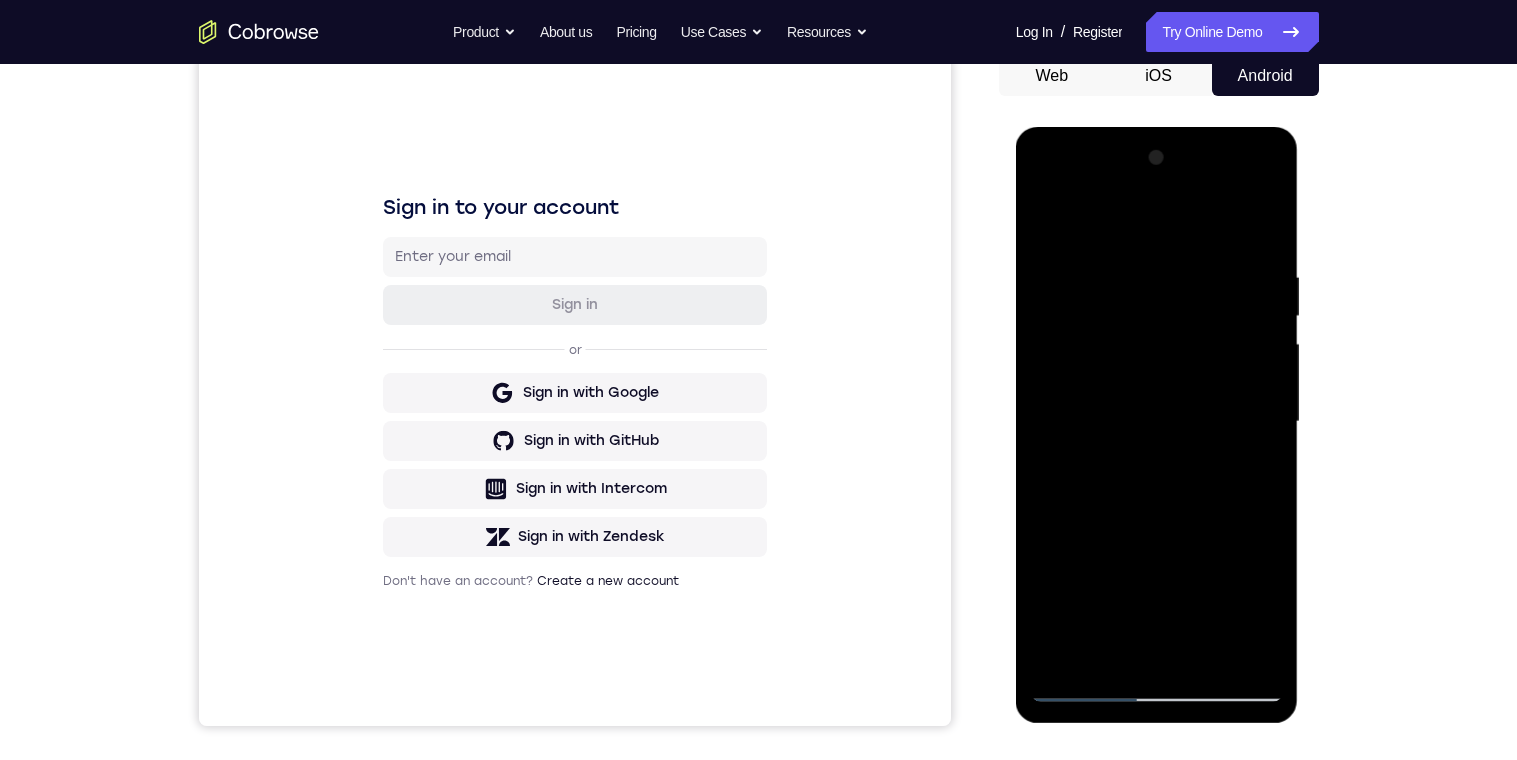 click at bounding box center (1157, 422) 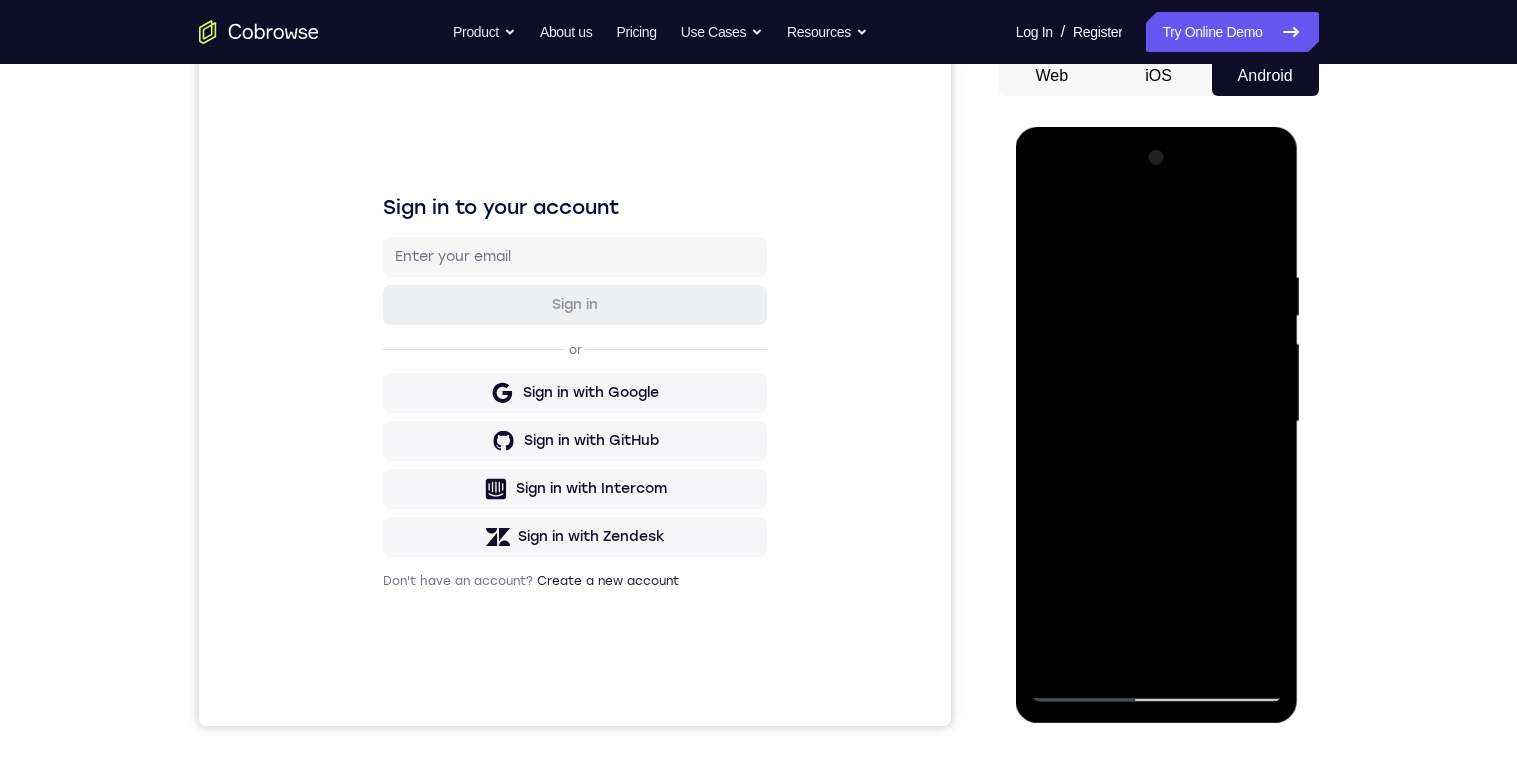 click at bounding box center [1157, 422] 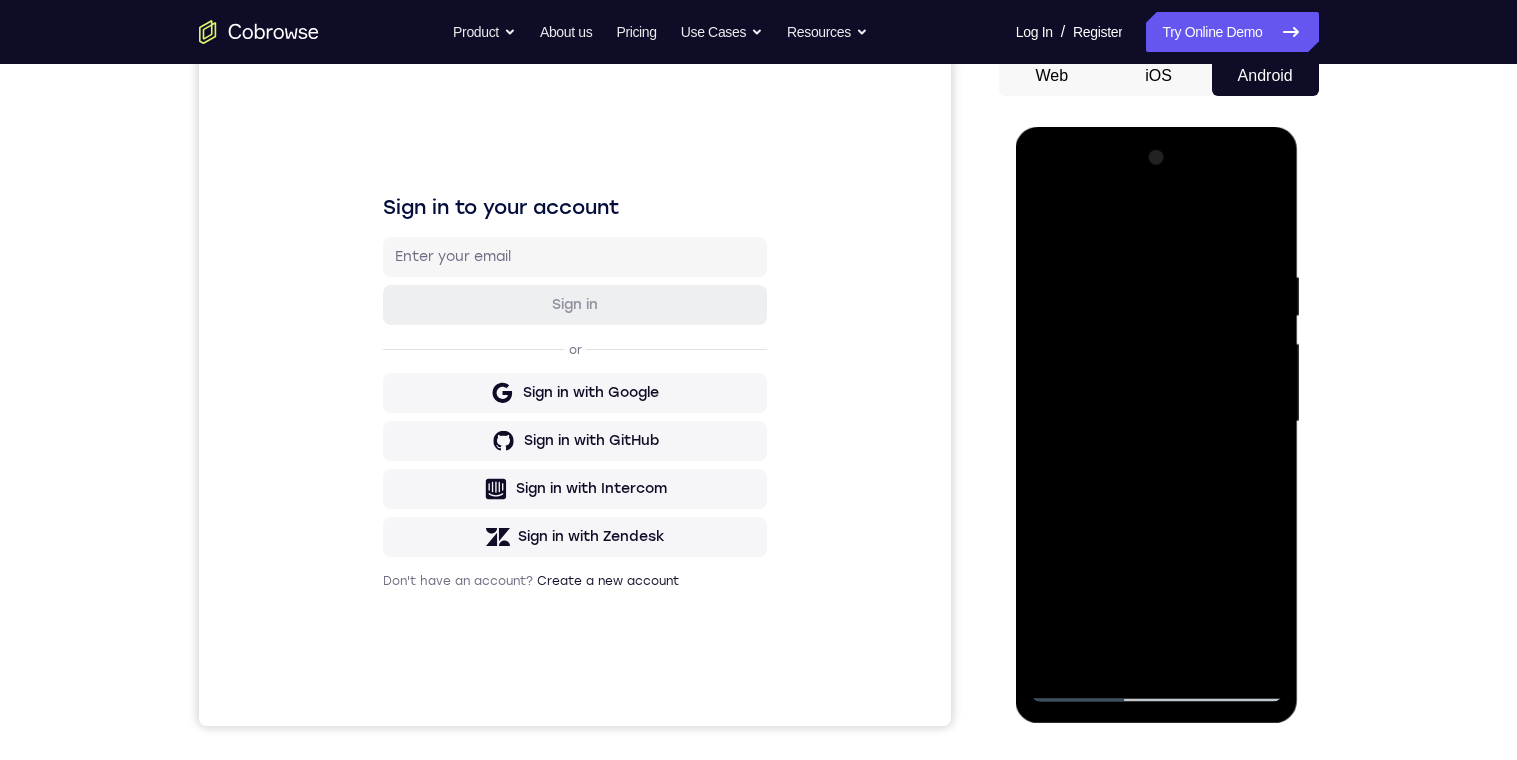 click at bounding box center (1157, 422) 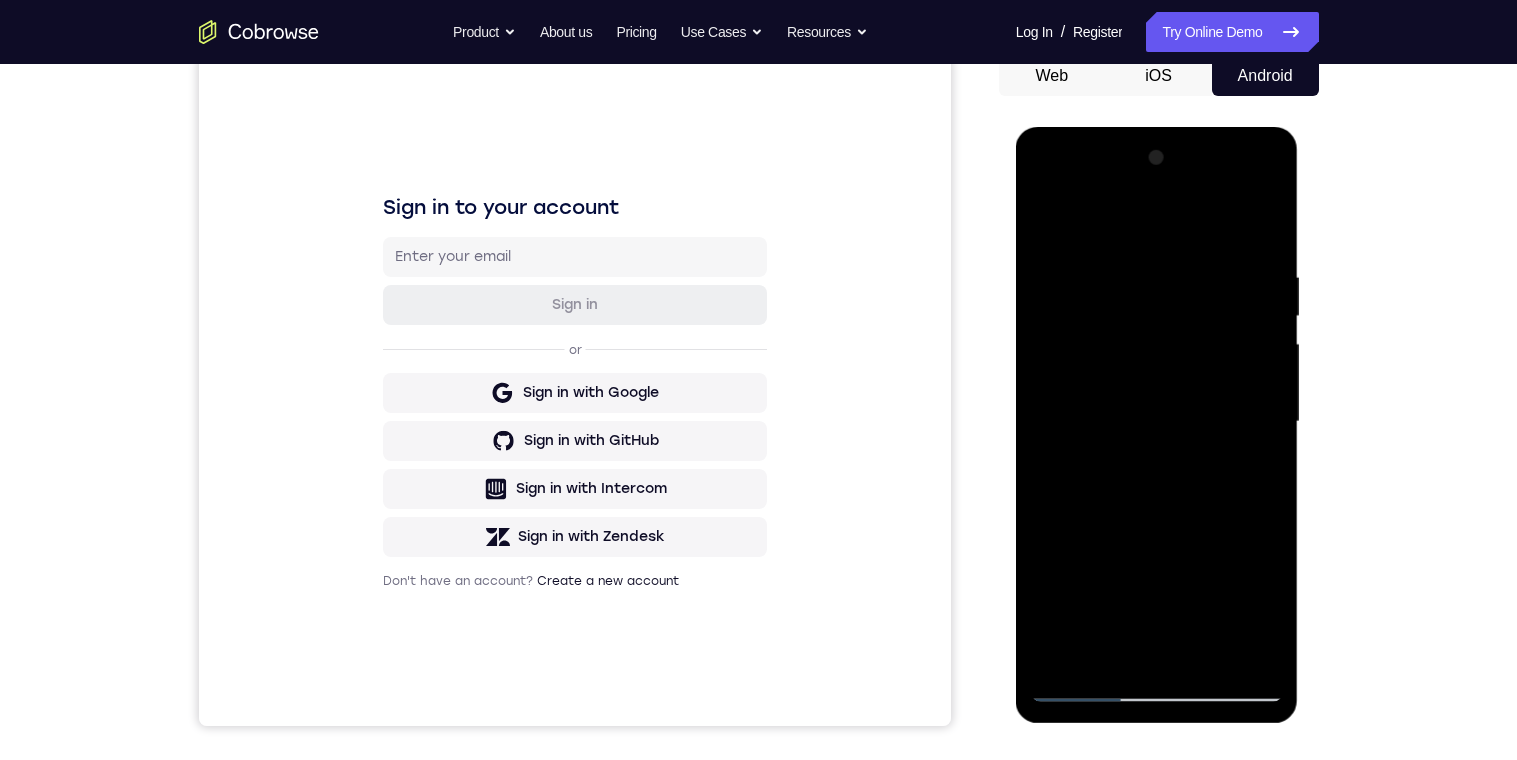 click at bounding box center [1157, 422] 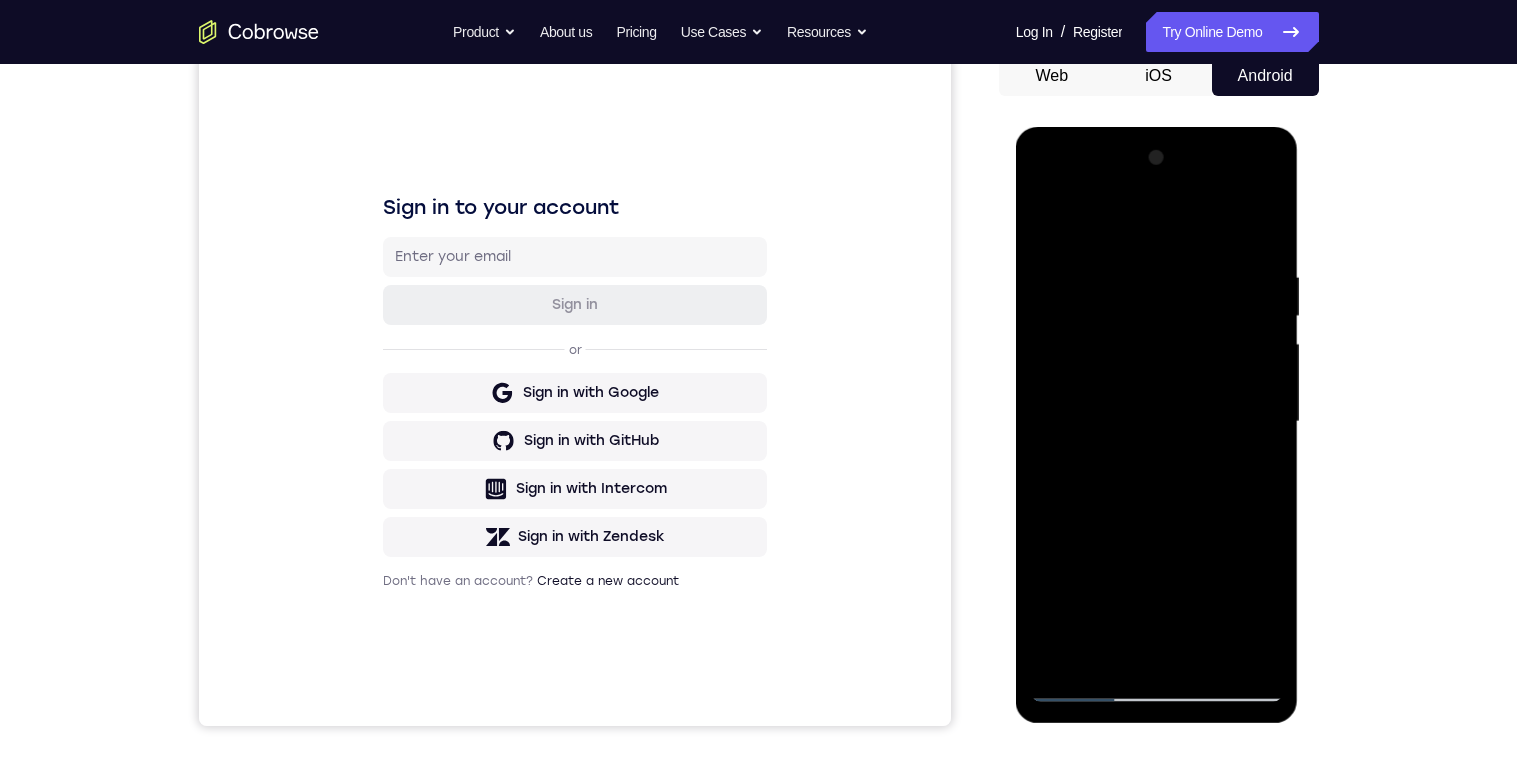 click at bounding box center [1157, 422] 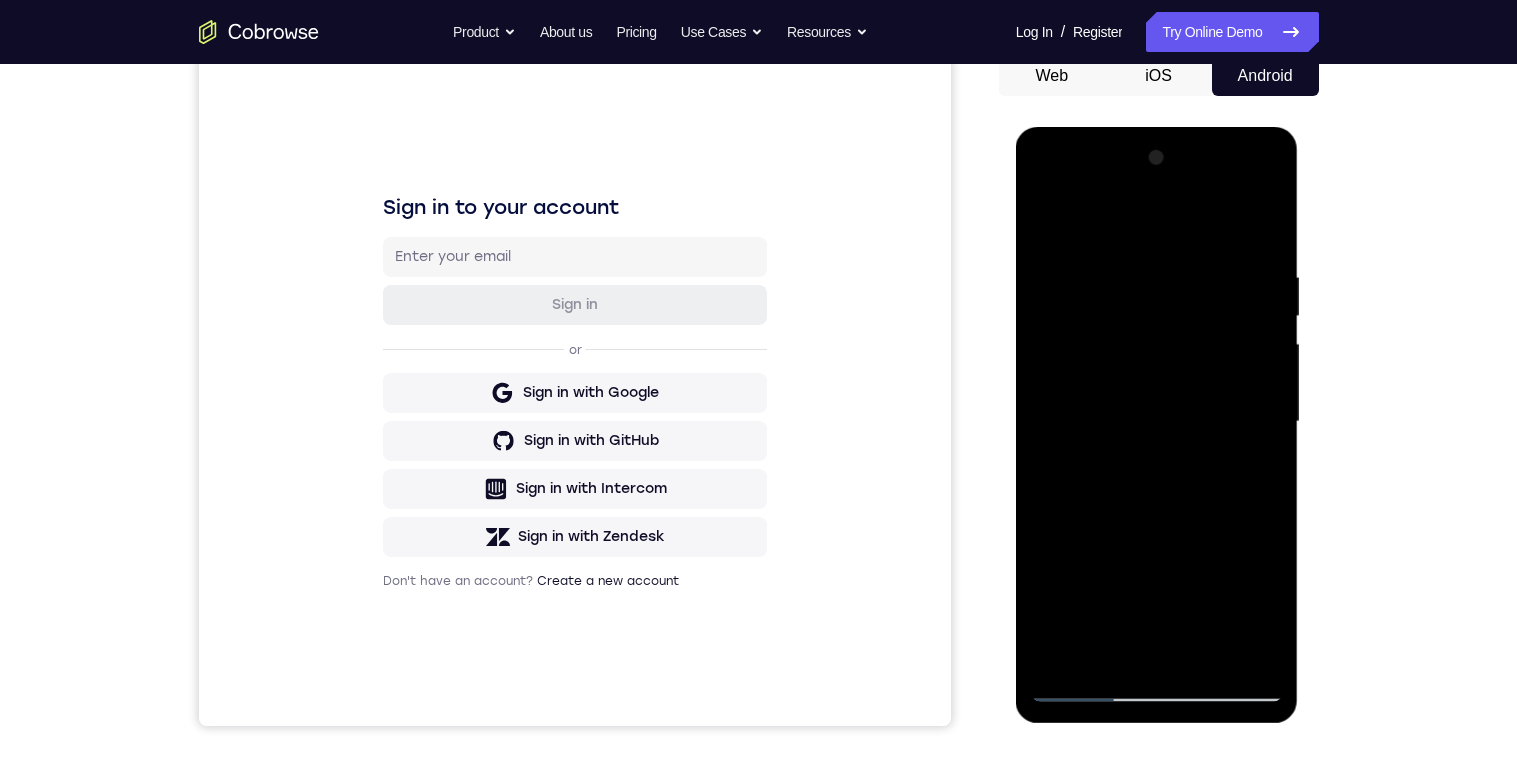 click at bounding box center (1157, 422) 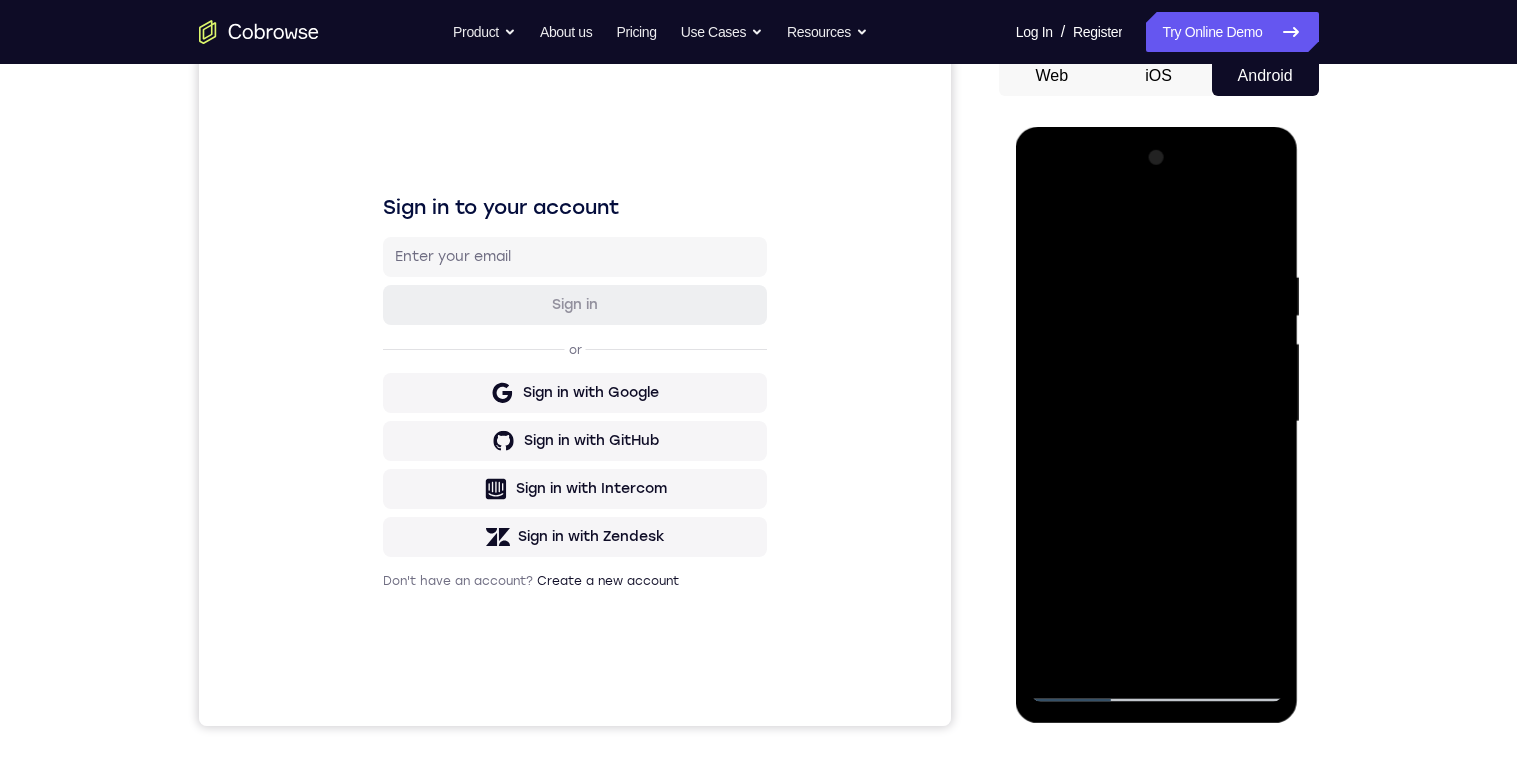 click at bounding box center [1157, 422] 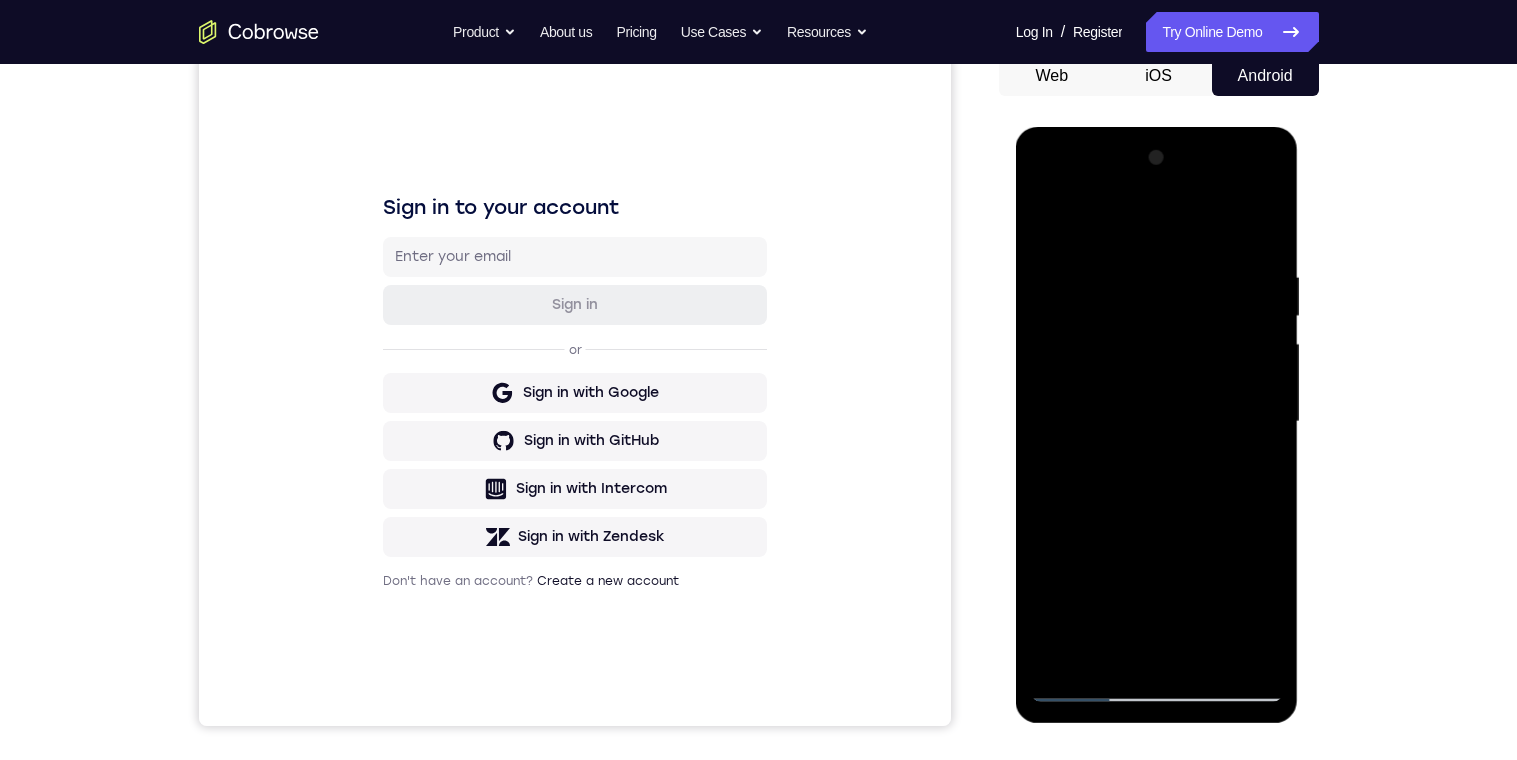 click at bounding box center [1157, 422] 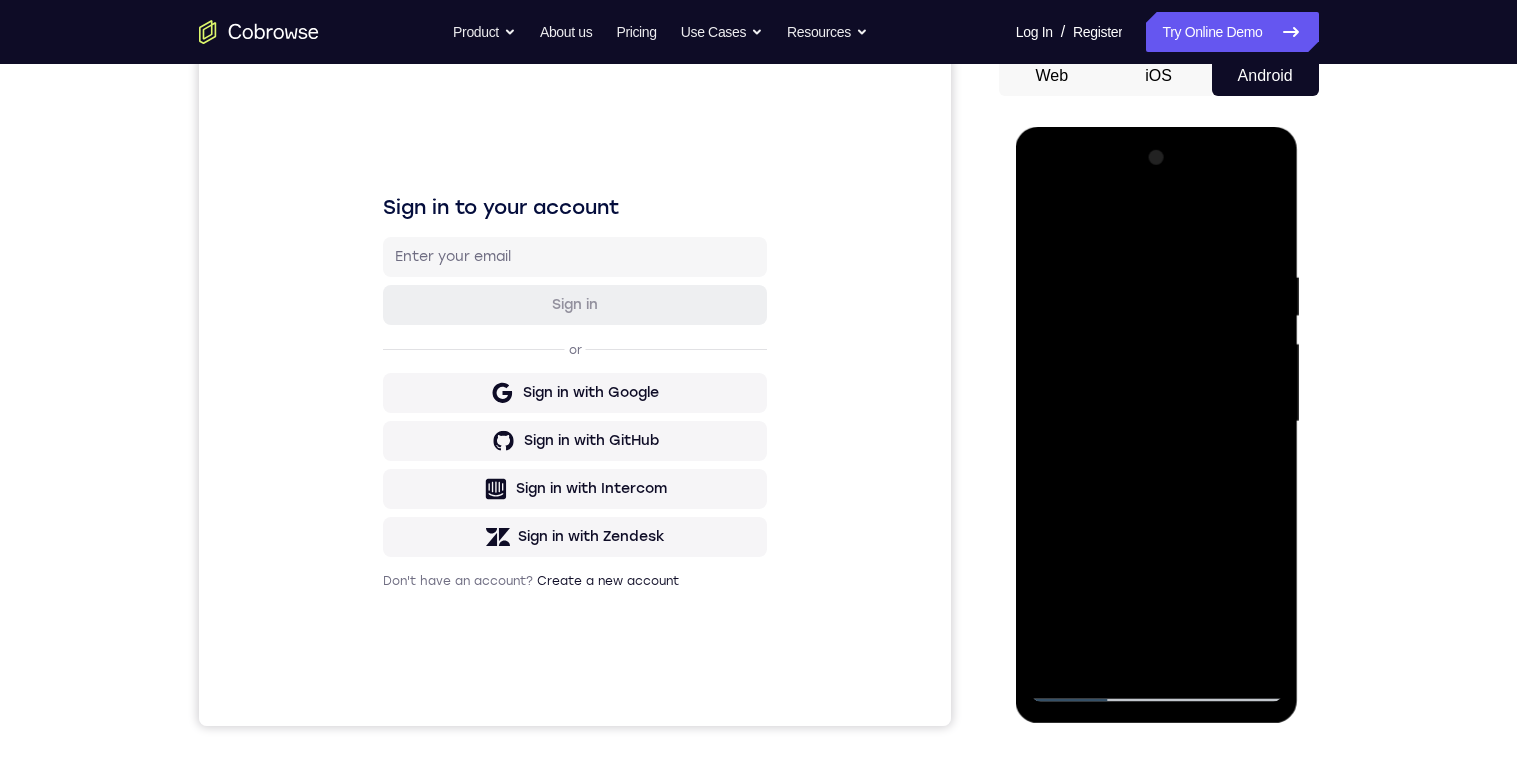 click at bounding box center (1157, 422) 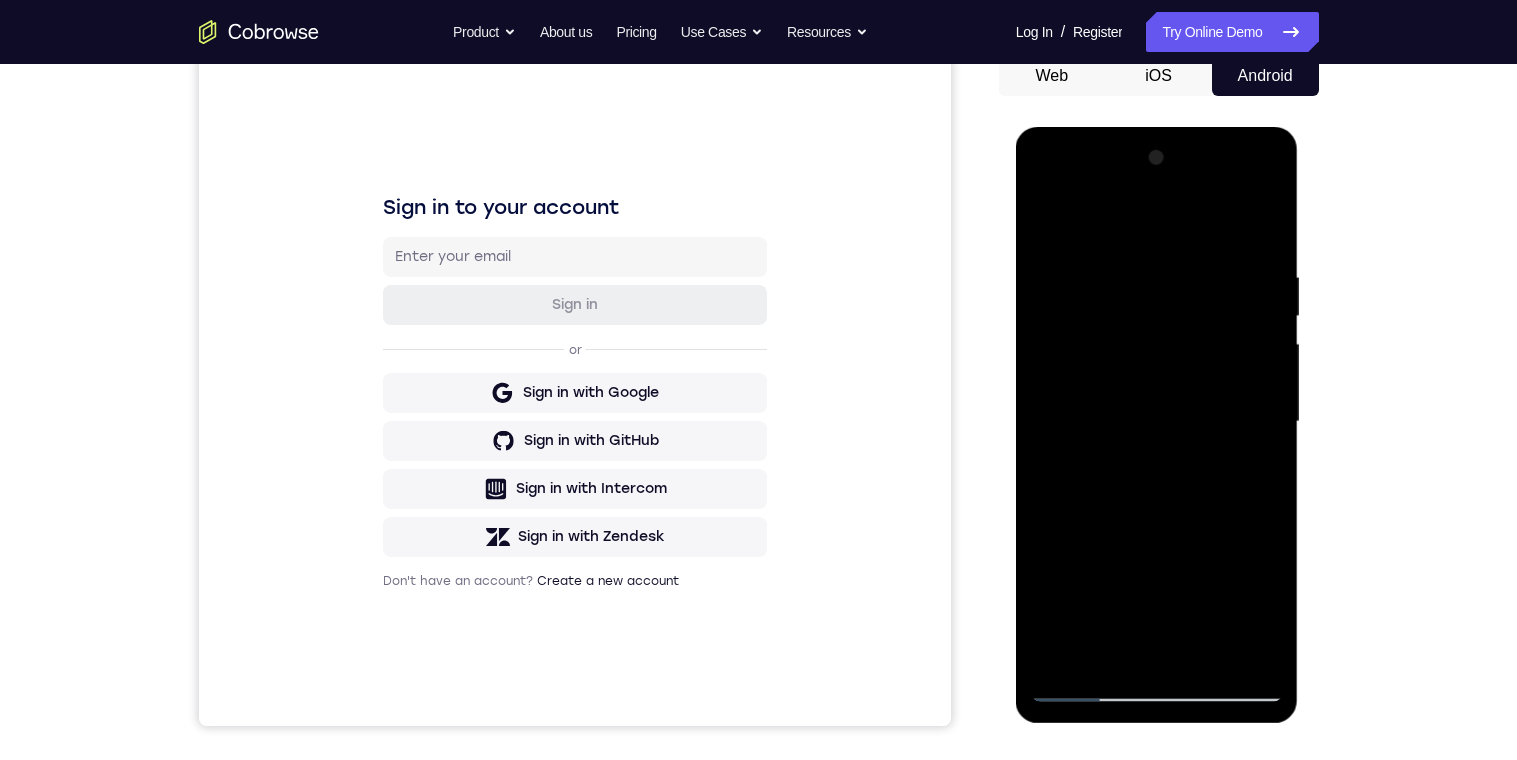 click at bounding box center (1157, 422) 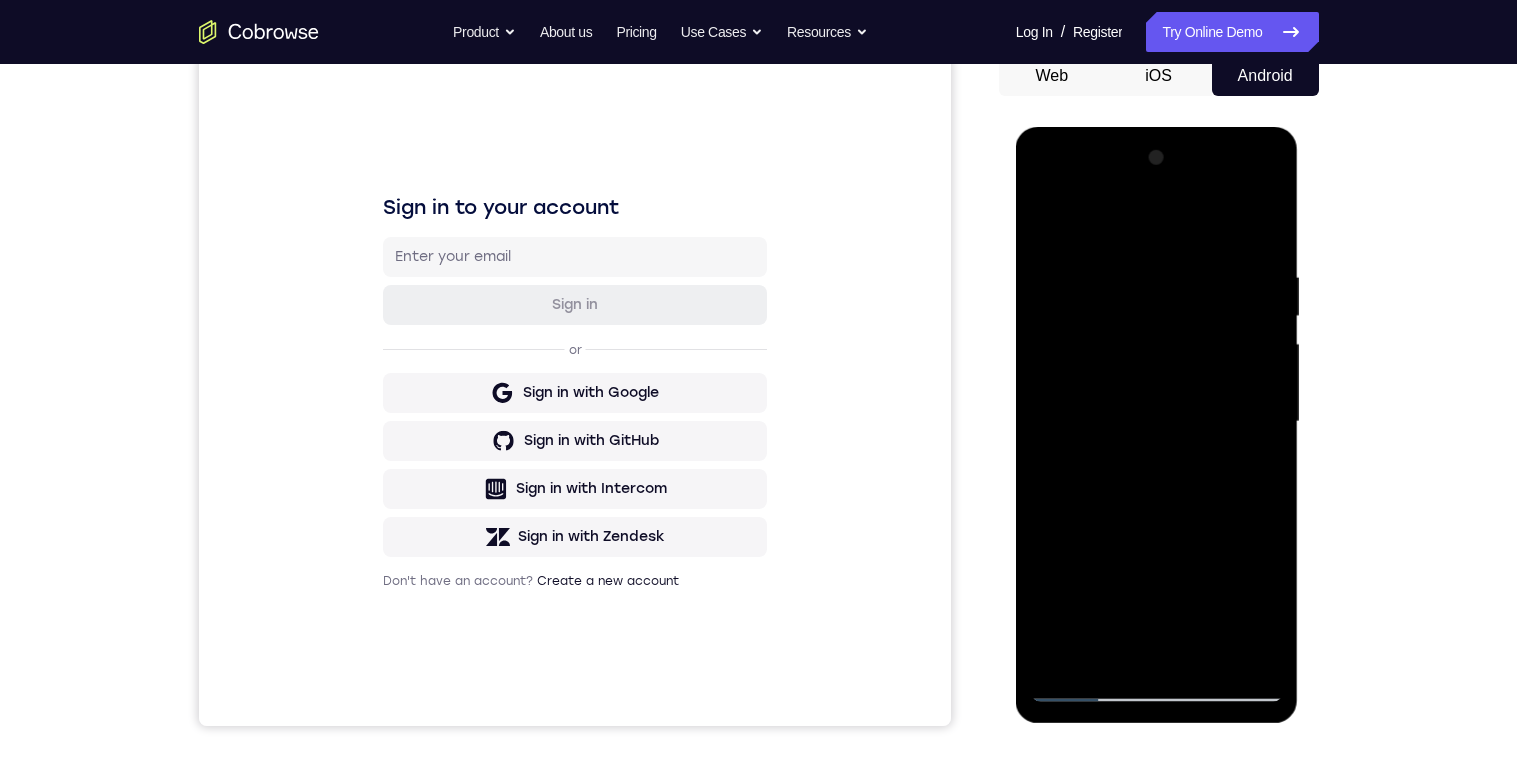 click at bounding box center [1157, 422] 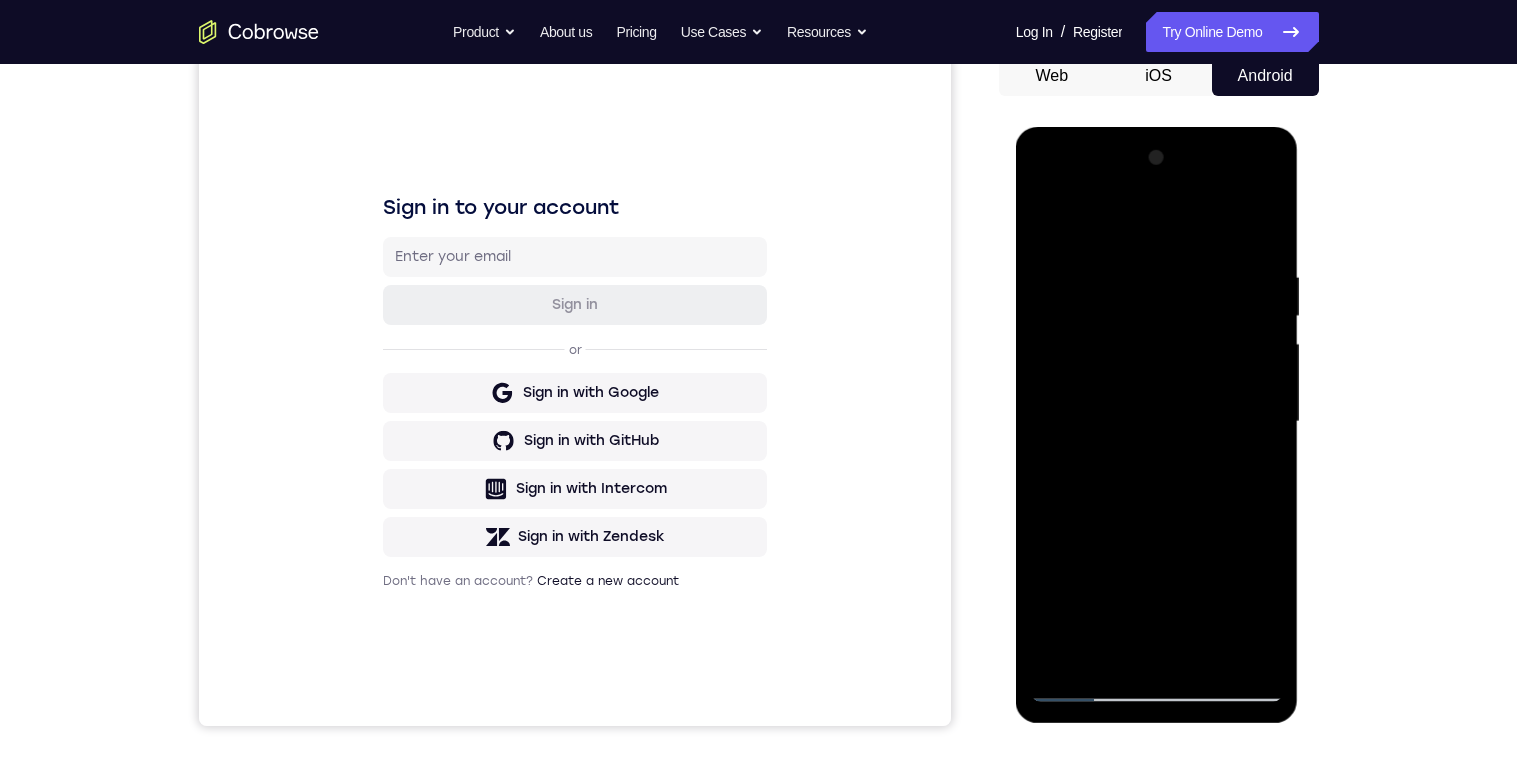 click at bounding box center (1157, 422) 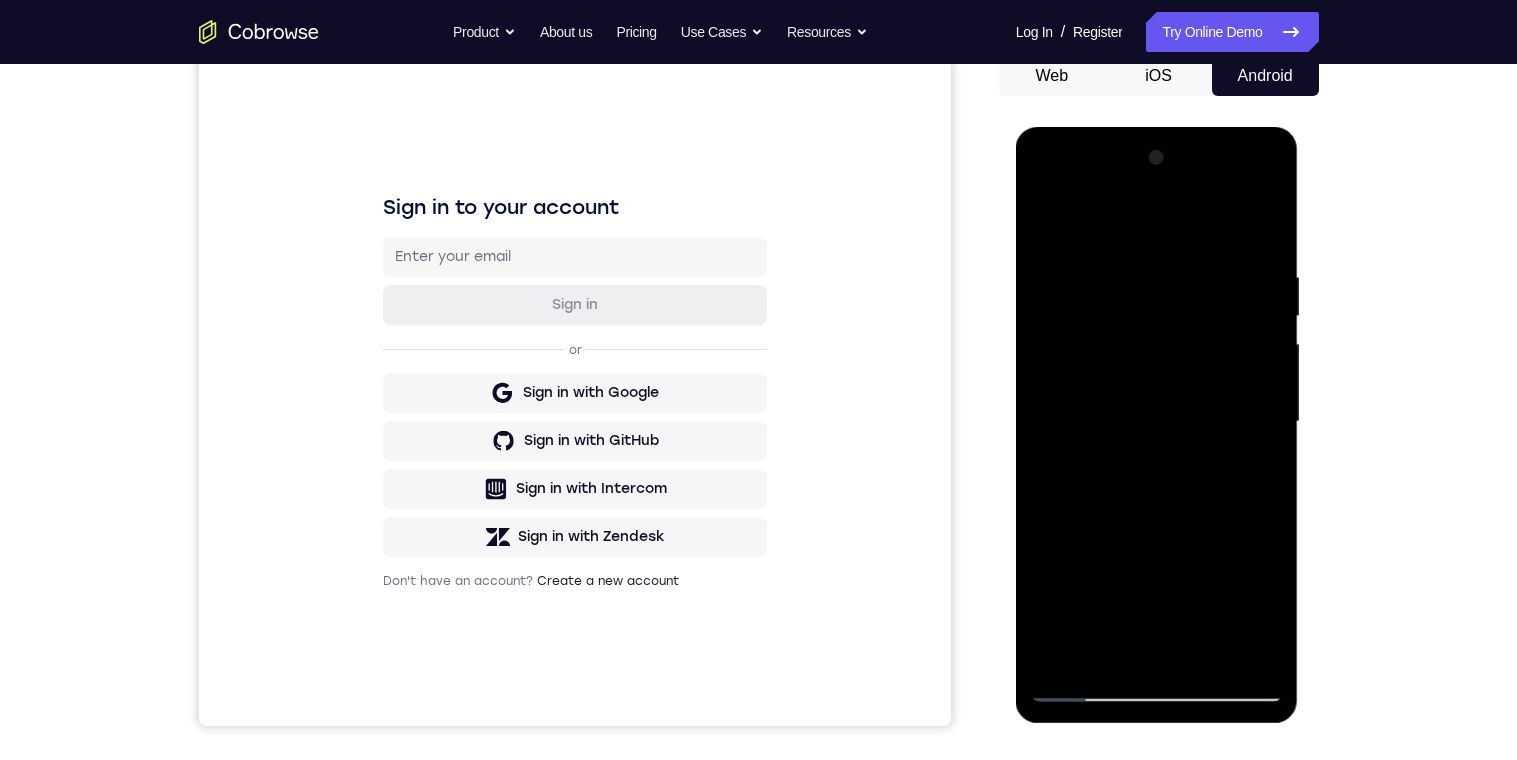 click at bounding box center (1157, 422) 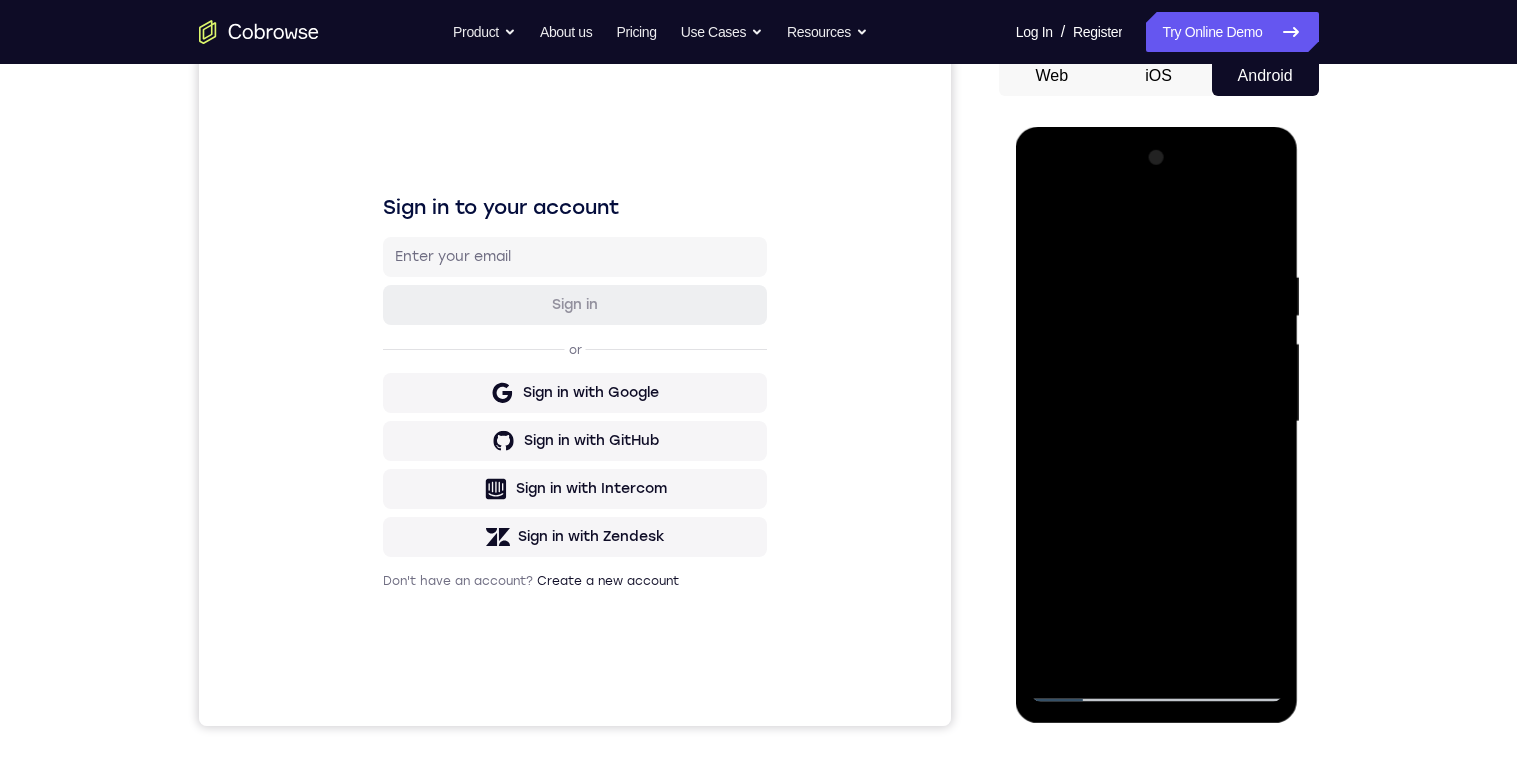 click at bounding box center [1157, 422] 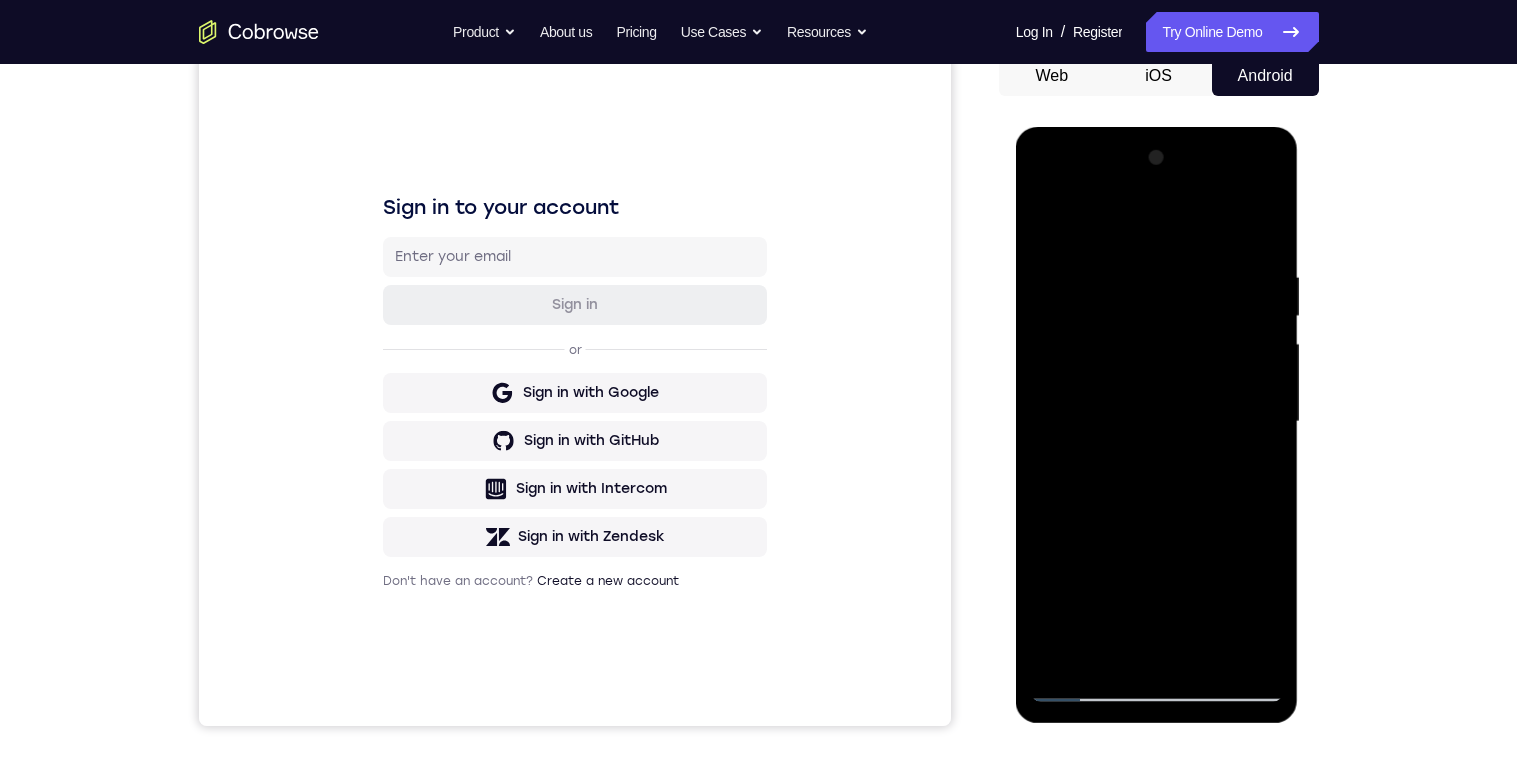 click at bounding box center [1157, 422] 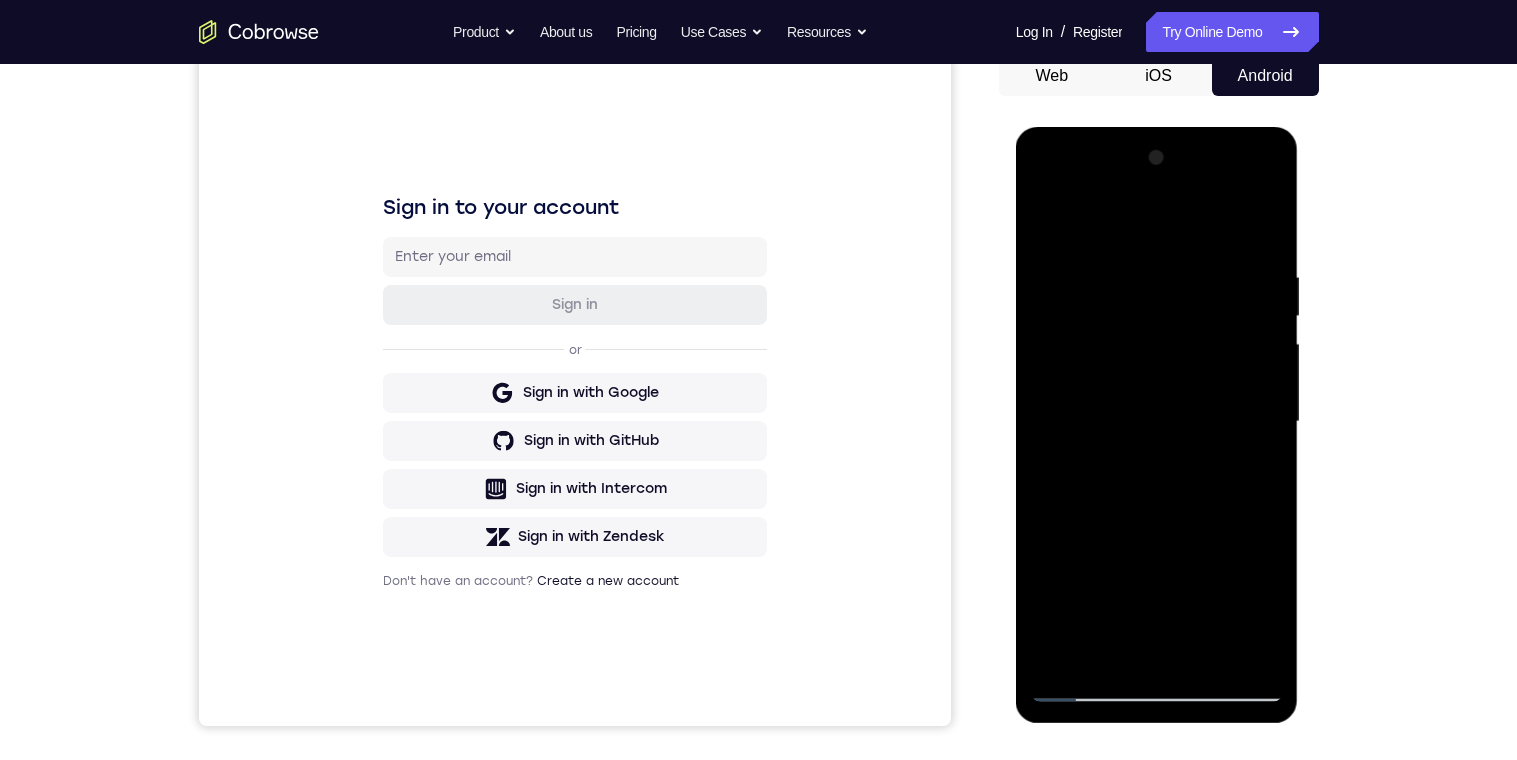 click at bounding box center (1157, 422) 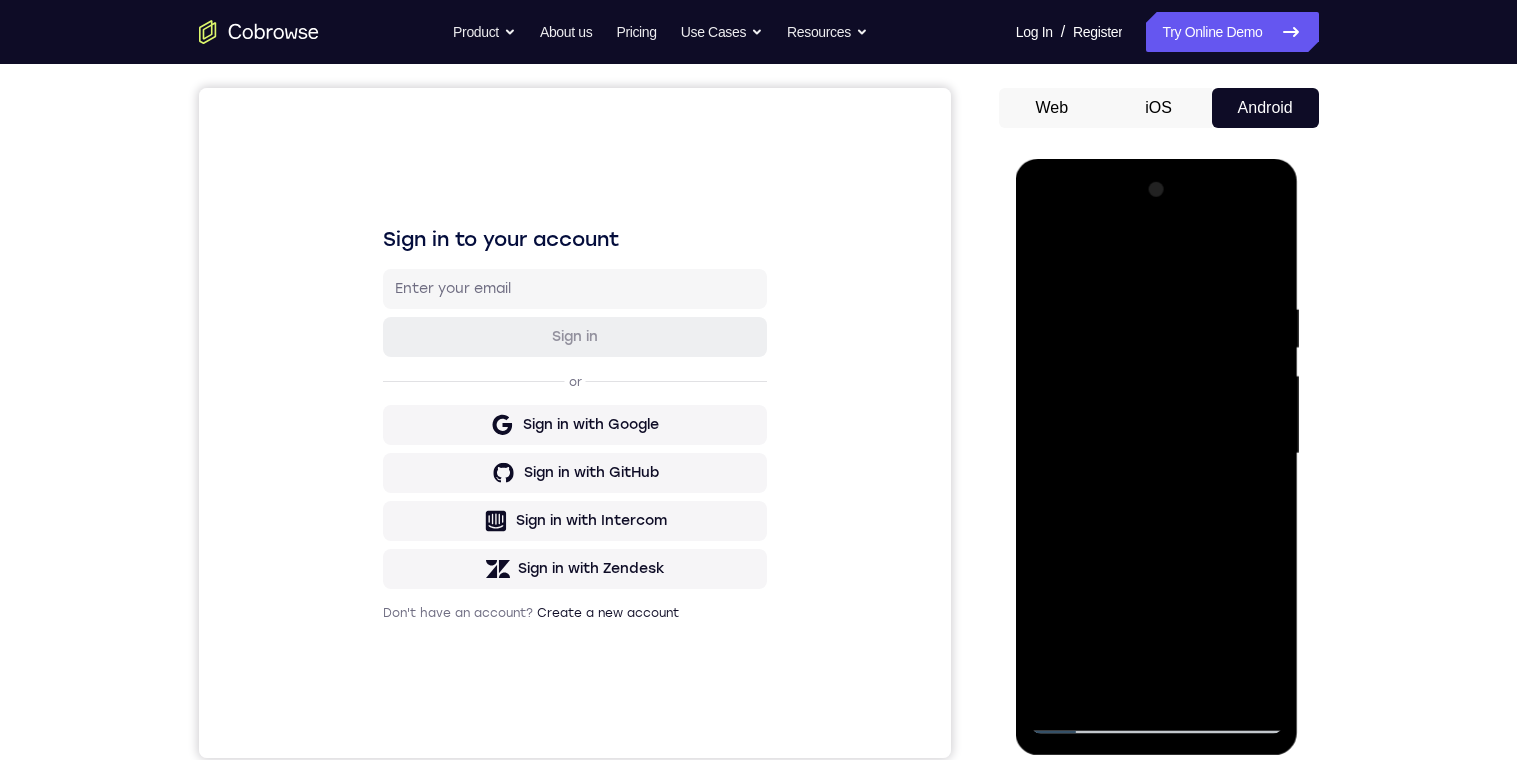 scroll, scrollTop: 227, scrollLeft: 0, axis: vertical 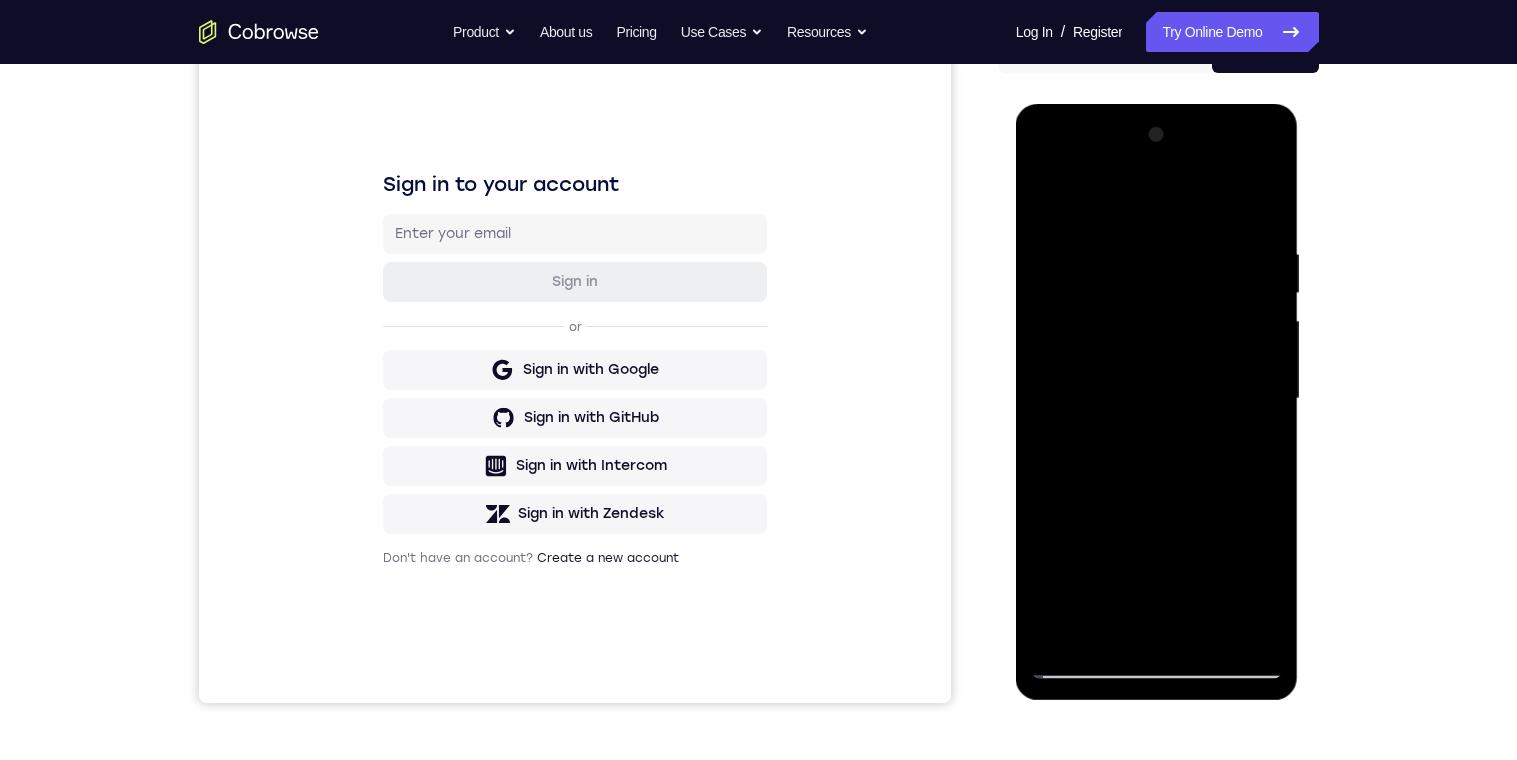 click at bounding box center [1157, 399] 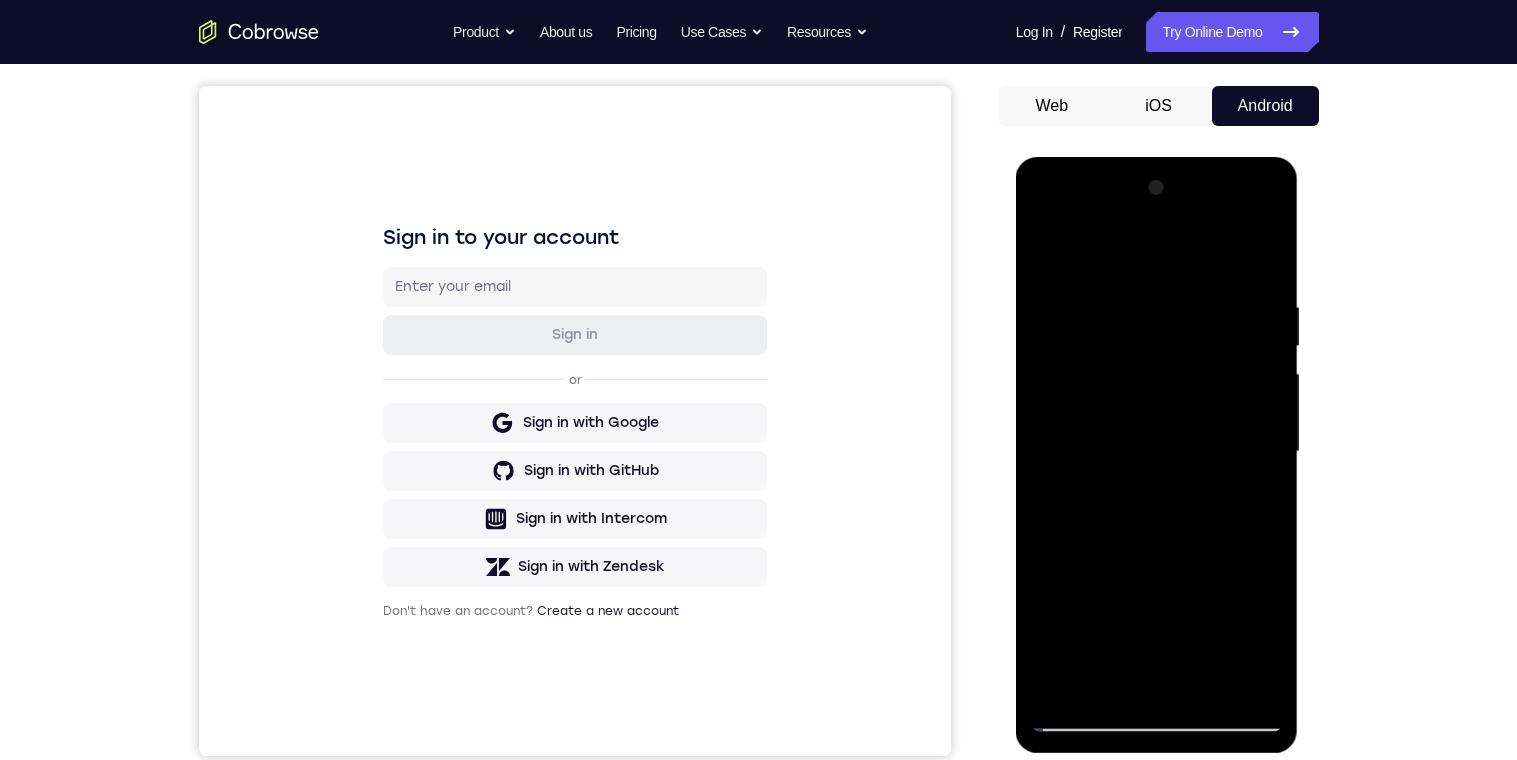 scroll, scrollTop: 162, scrollLeft: 0, axis: vertical 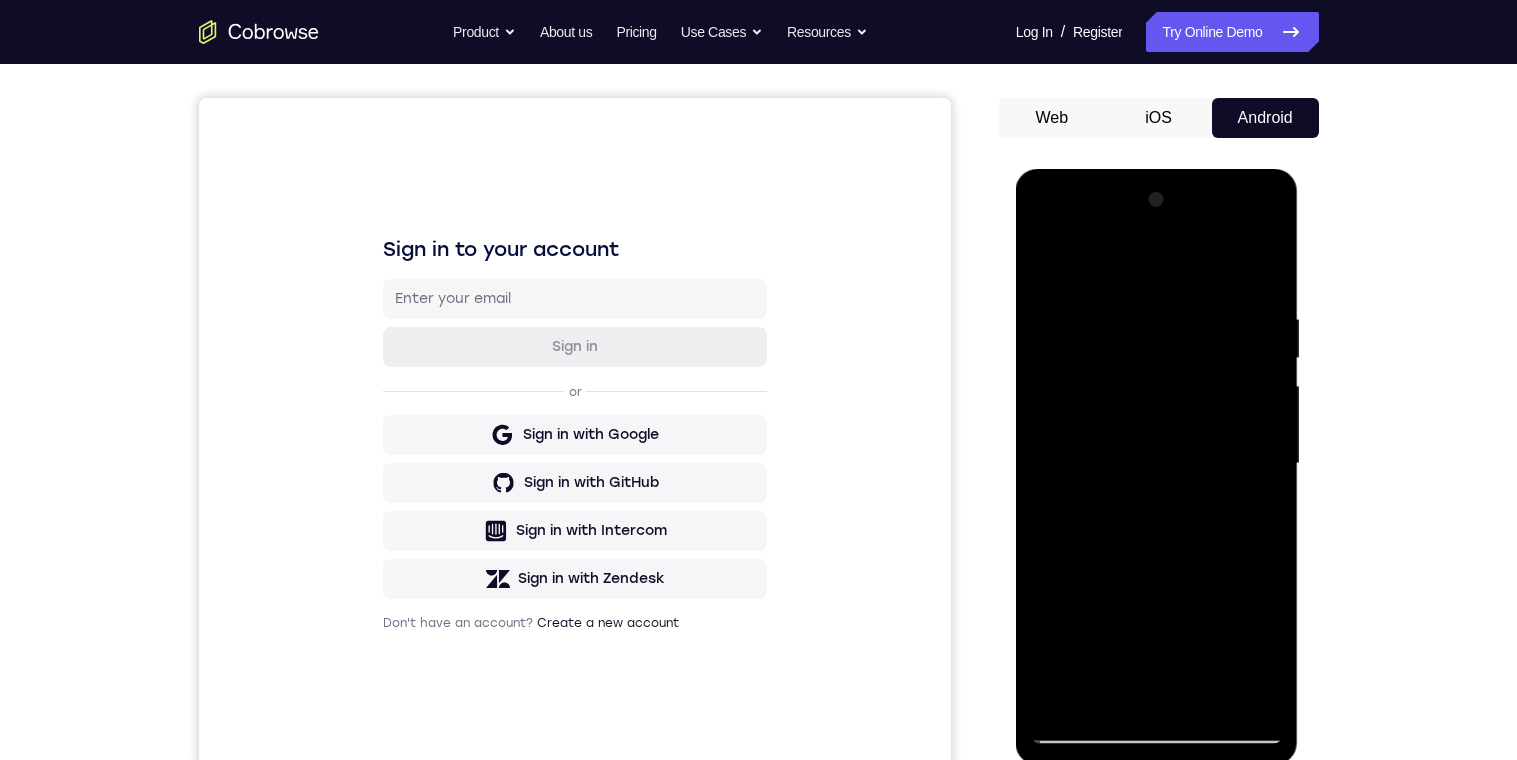 click at bounding box center (1157, 464) 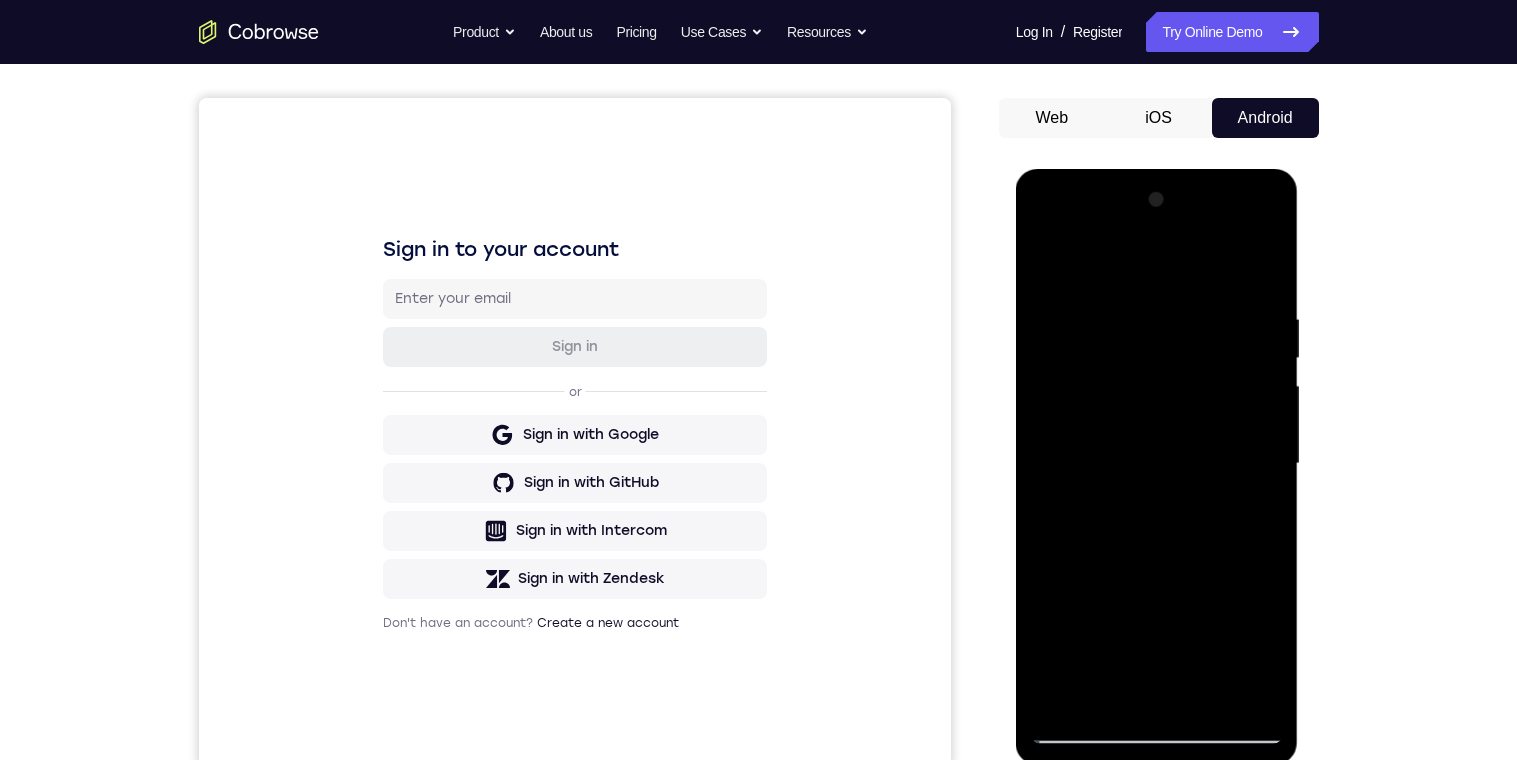 scroll, scrollTop: 167, scrollLeft: 0, axis: vertical 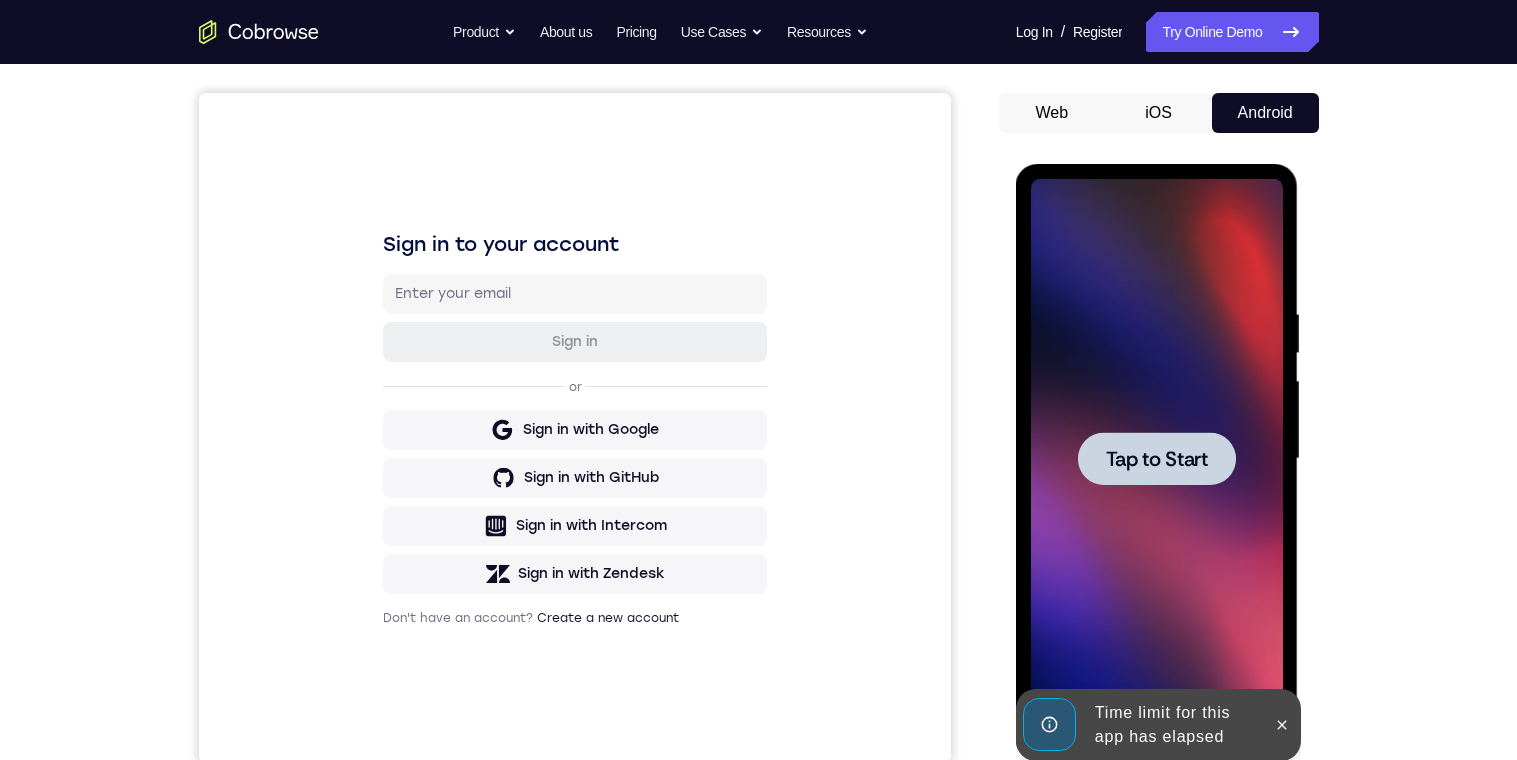 click on "Tap to Start" at bounding box center [1157, 459] 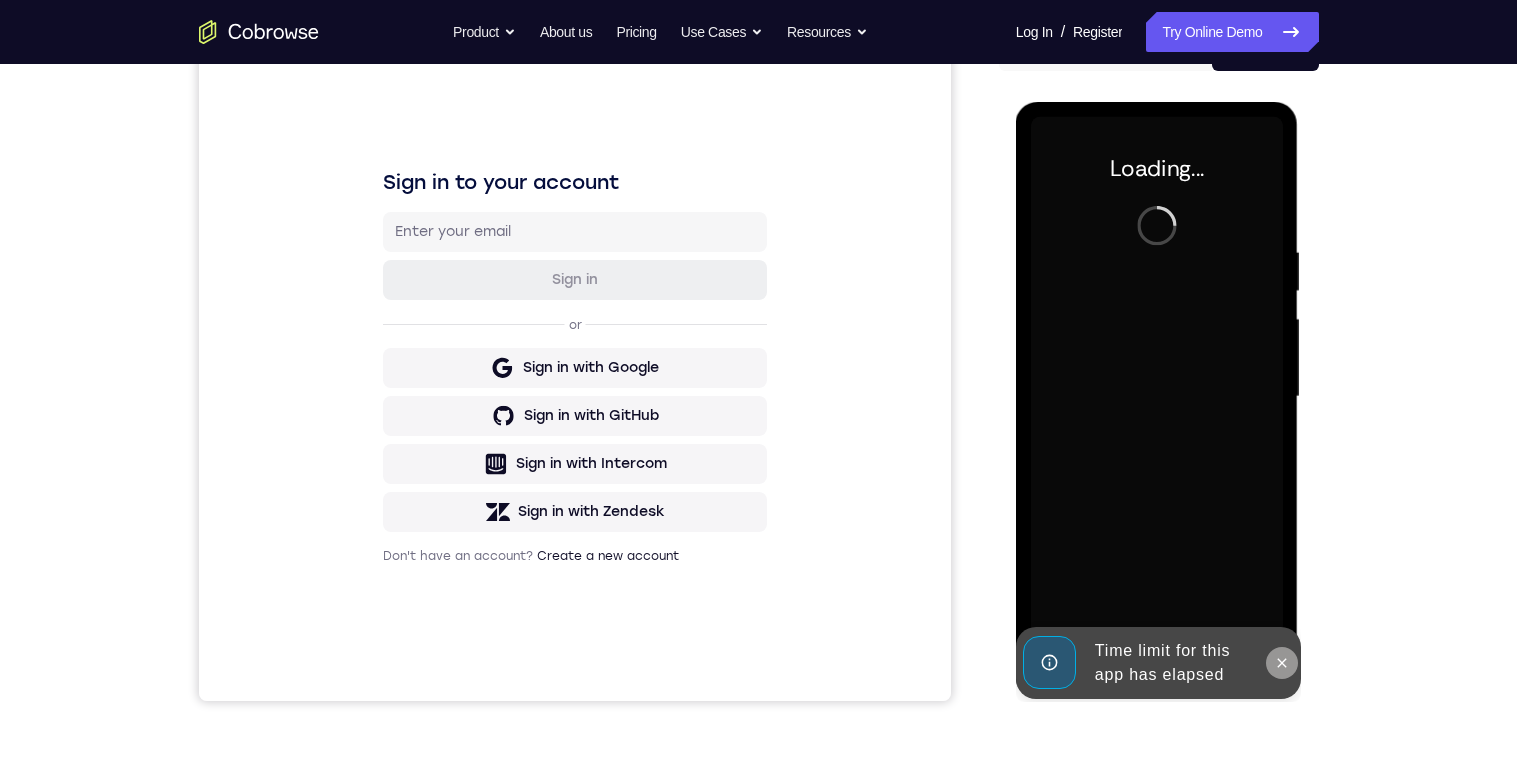 click at bounding box center (1282, 663) 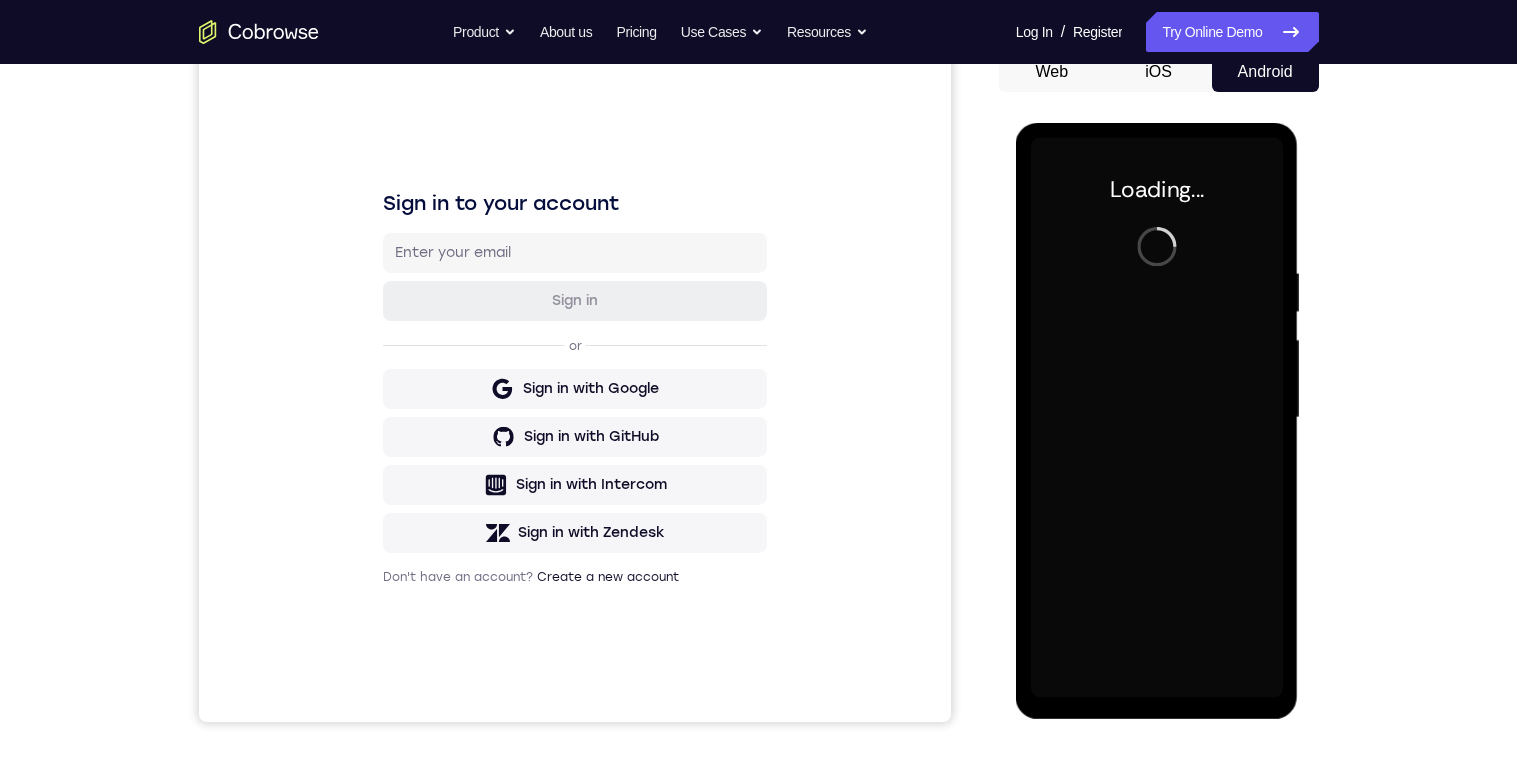 scroll, scrollTop: 209, scrollLeft: 0, axis: vertical 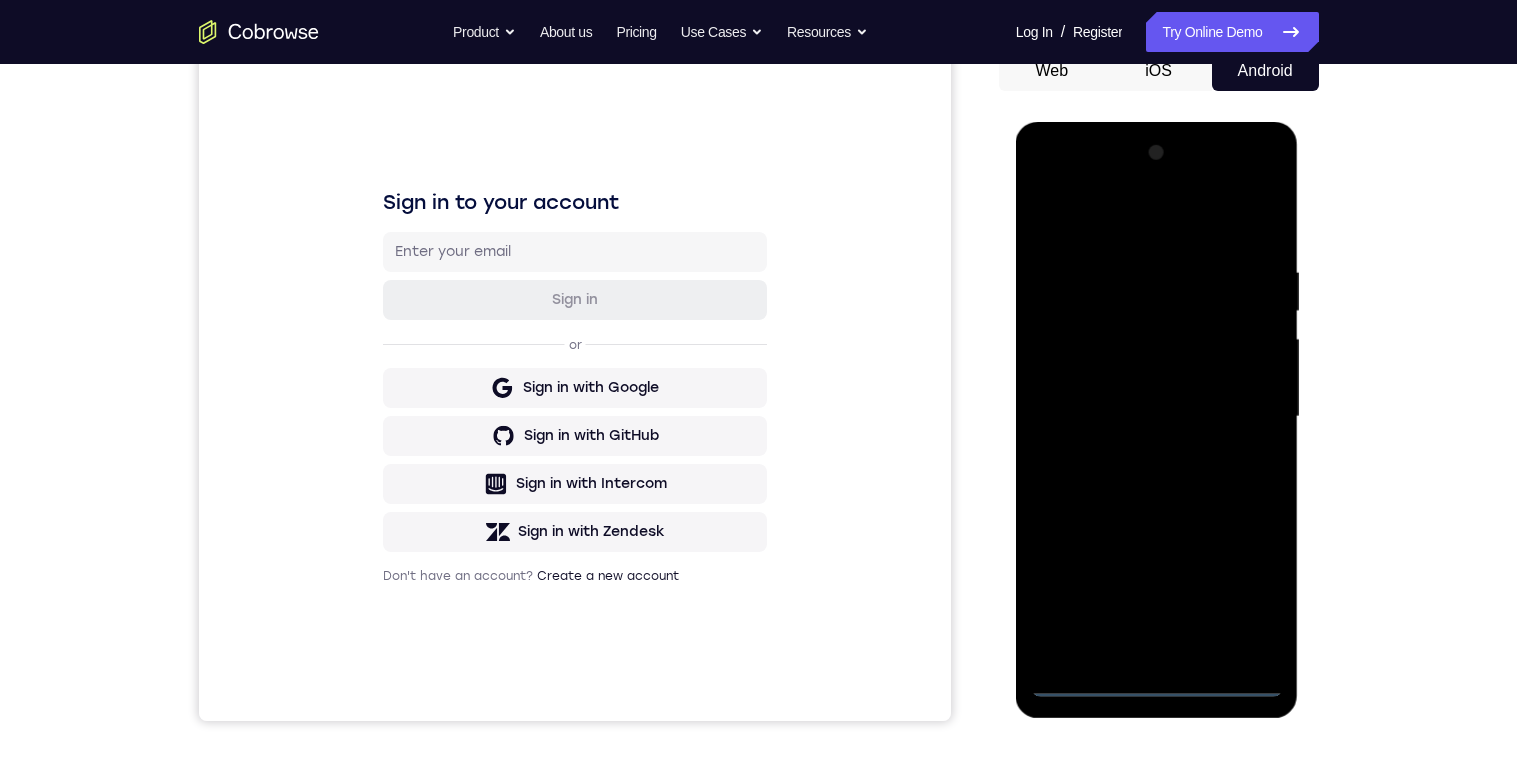 click at bounding box center [1157, 417] 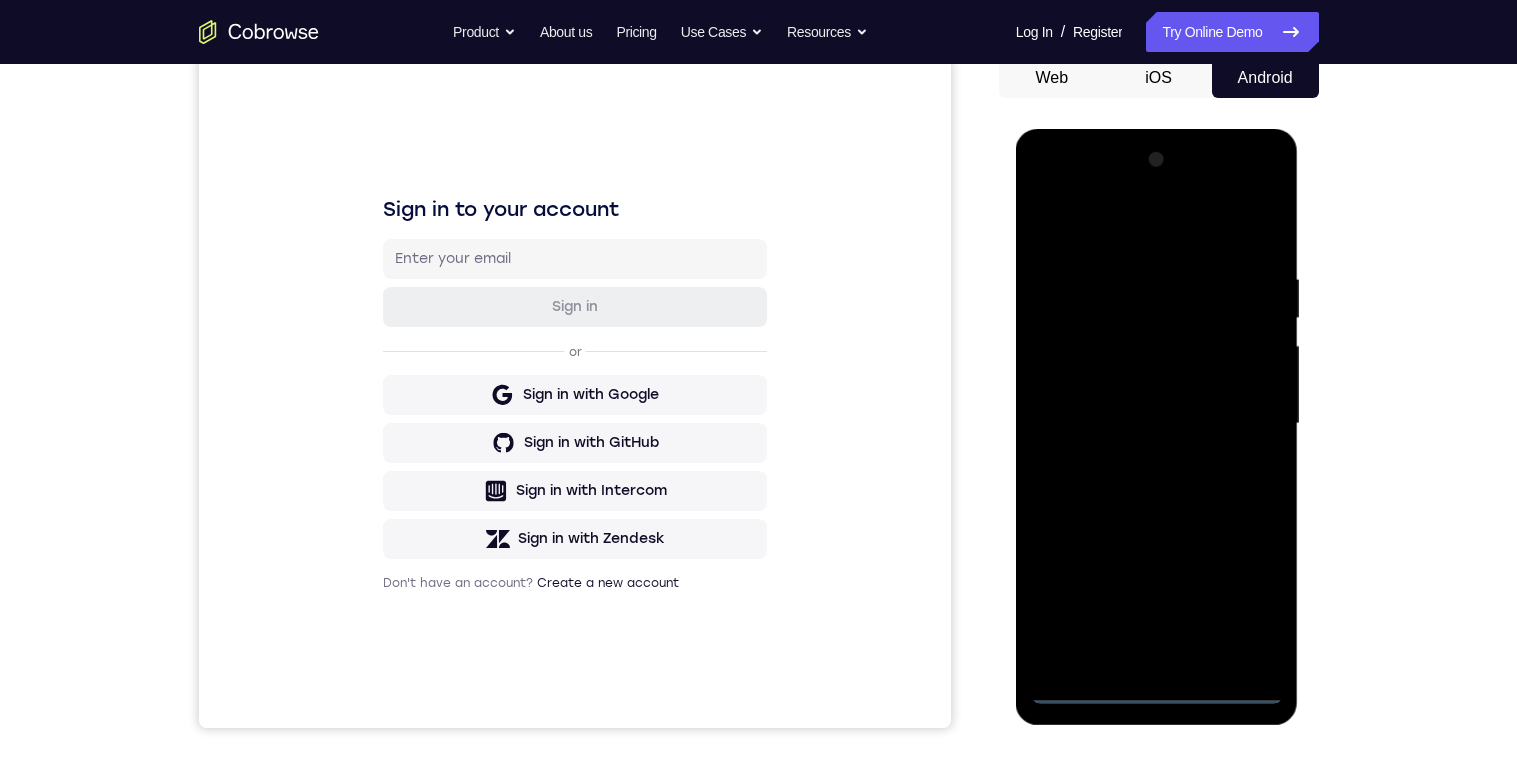 scroll, scrollTop: 198, scrollLeft: 0, axis: vertical 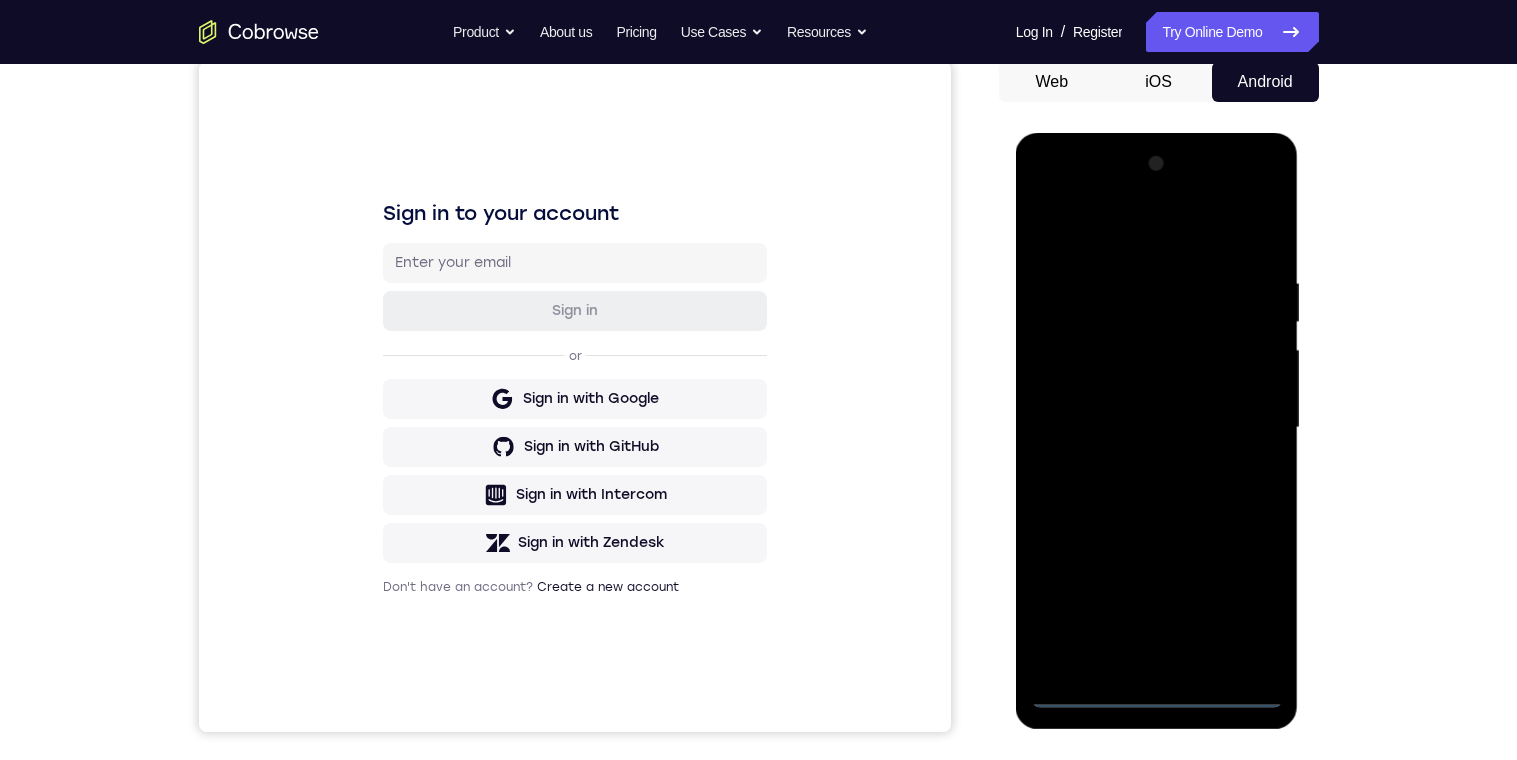 click at bounding box center [1157, 428] 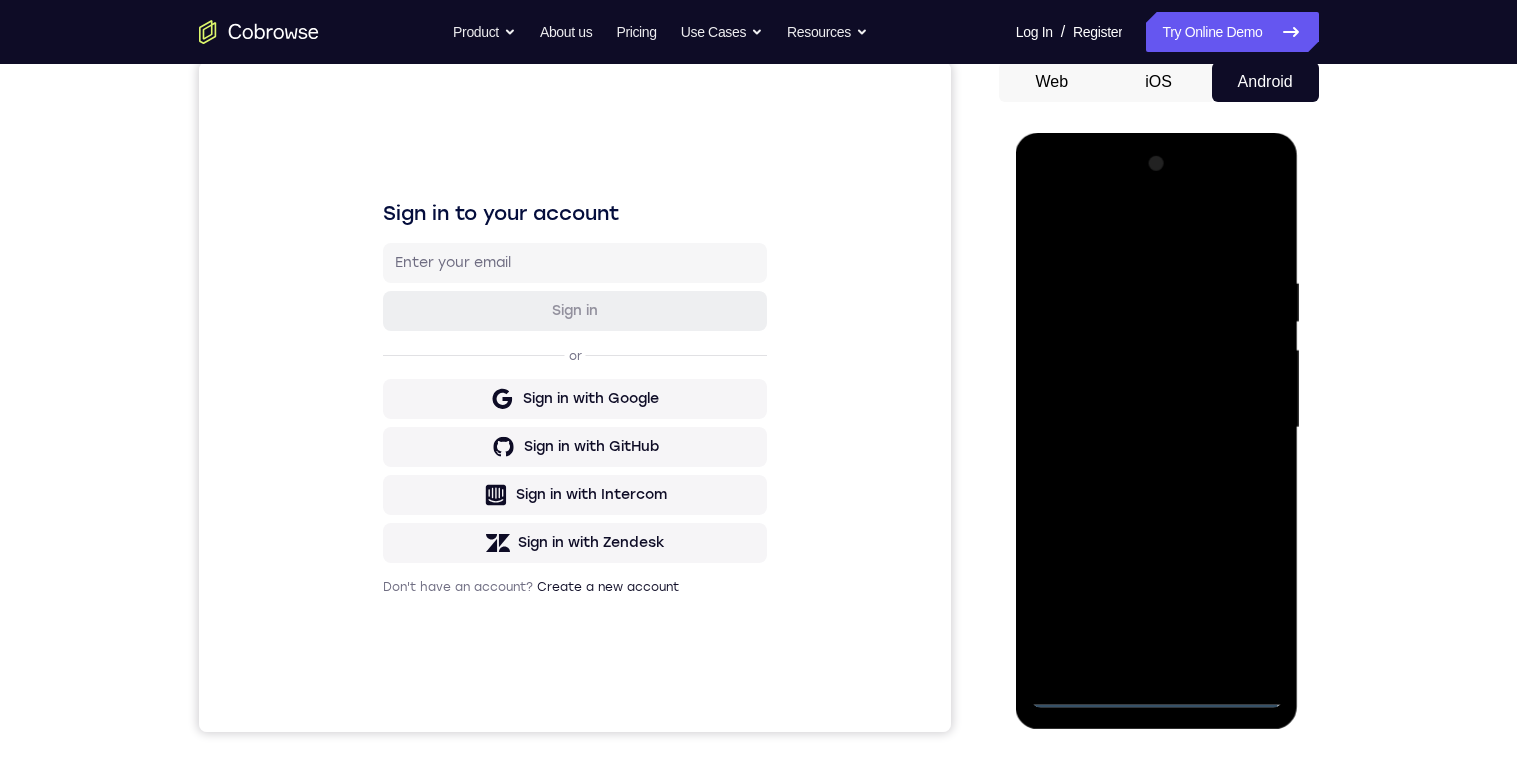scroll, scrollTop: 194, scrollLeft: 0, axis: vertical 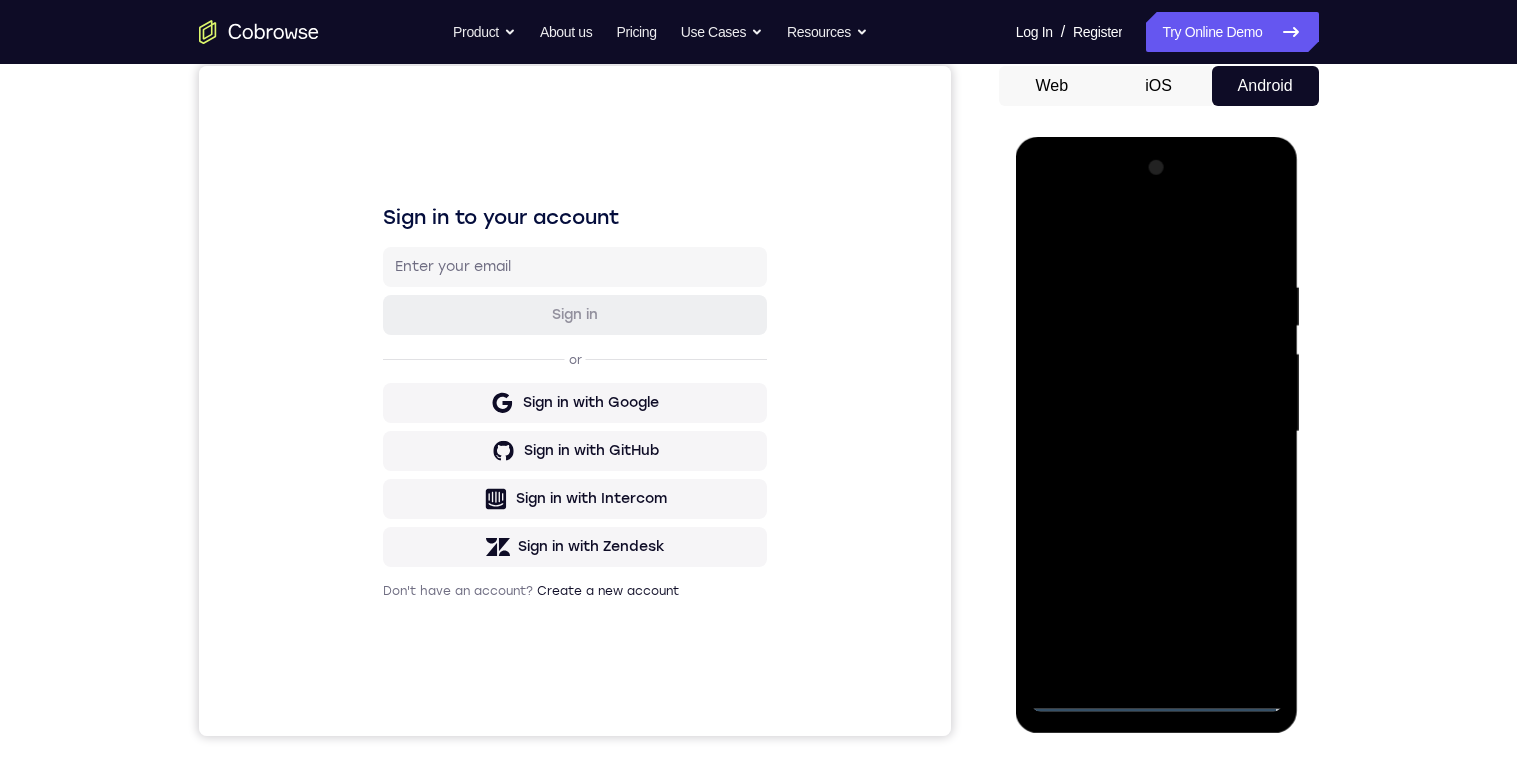 click at bounding box center [1157, 432] 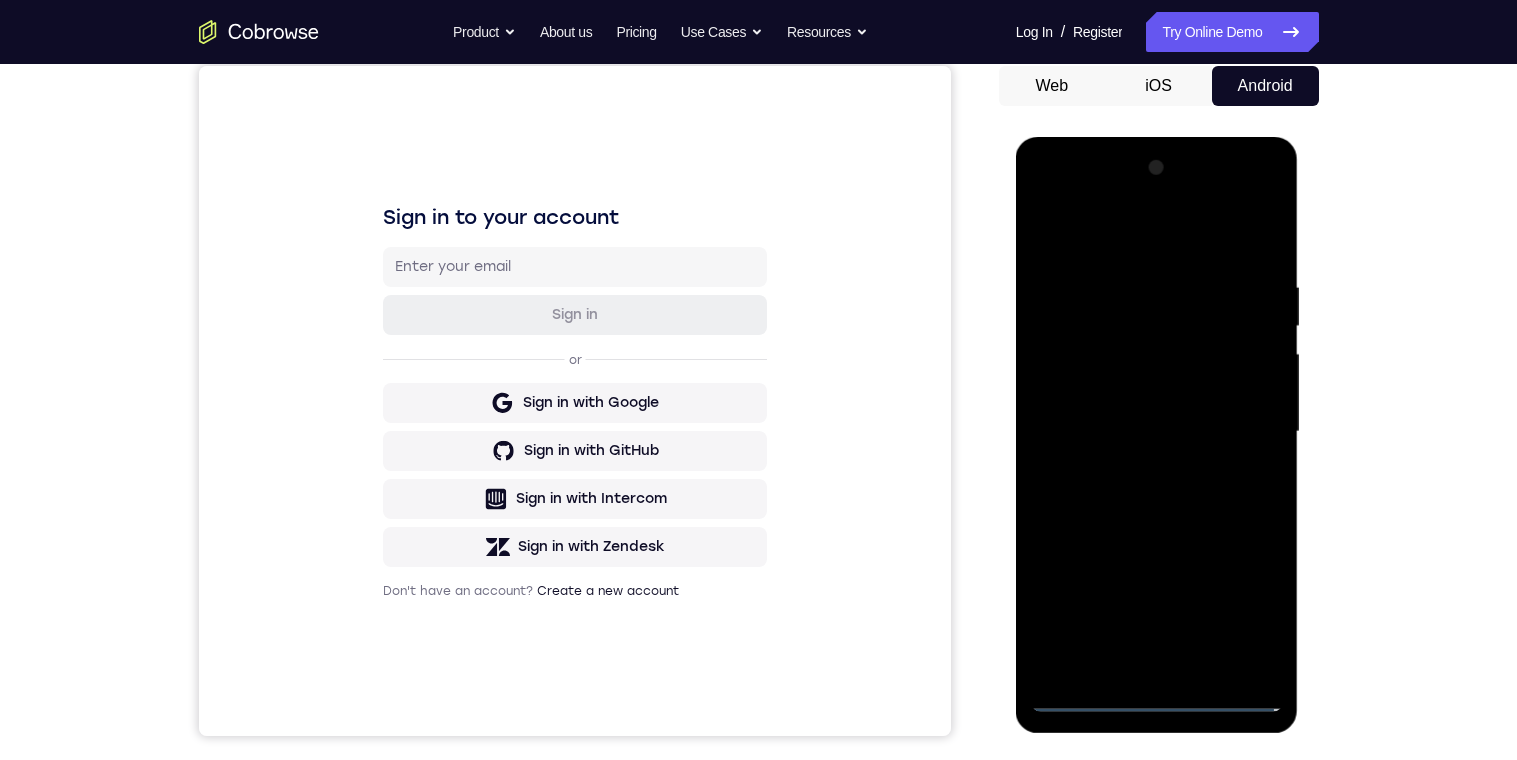 click at bounding box center (1157, 432) 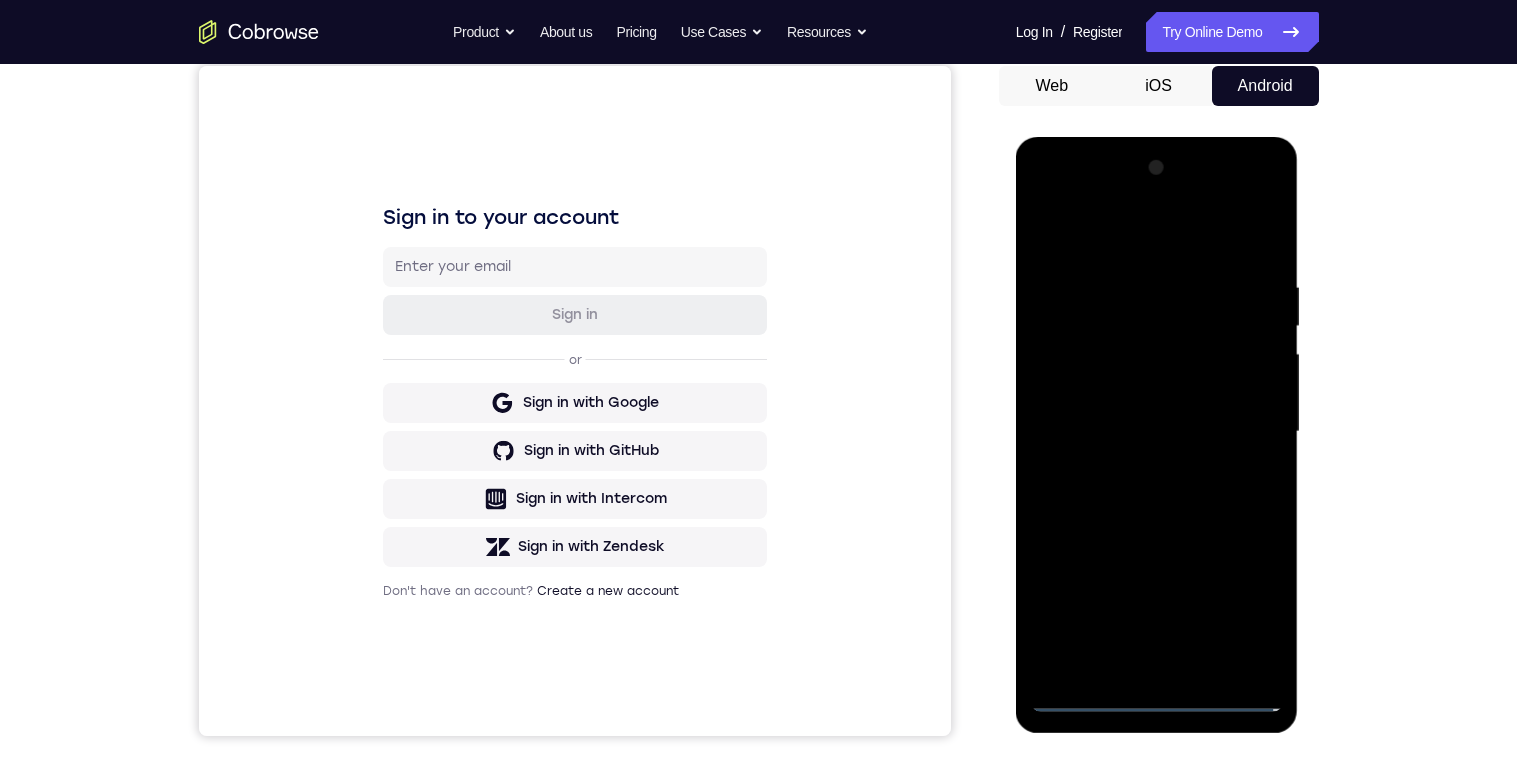 click at bounding box center (1157, 432) 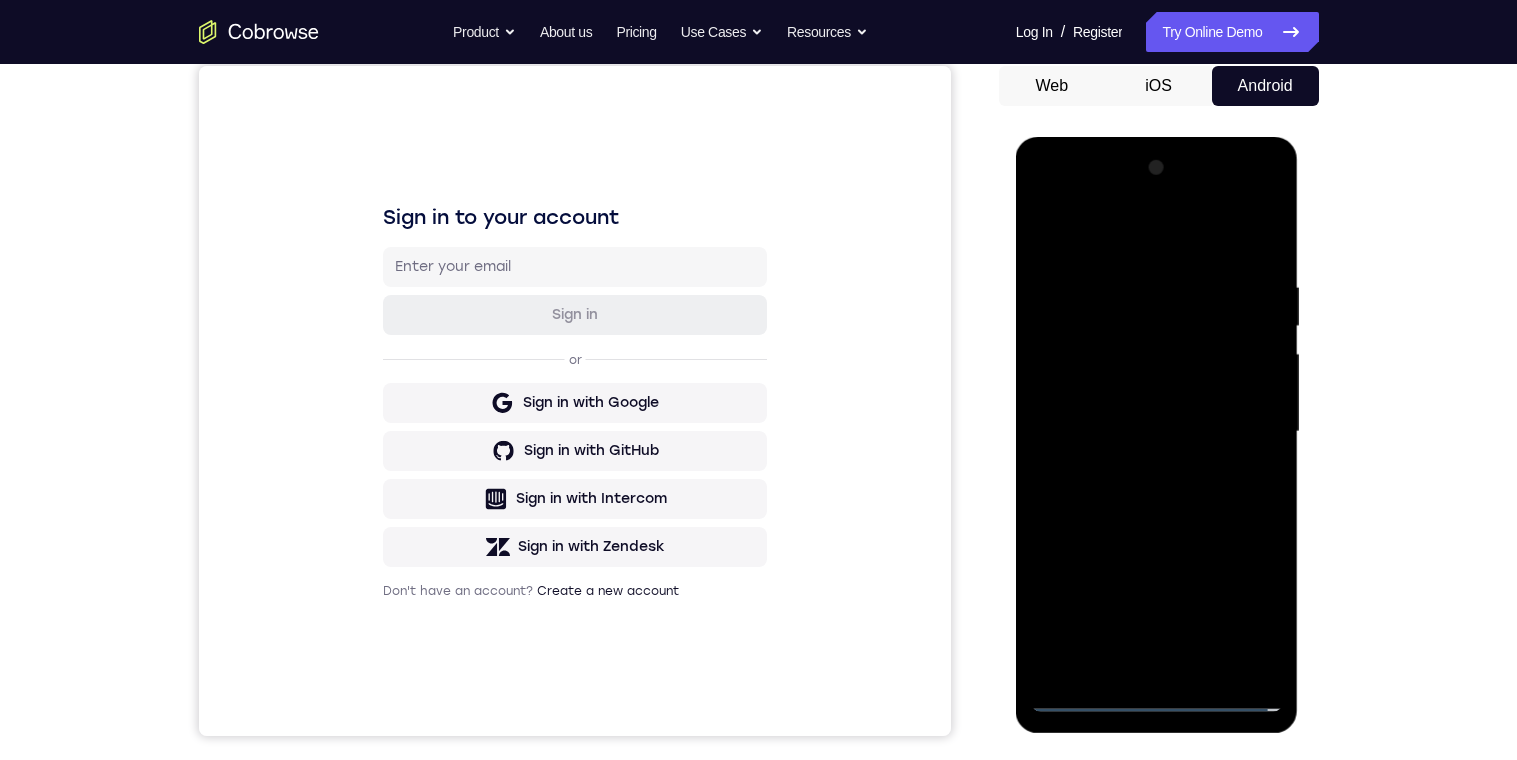 click at bounding box center (1157, 432) 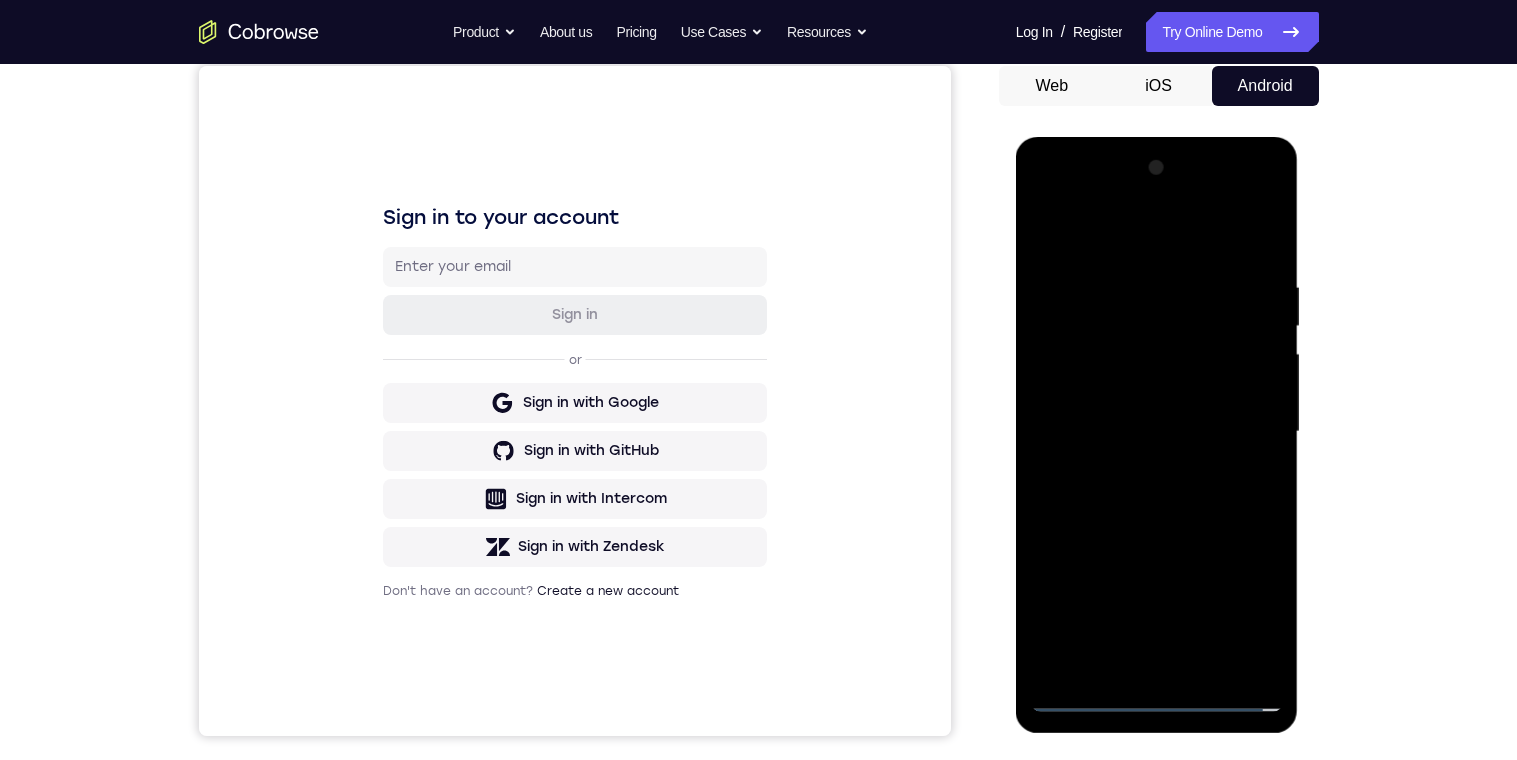 click at bounding box center [1157, 432] 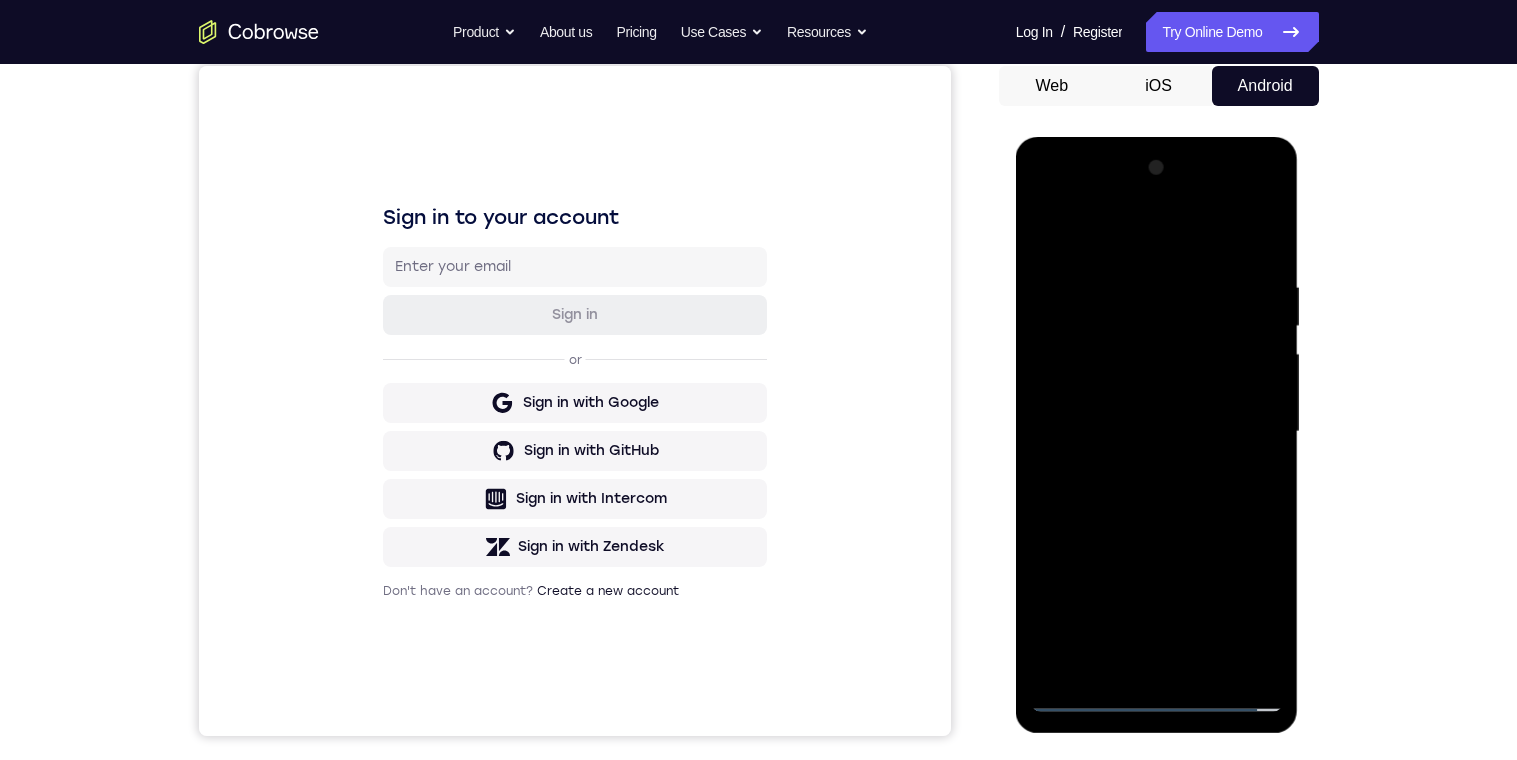 click at bounding box center [1157, 432] 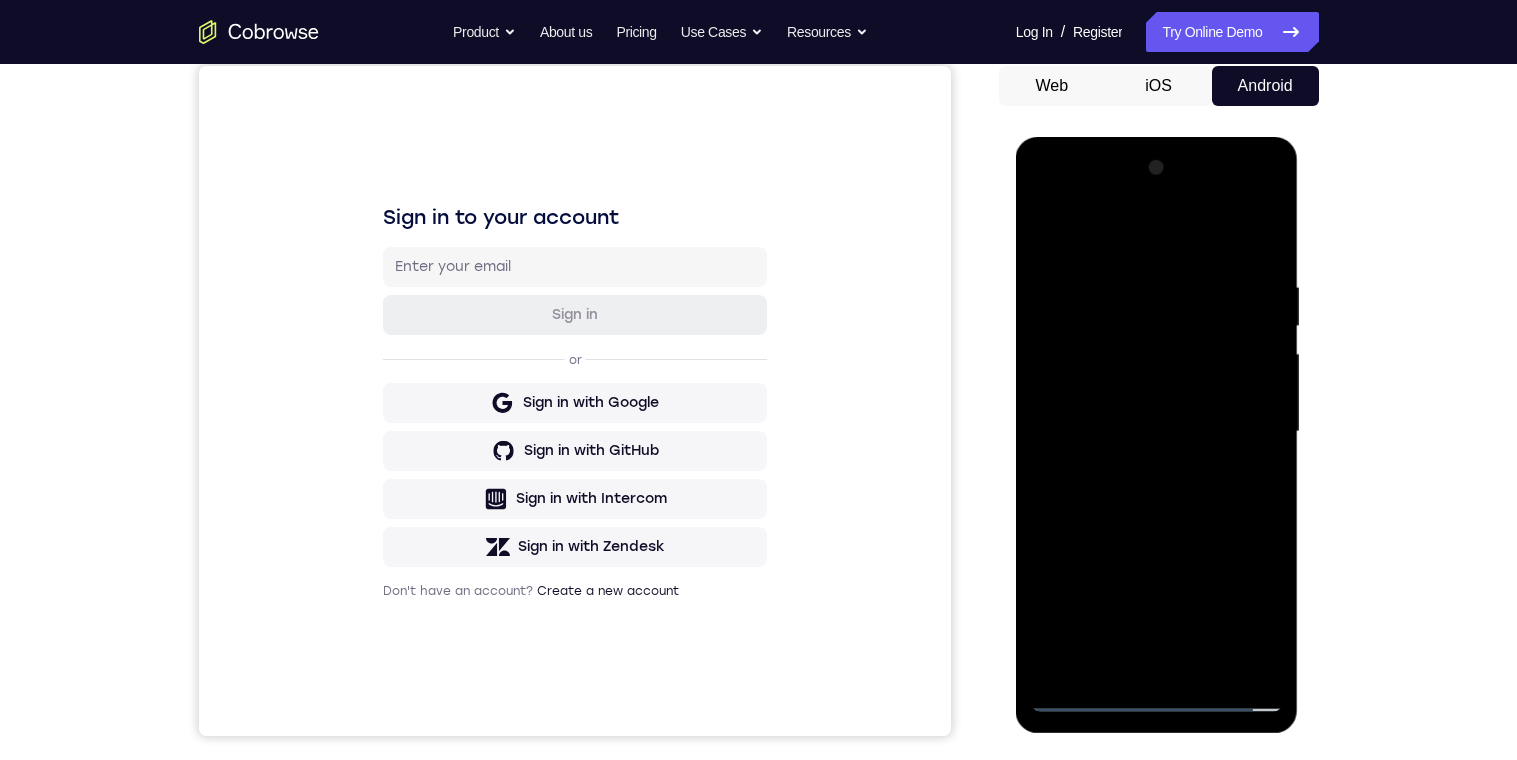 click at bounding box center [1157, 432] 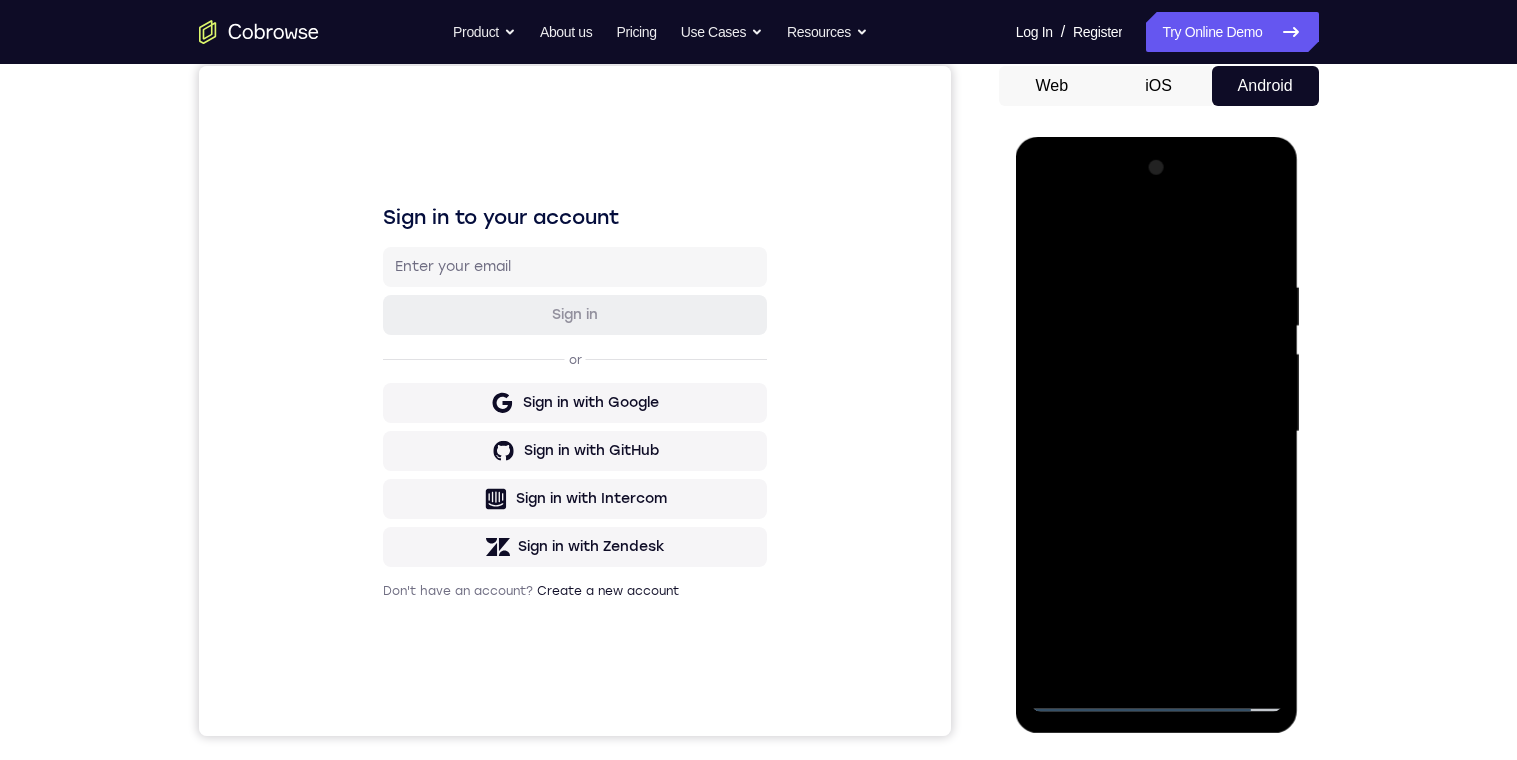 click at bounding box center (1157, 432) 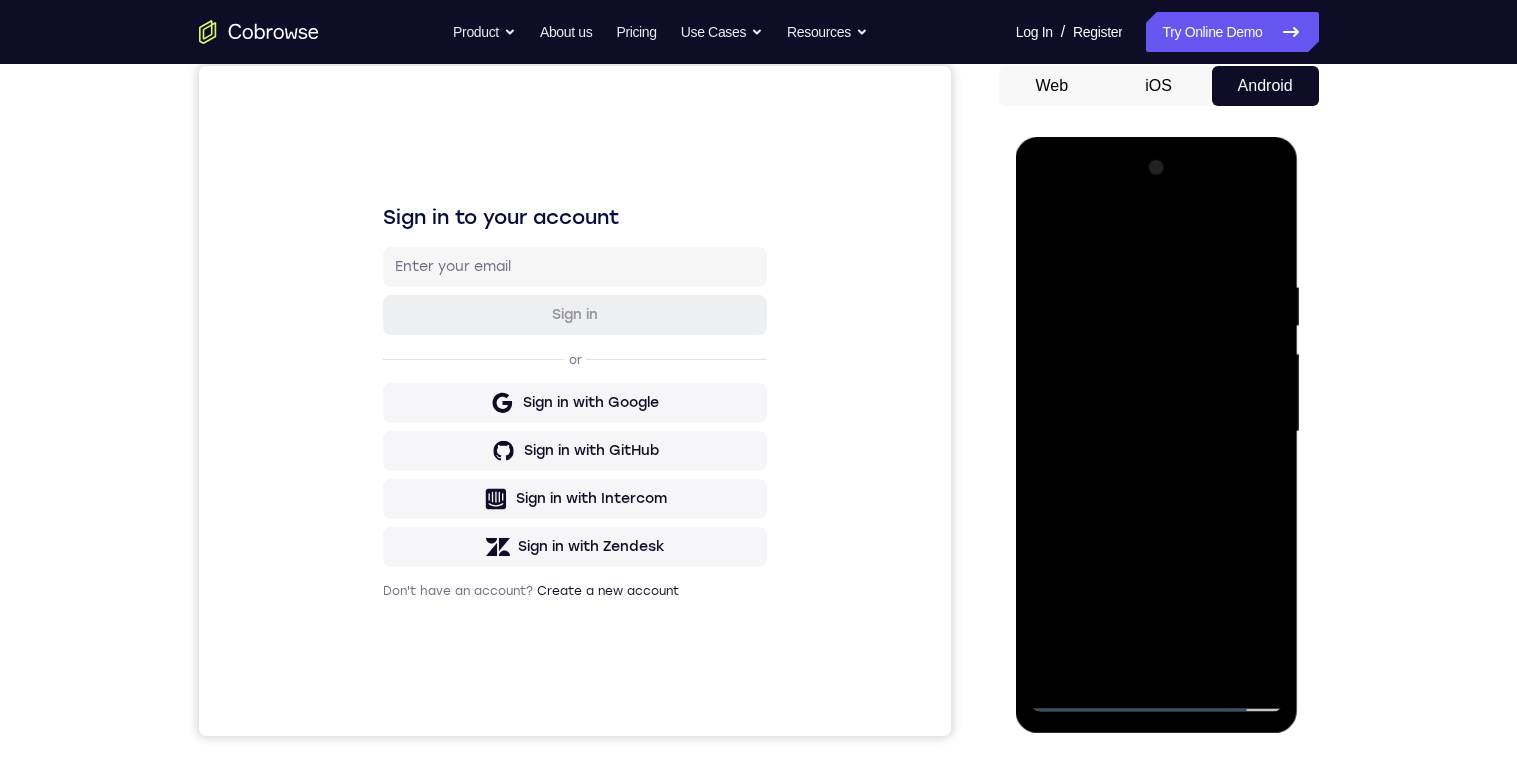 click at bounding box center [1157, 432] 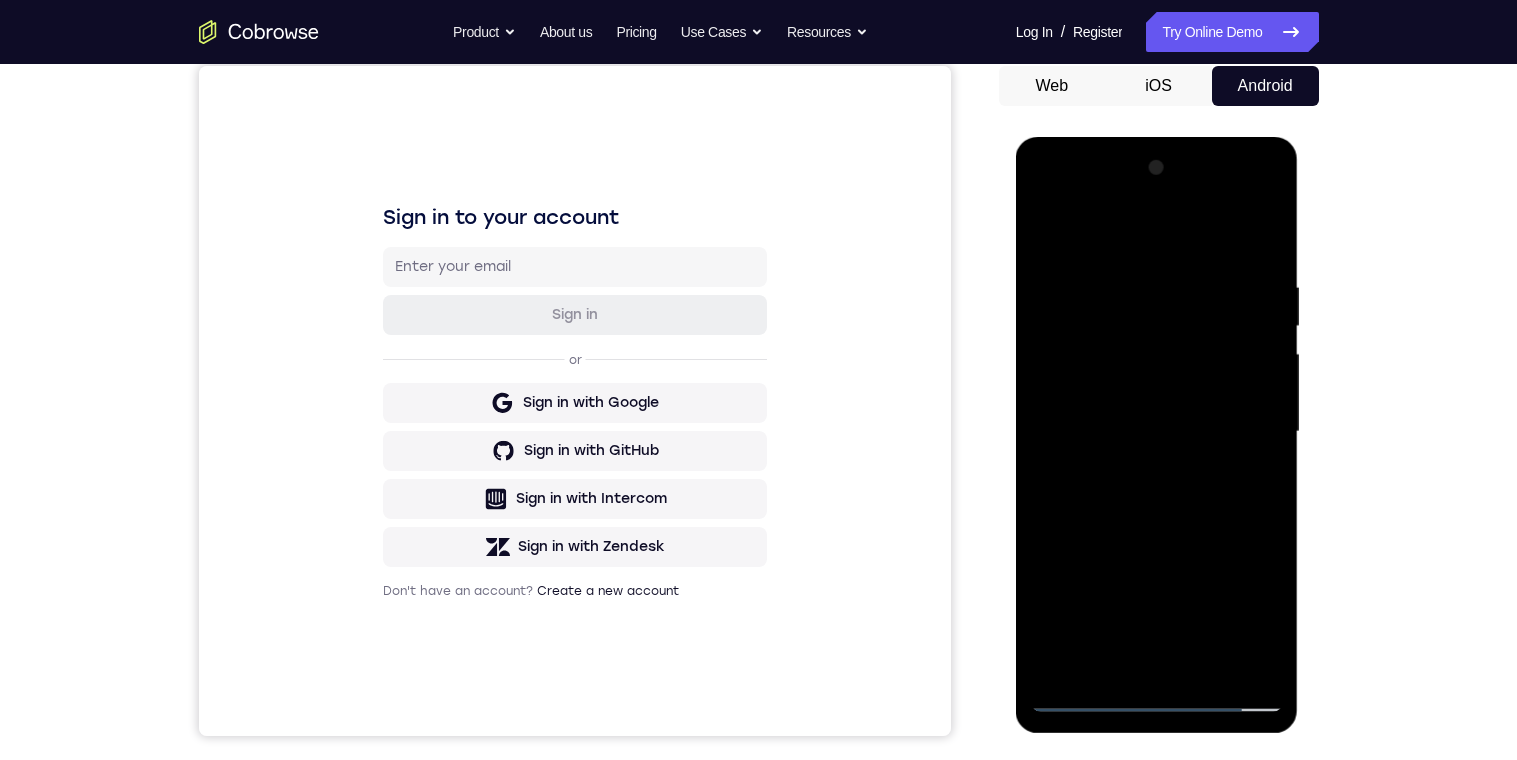 click at bounding box center [1157, 432] 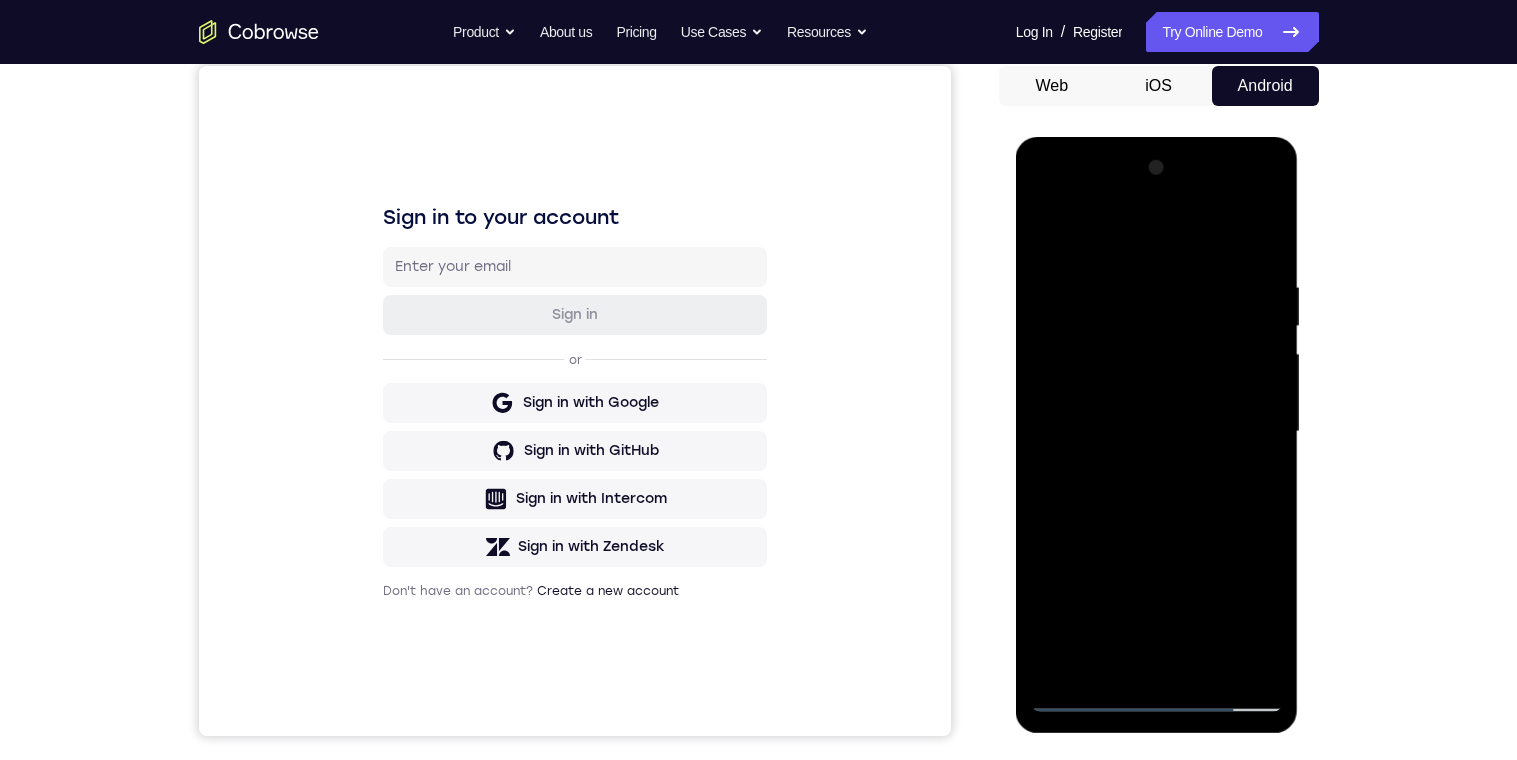 click at bounding box center (1157, 432) 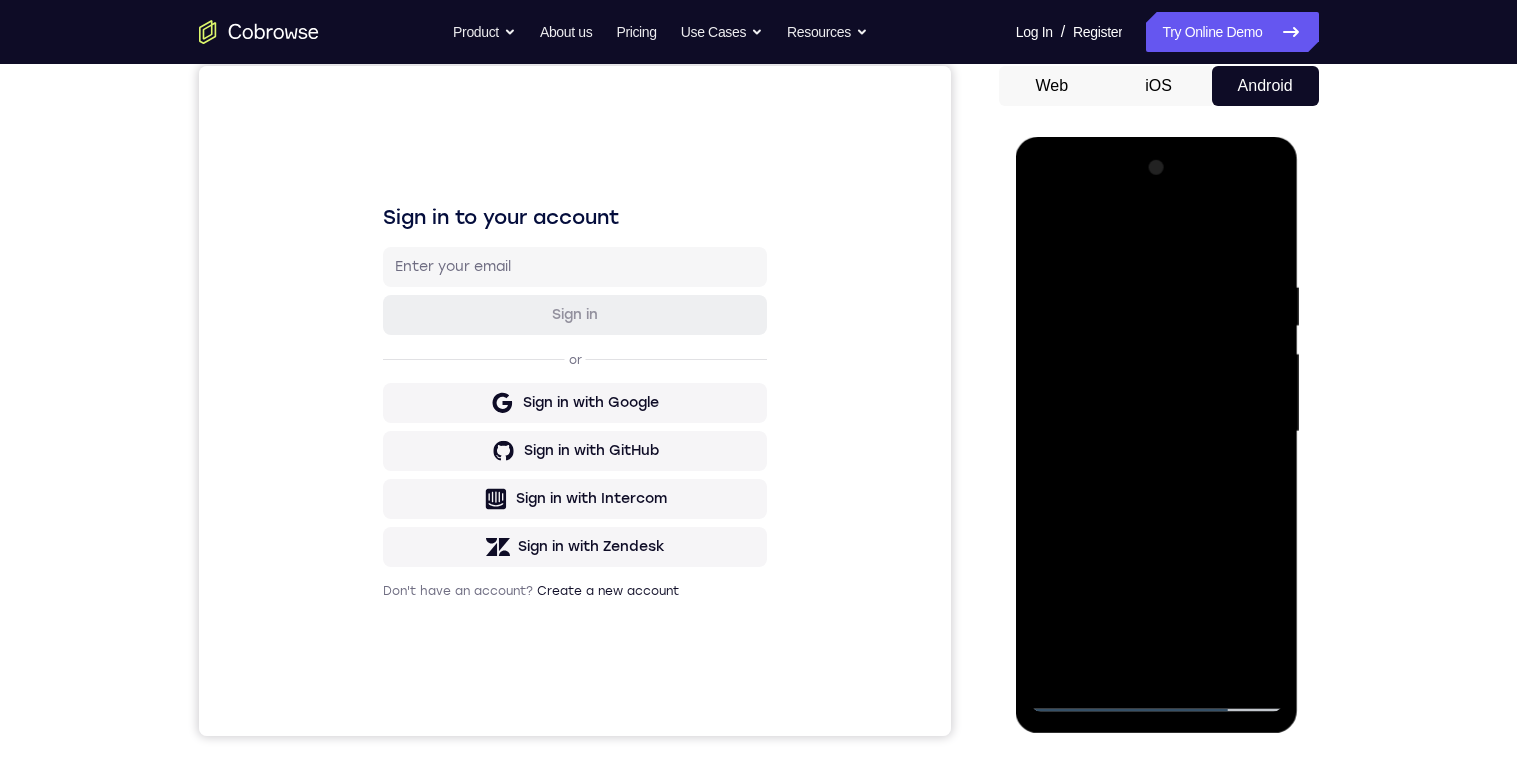 click at bounding box center [1157, 432] 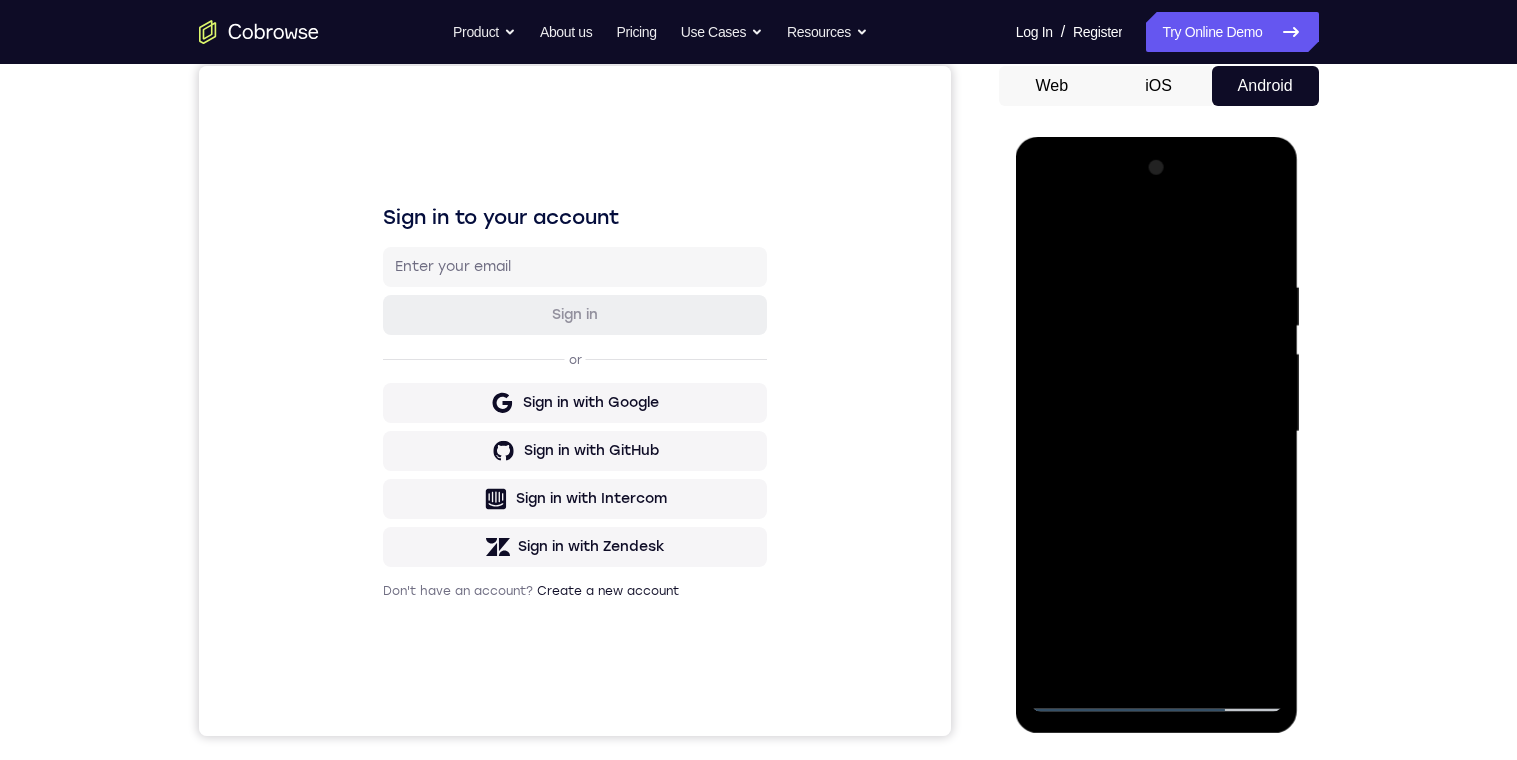 click at bounding box center (1157, 432) 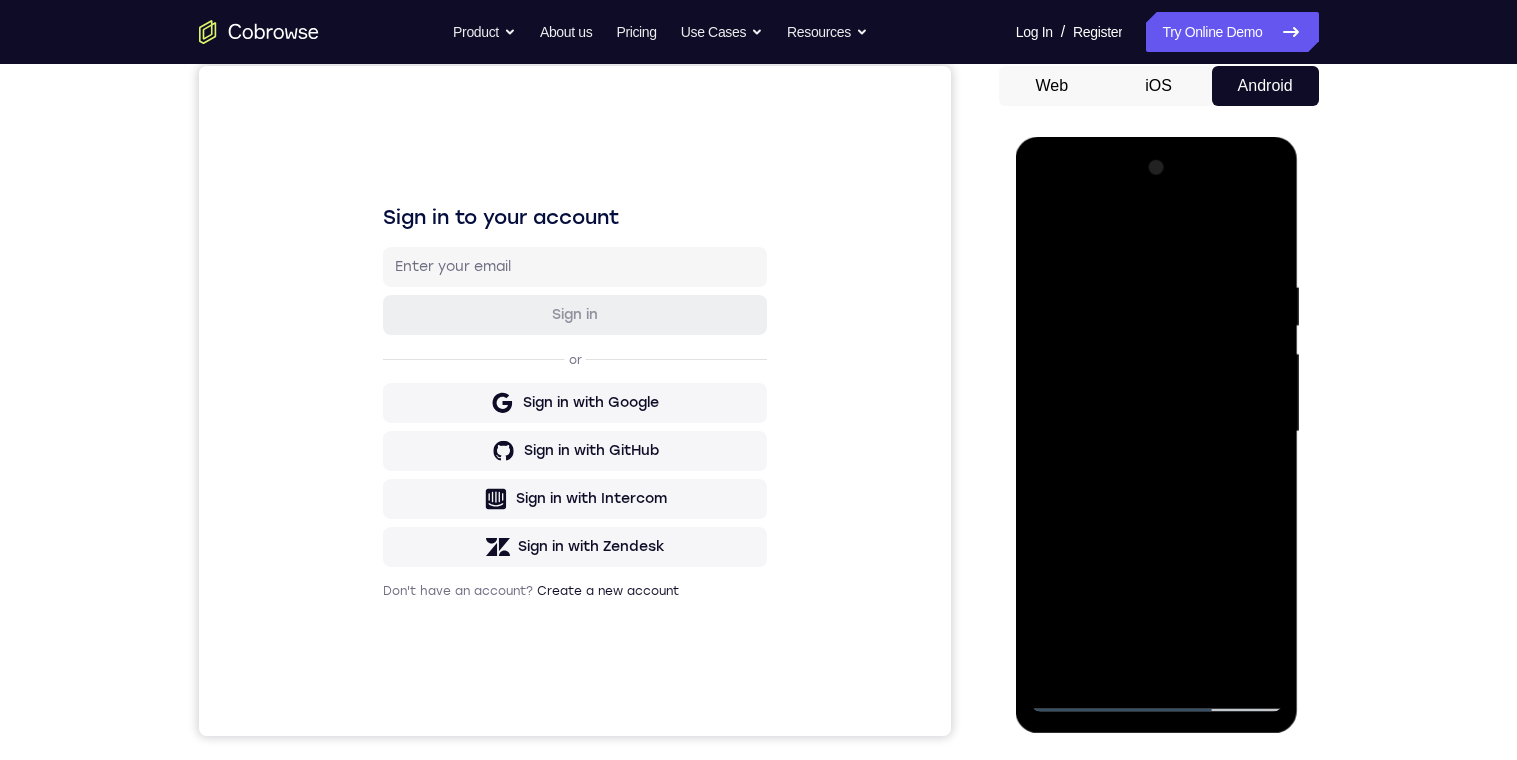 click at bounding box center (1157, 432) 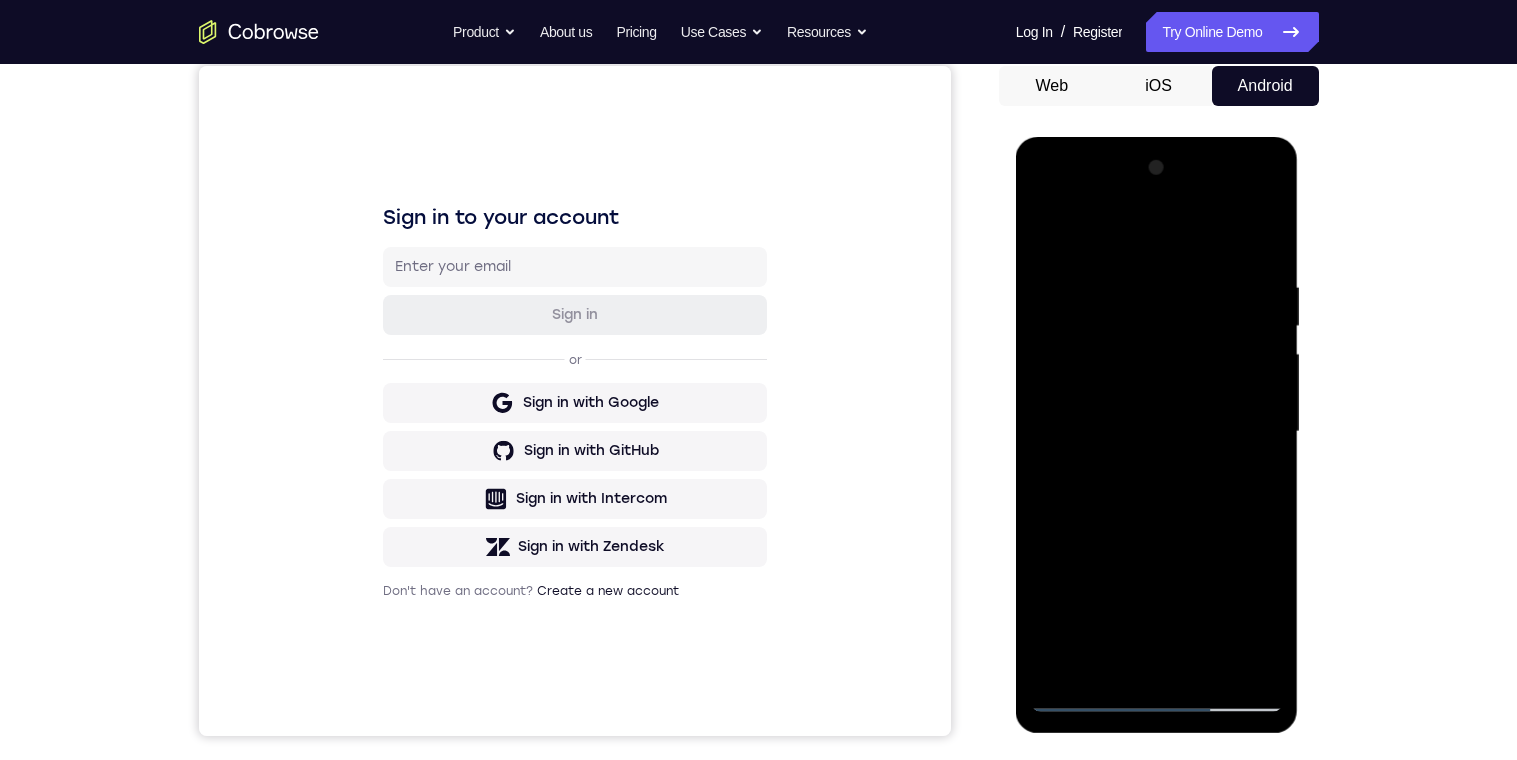 click at bounding box center [1157, 432] 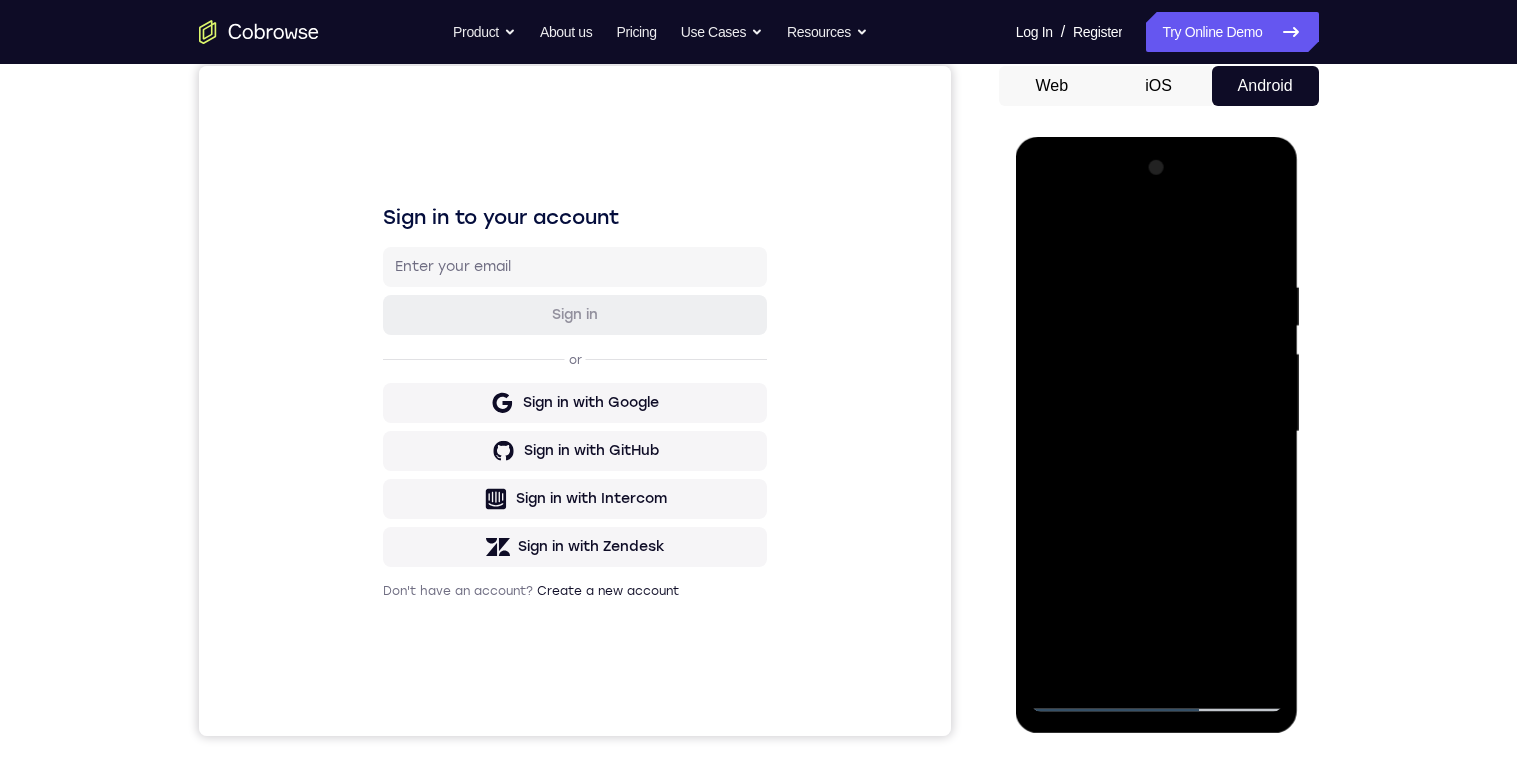 click at bounding box center (1157, 432) 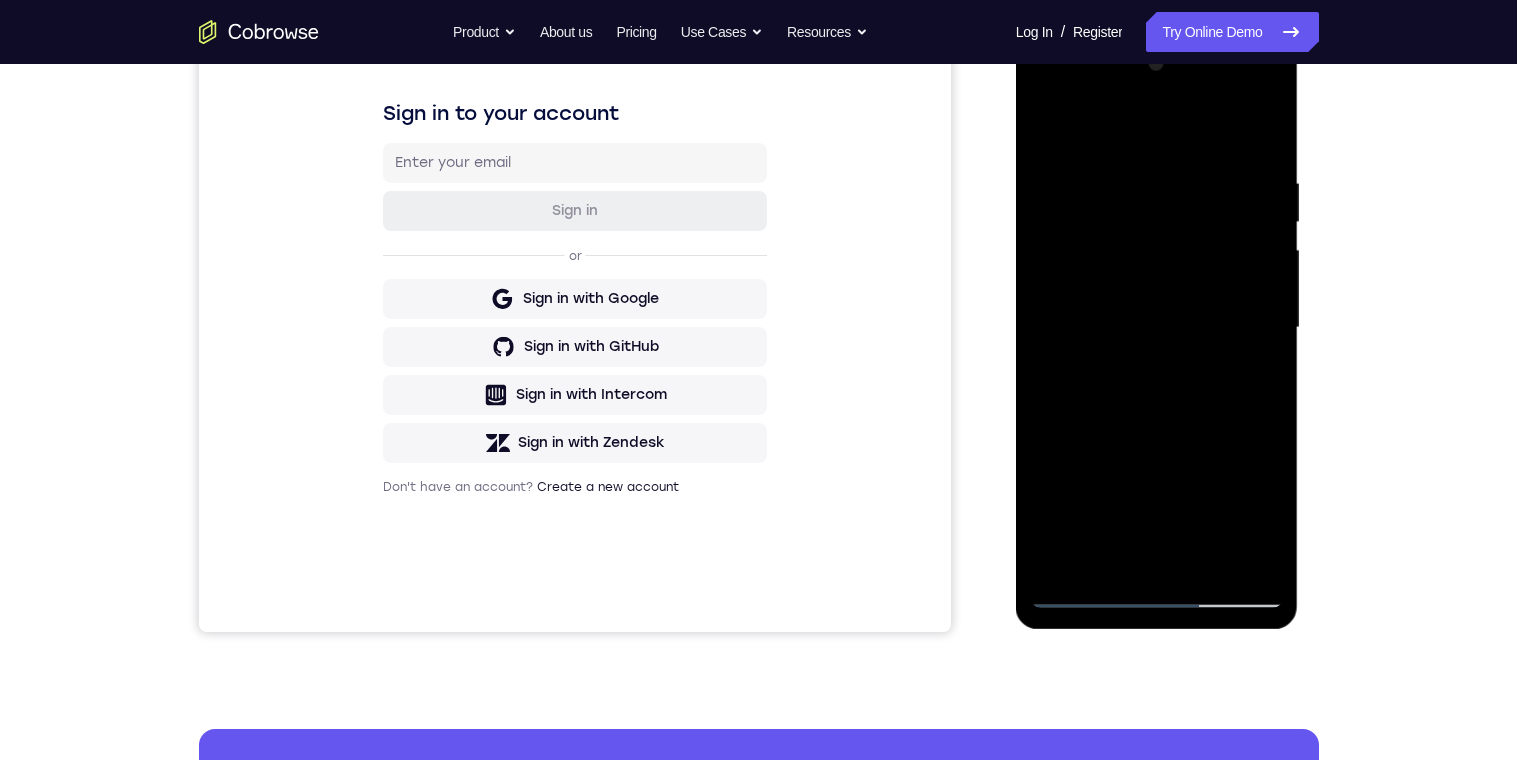 scroll, scrollTop: 297, scrollLeft: 0, axis: vertical 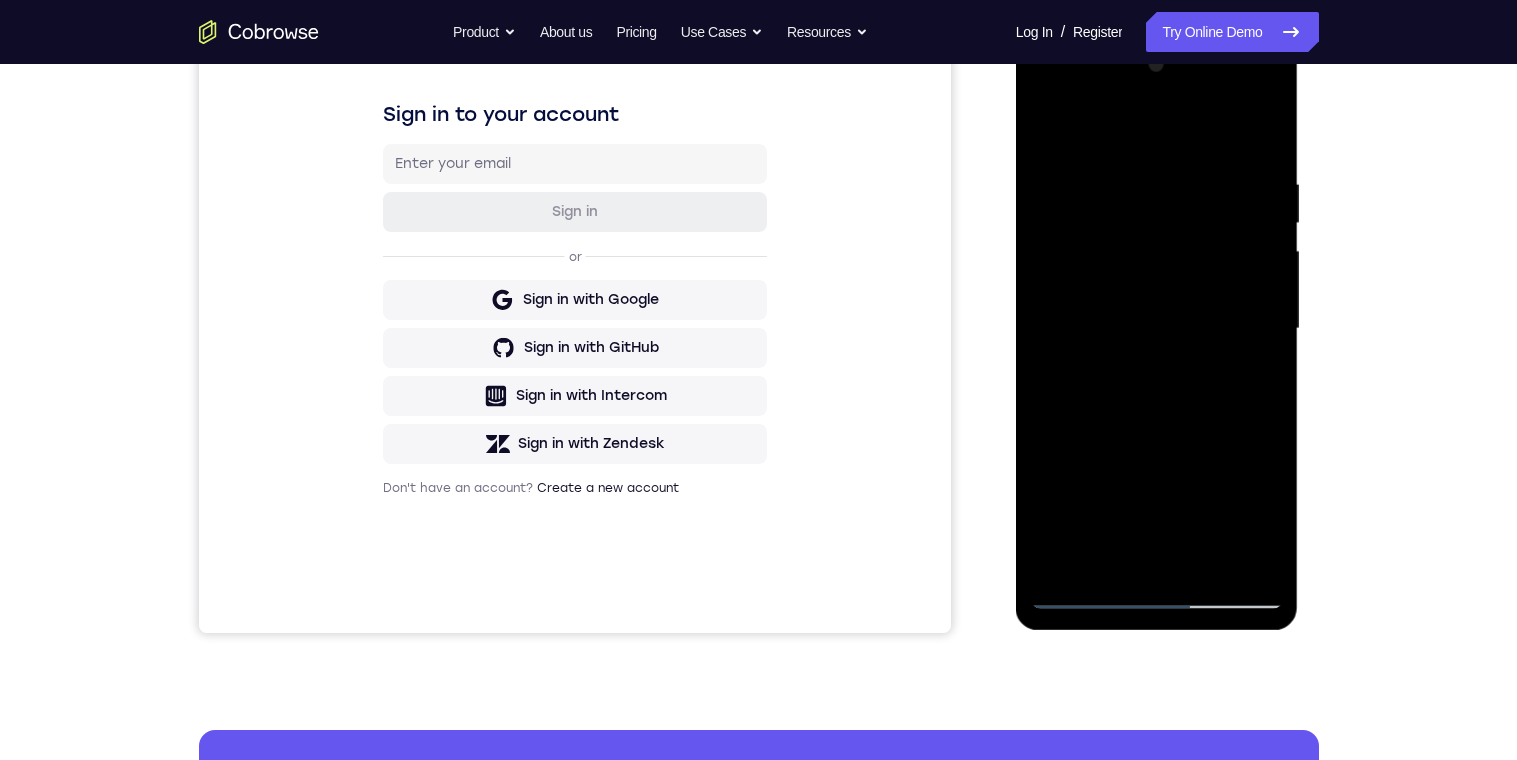 click at bounding box center [1157, 329] 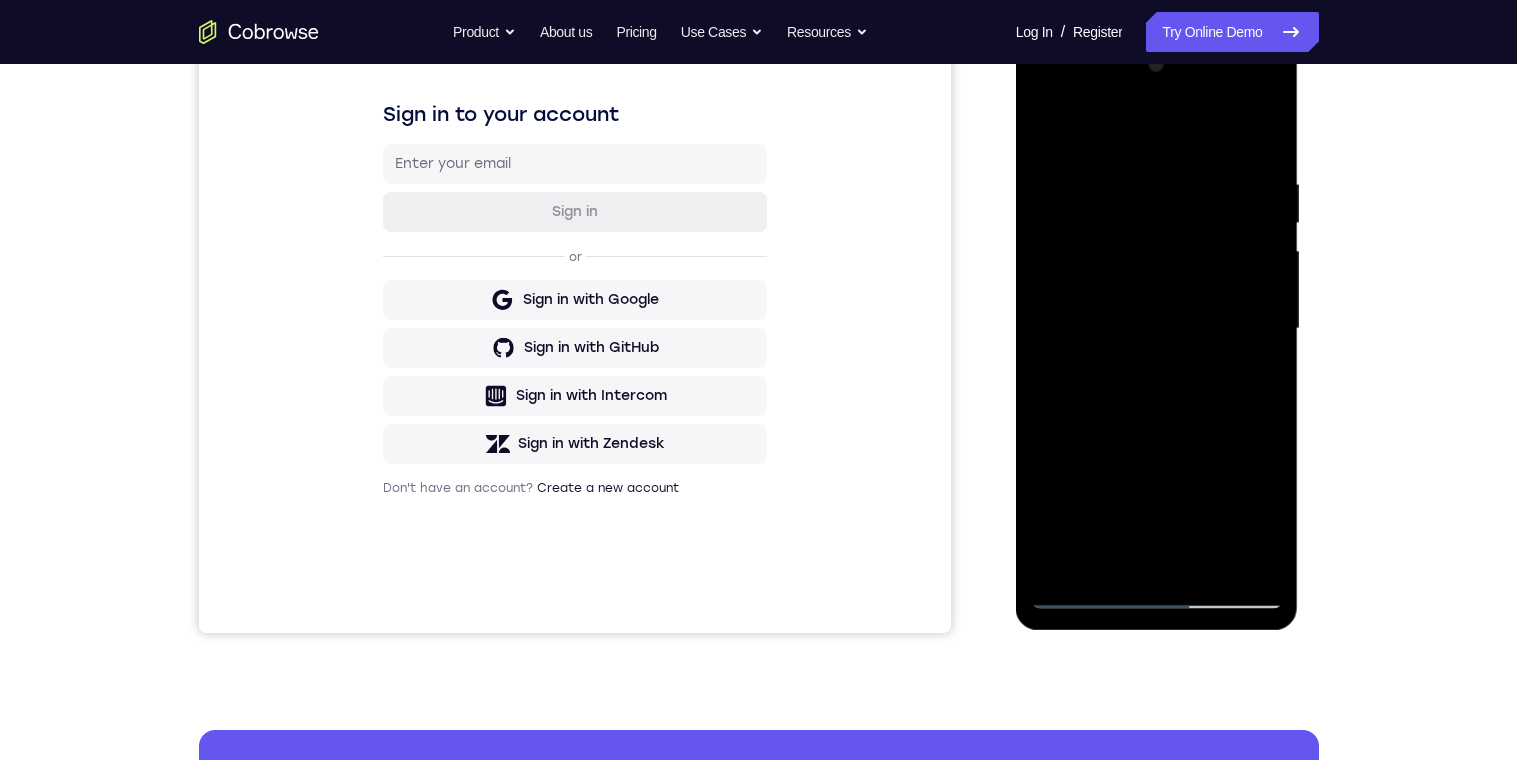 click at bounding box center [1157, 329] 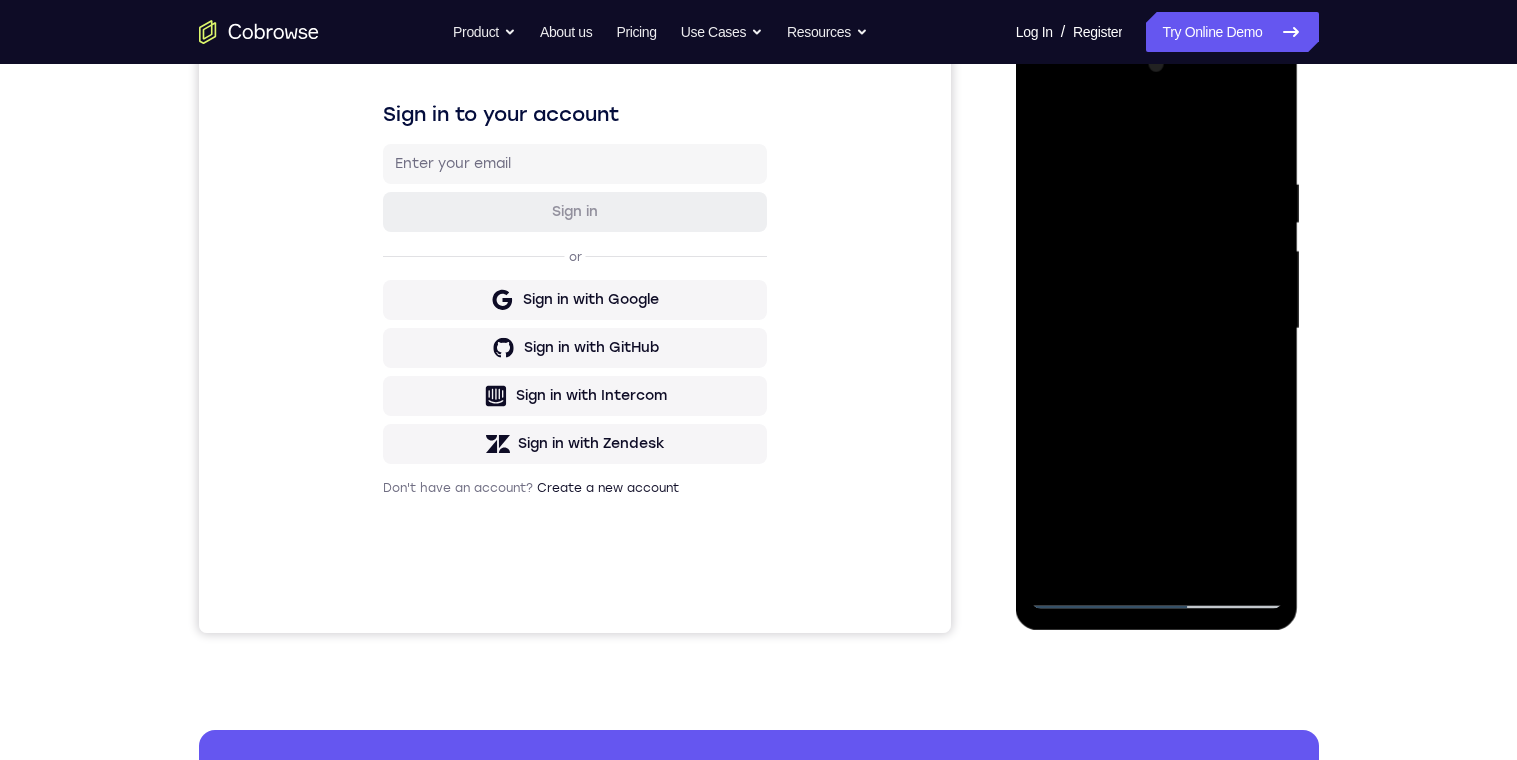 click at bounding box center (1157, 329) 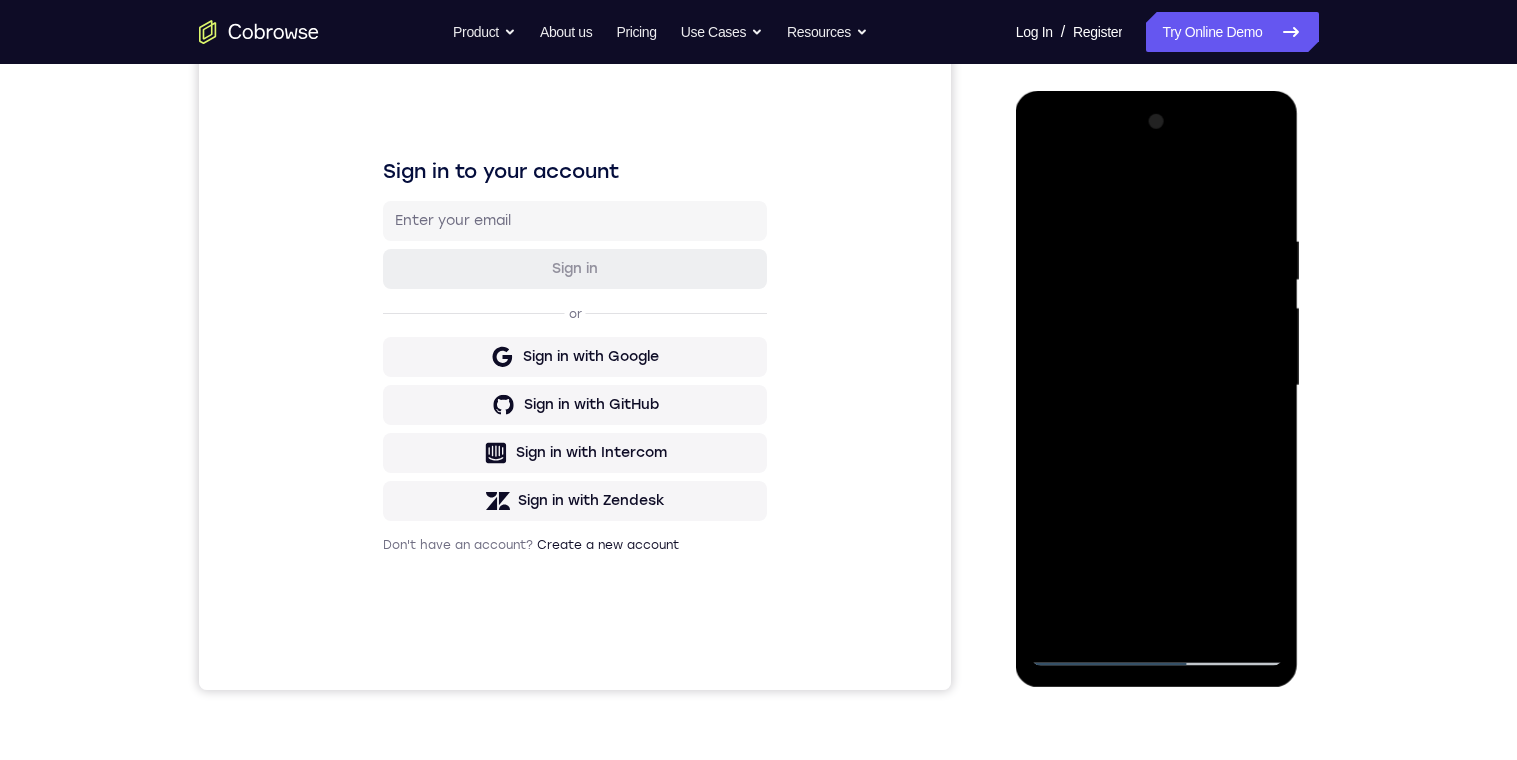 scroll, scrollTop: 243, scrollLeft: 0, axis: vertical 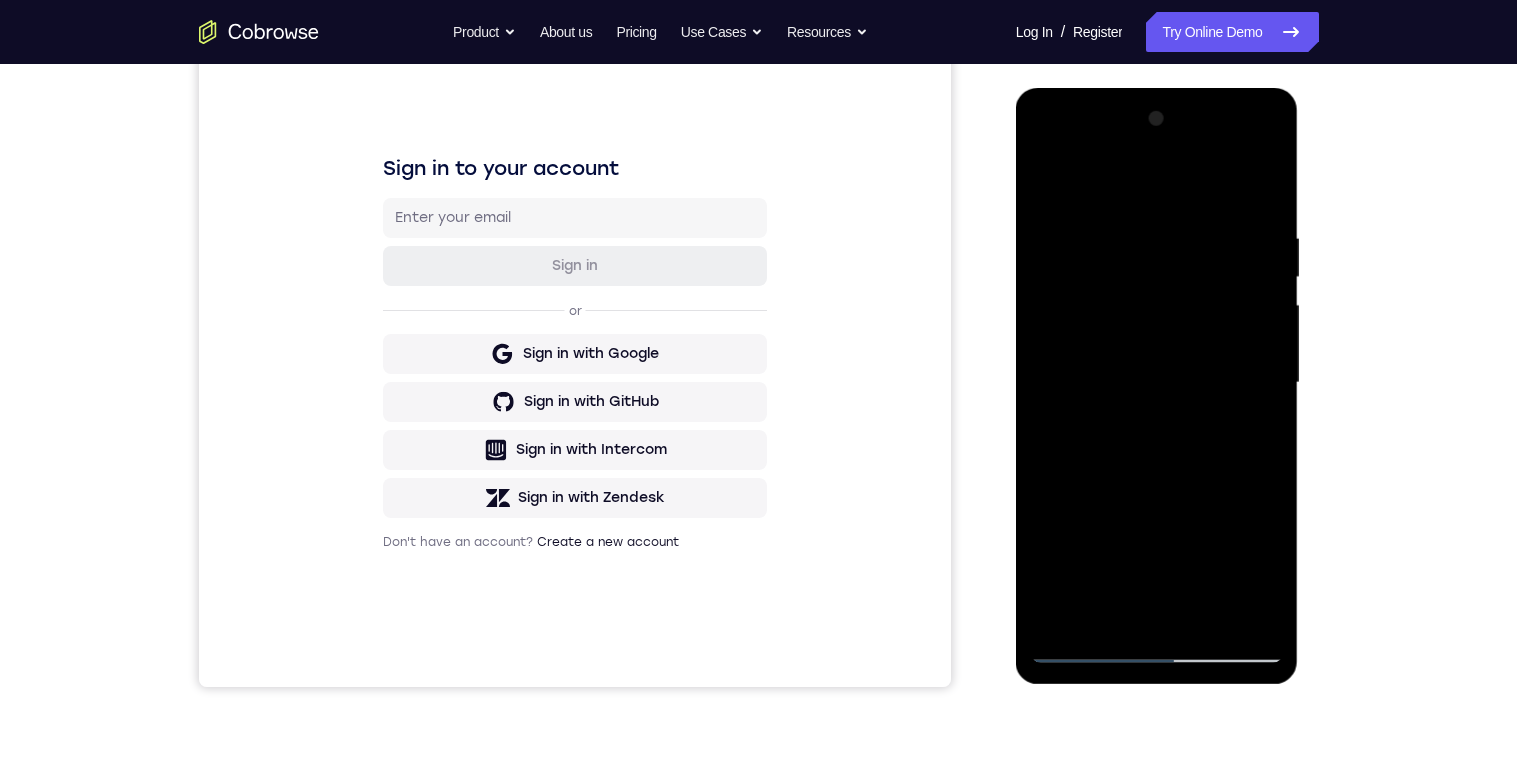 click at bounding box center [1157, 383] 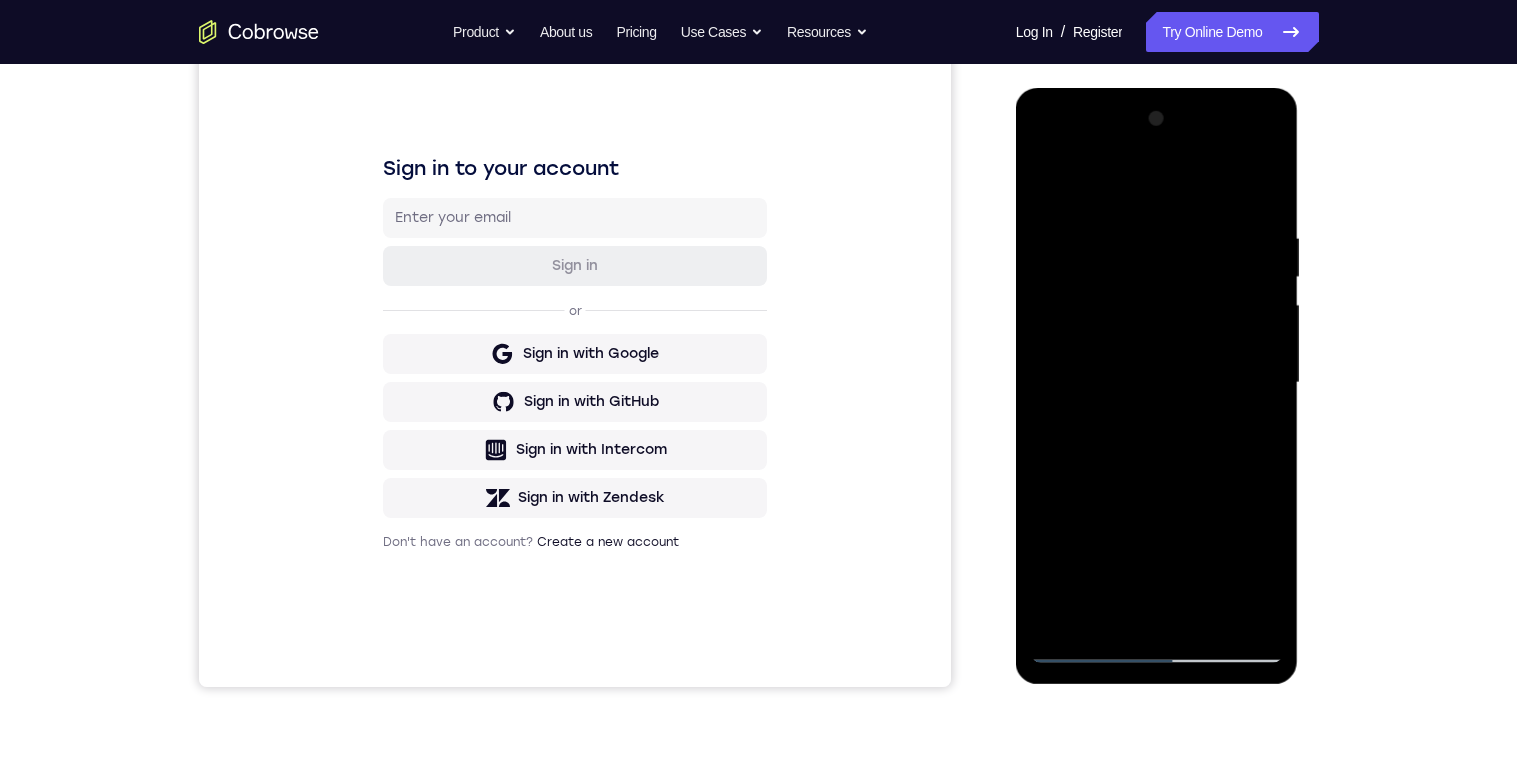 click at bounding box center [1157, 383] 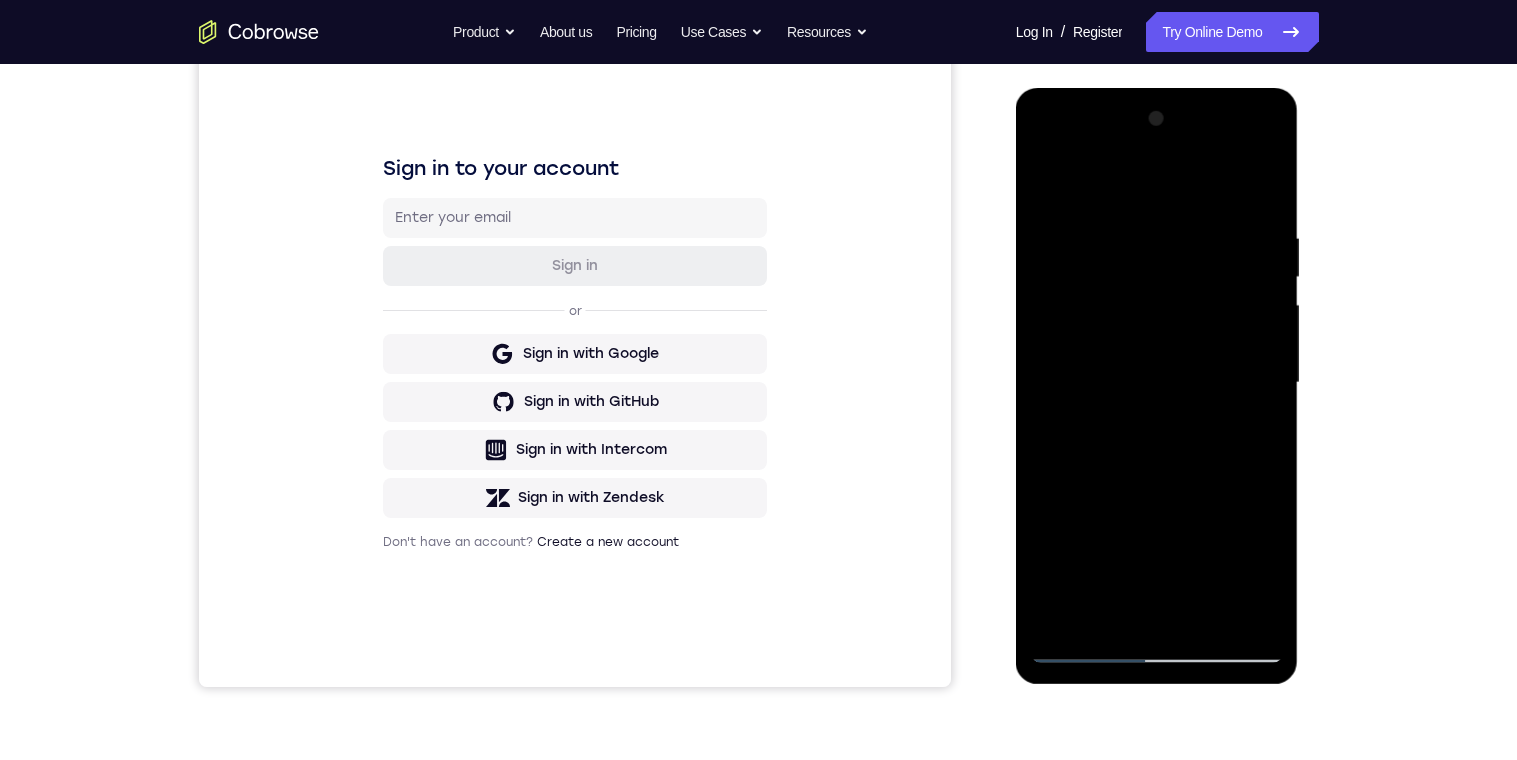 click at bounding box center [1157, 383] 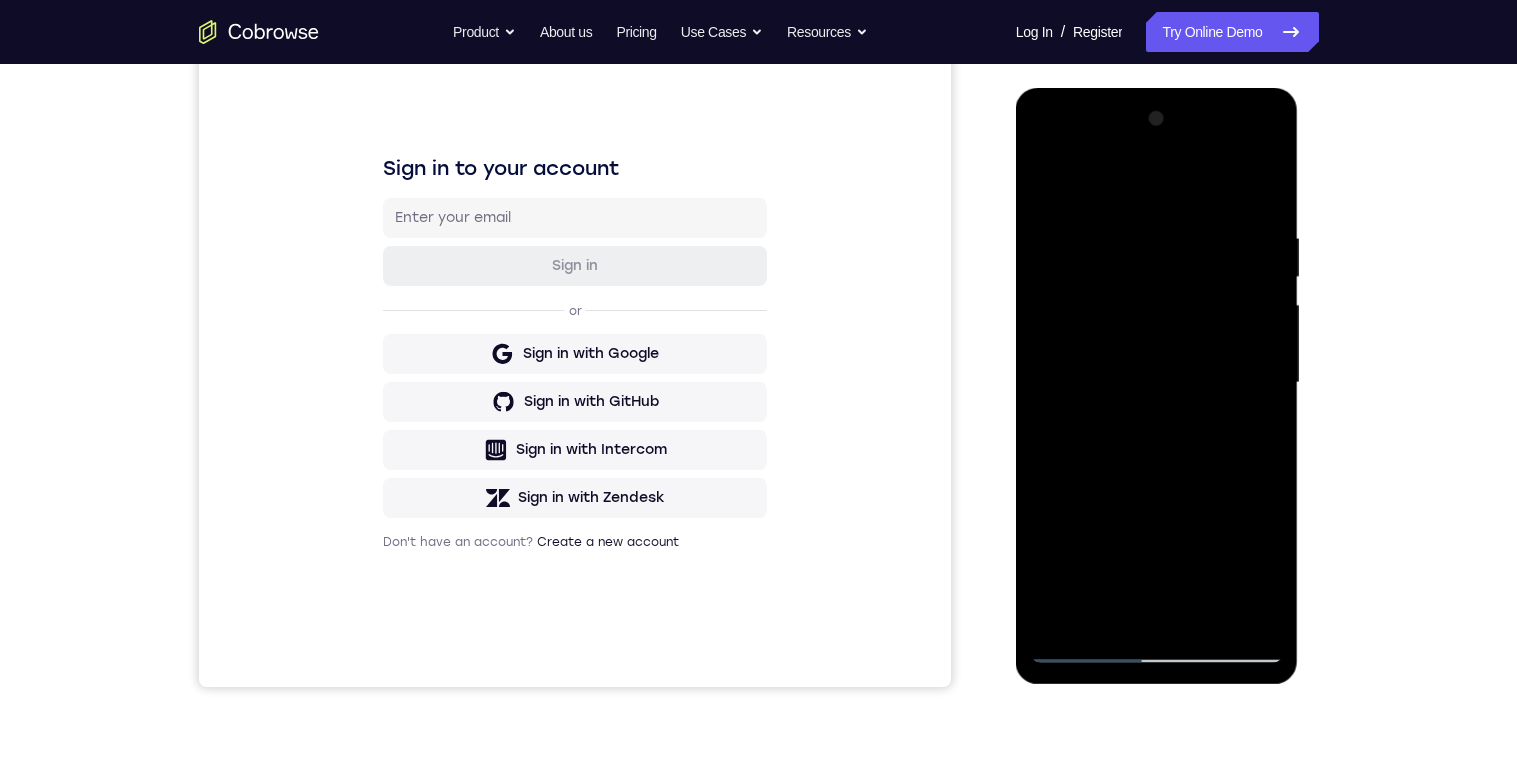 click at bounding box center (1157, 383) 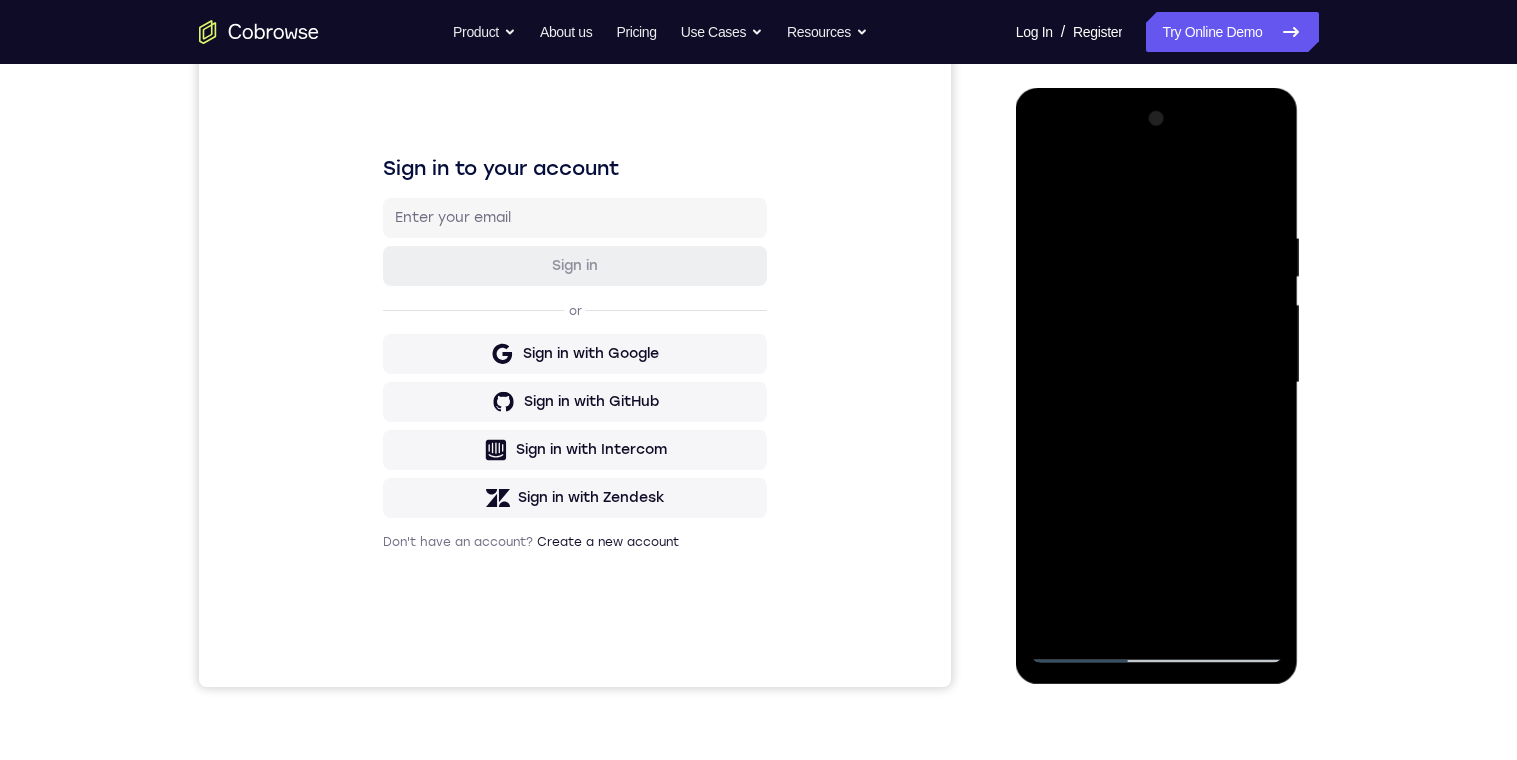 click at bounding box center [1157, 383] 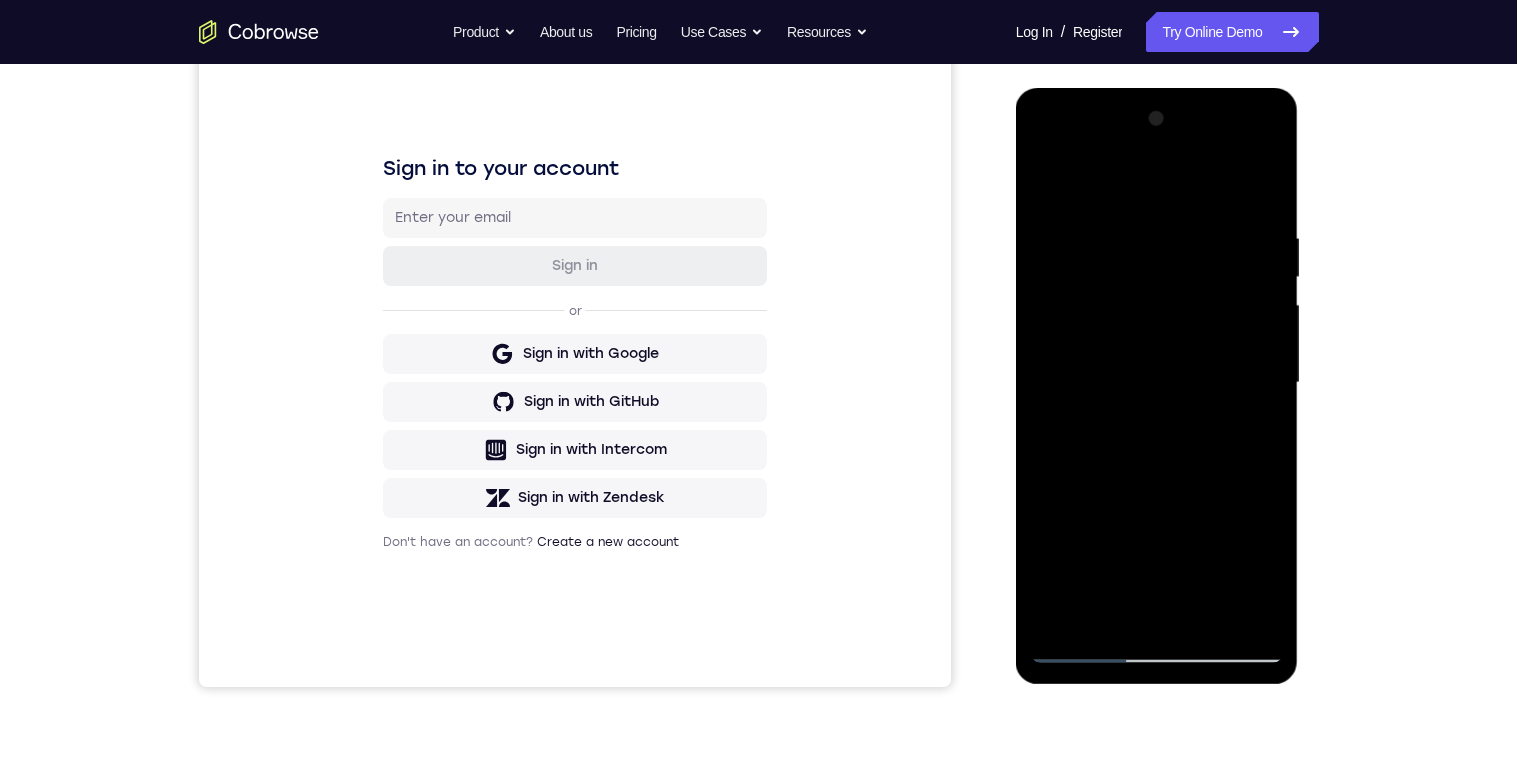 click at bounding box center [1157, 383] 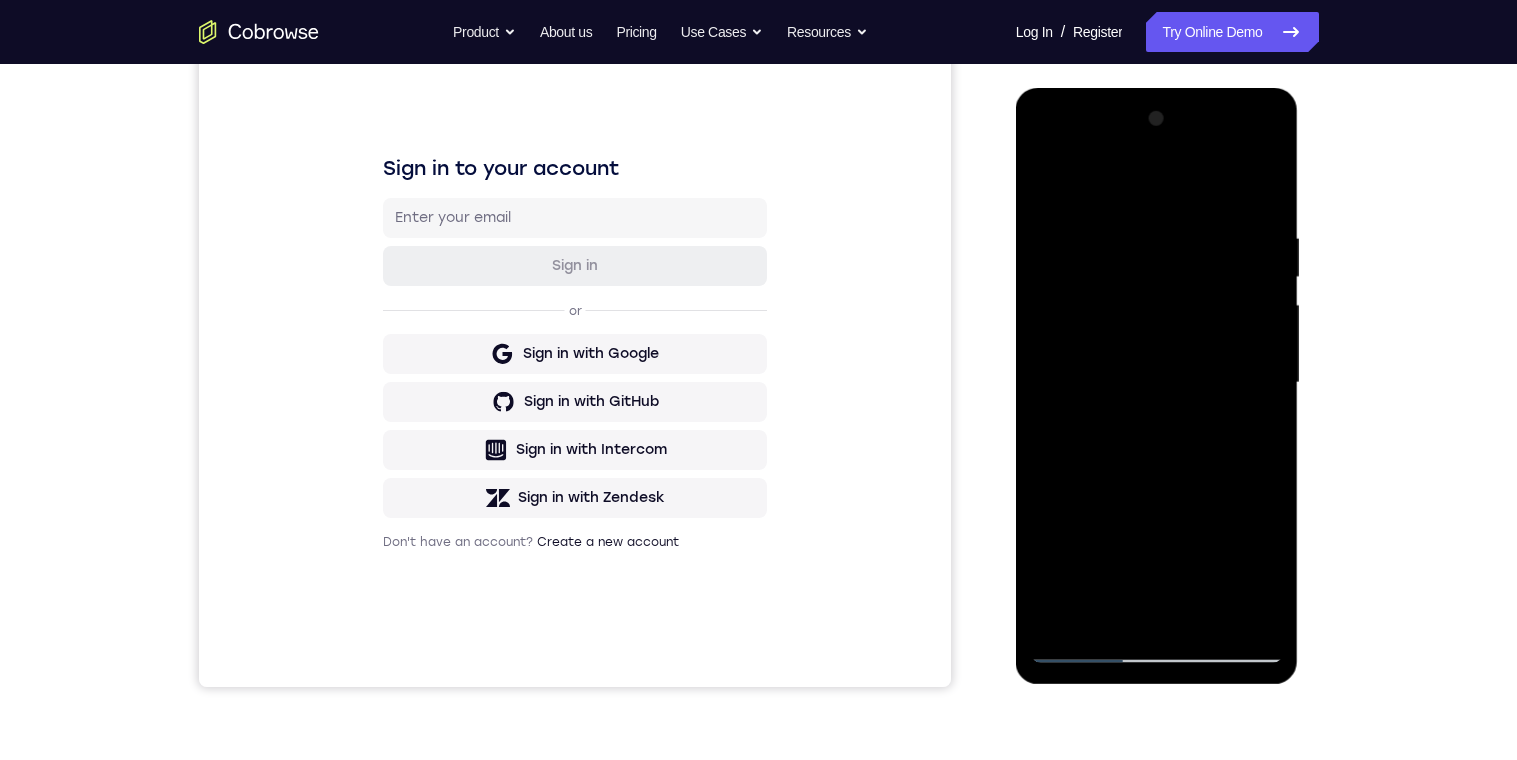 click at bounding box center [1157, 383] 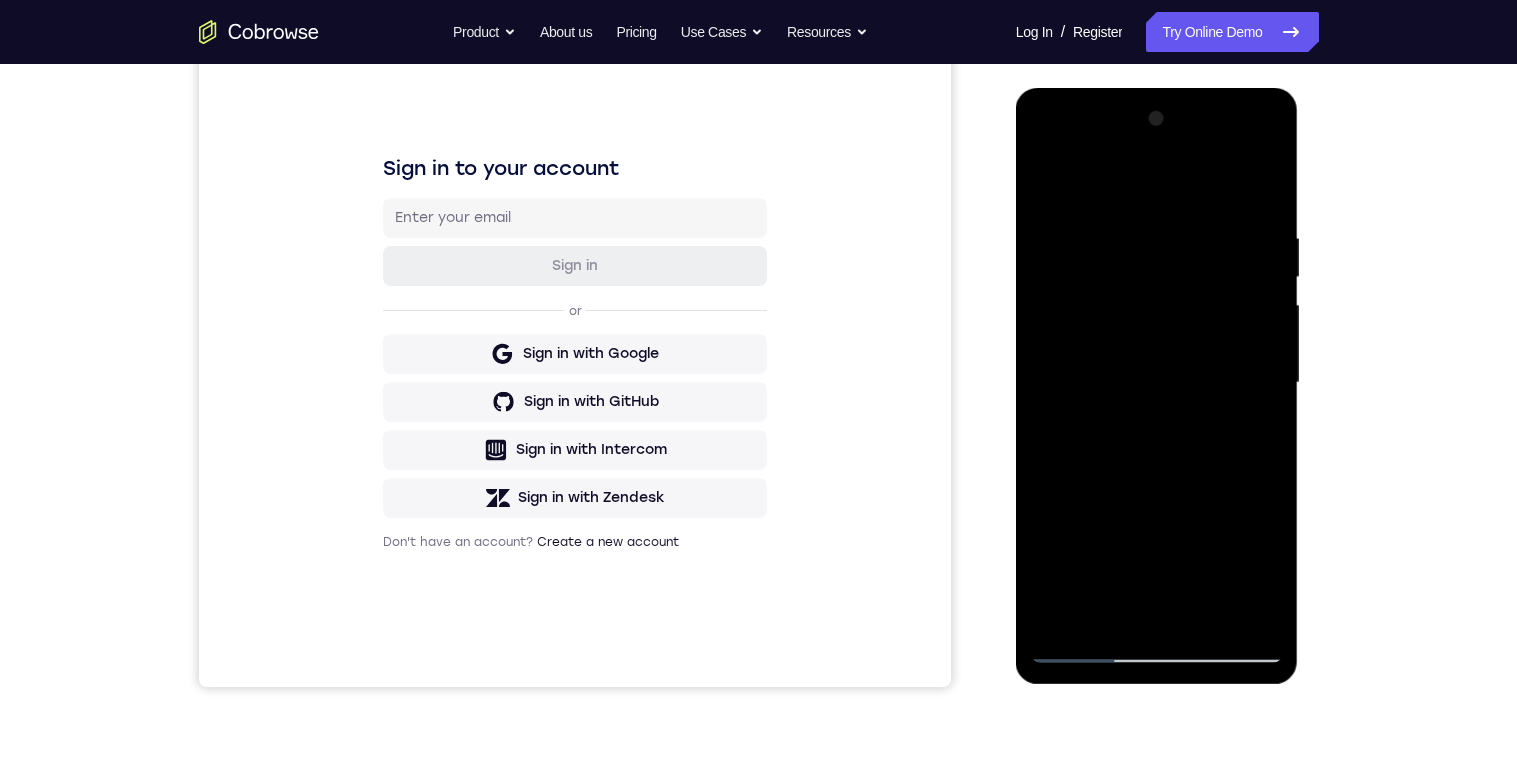 click at bounding box center (1157, 383) 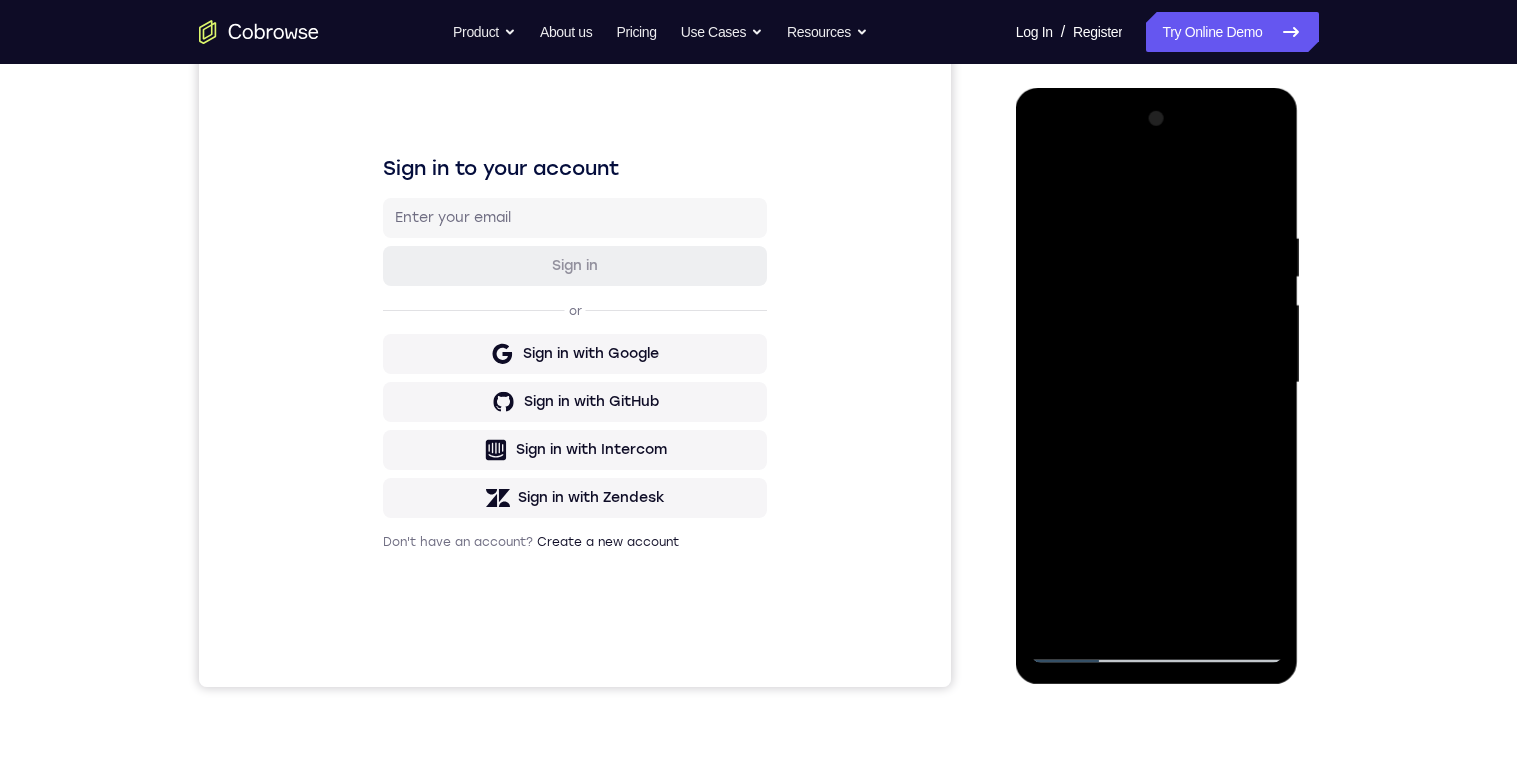 click at bounding box center [1157, 383] 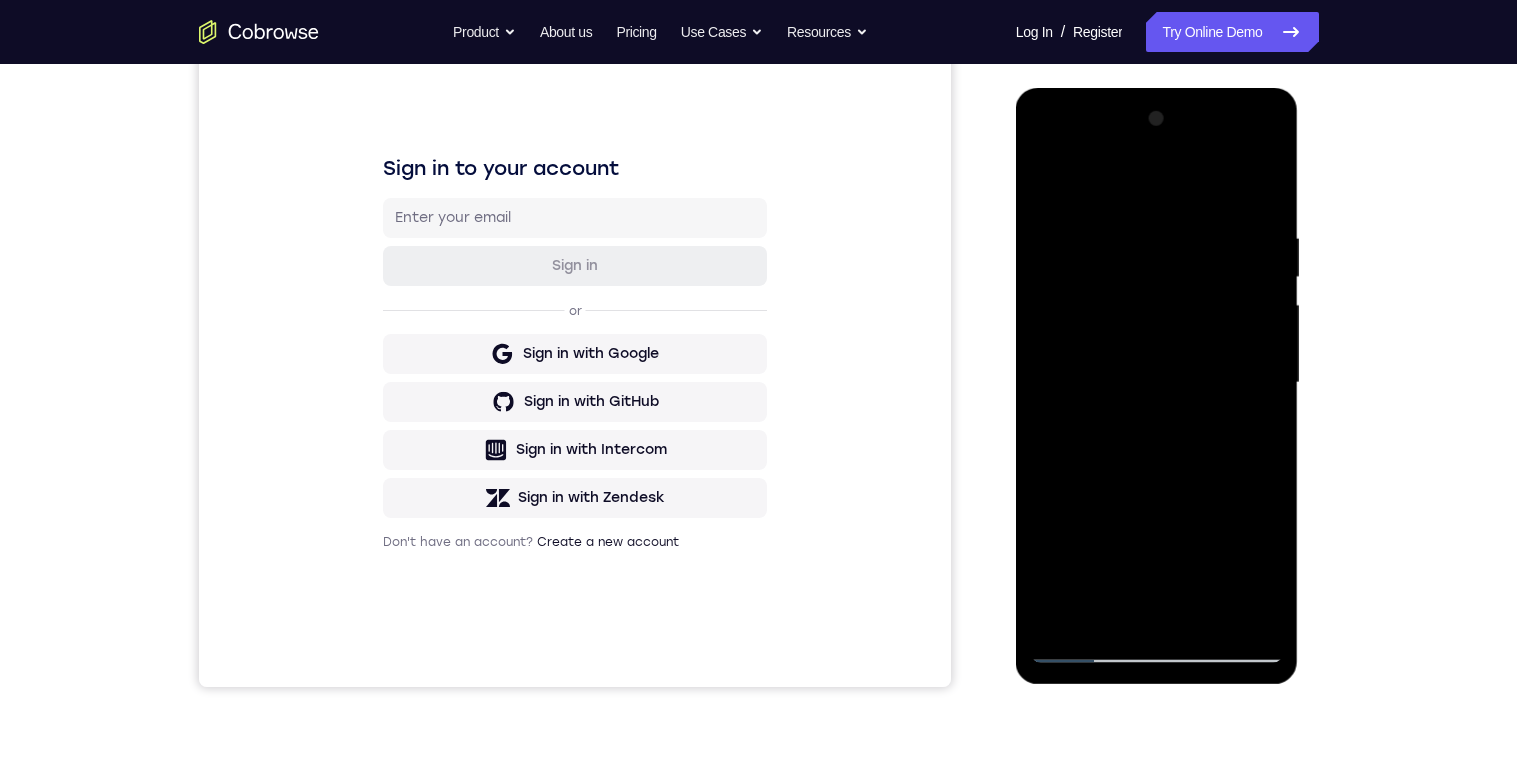 click at bounding box center (1157, 383) 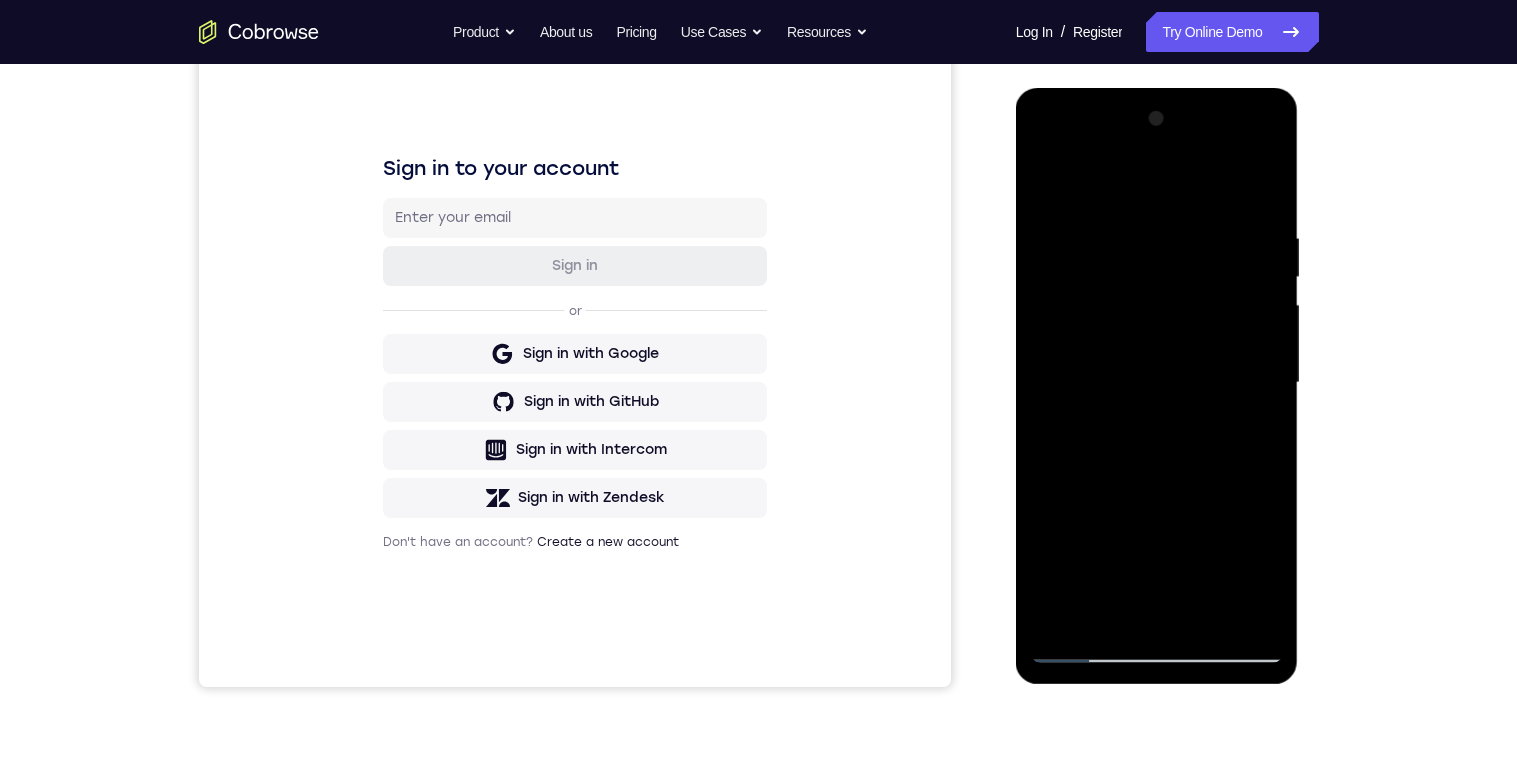 click at bounding box center [1157, 383] 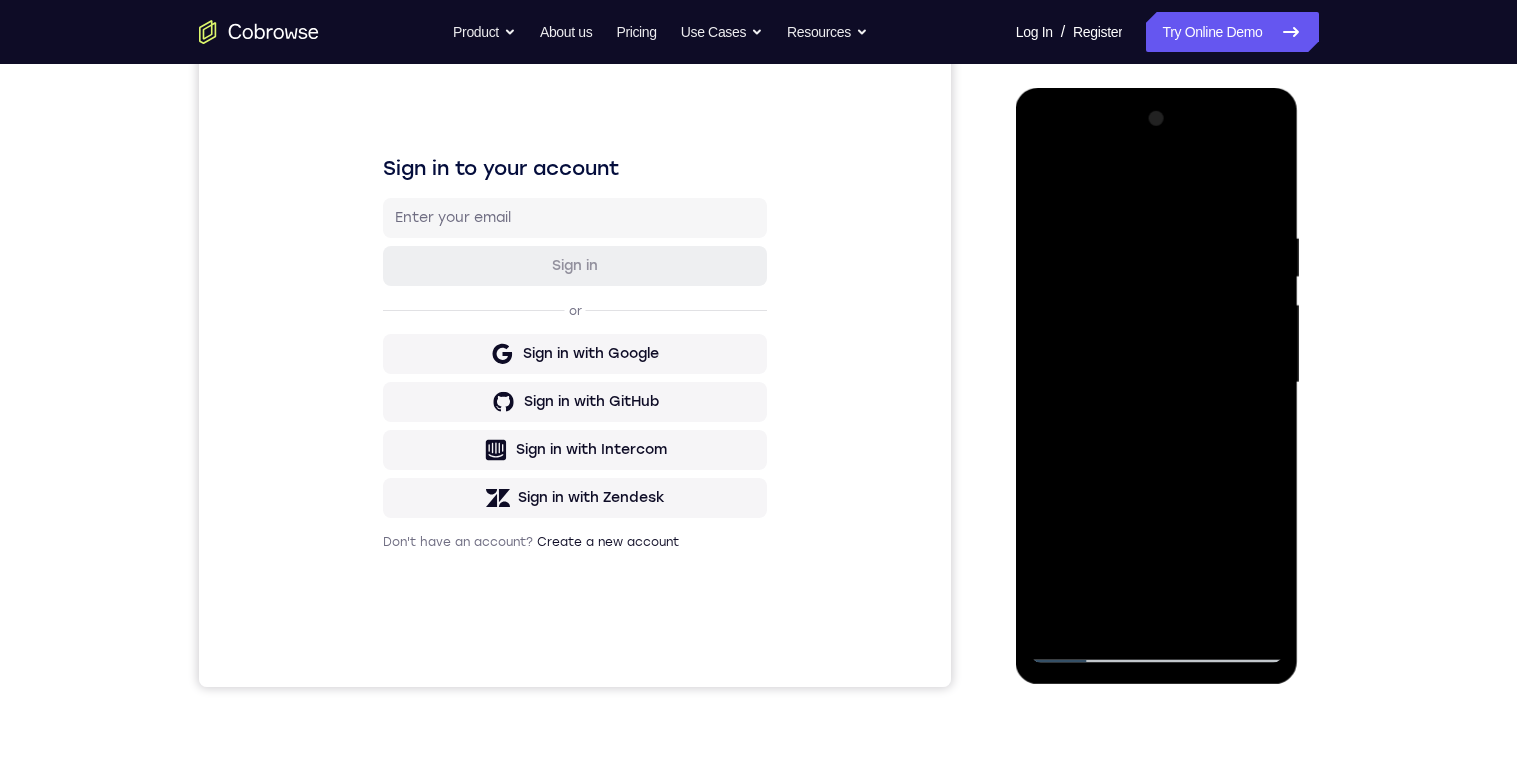click at bounding box center (1157, 383) 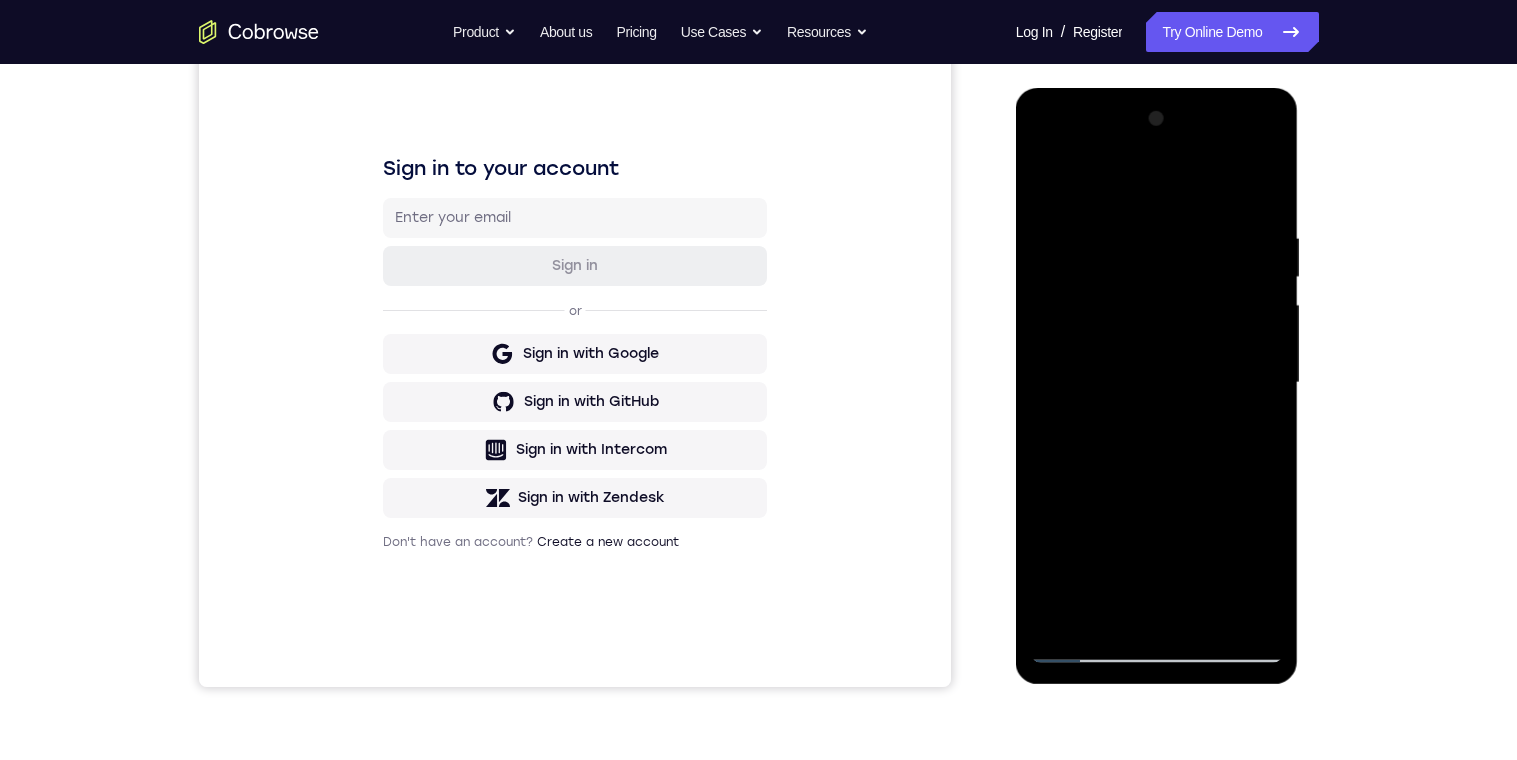 click at bounding box center (1157, 383) 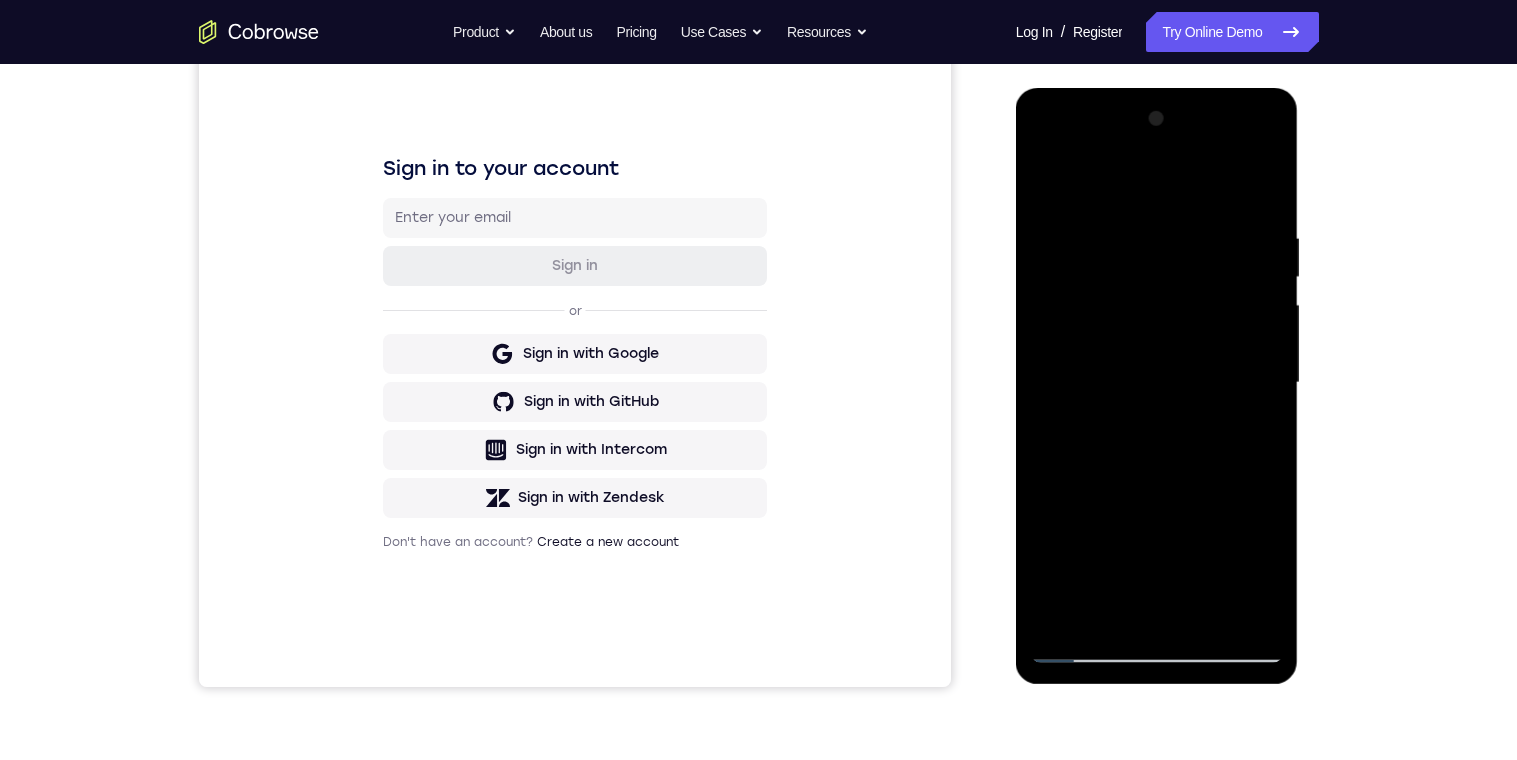 click at bounding box center (1157, 383) 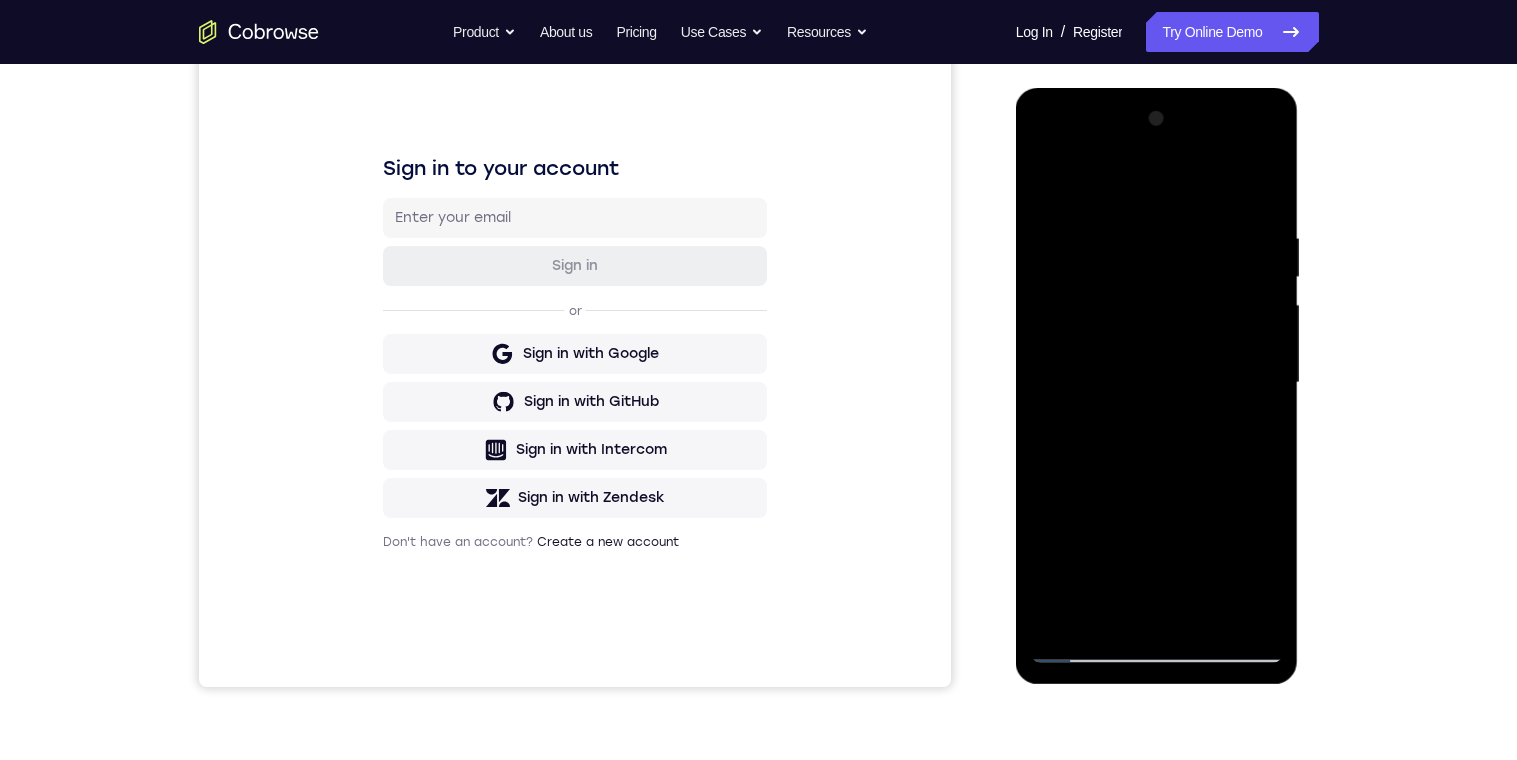 click at bounding box center (1157, 383) 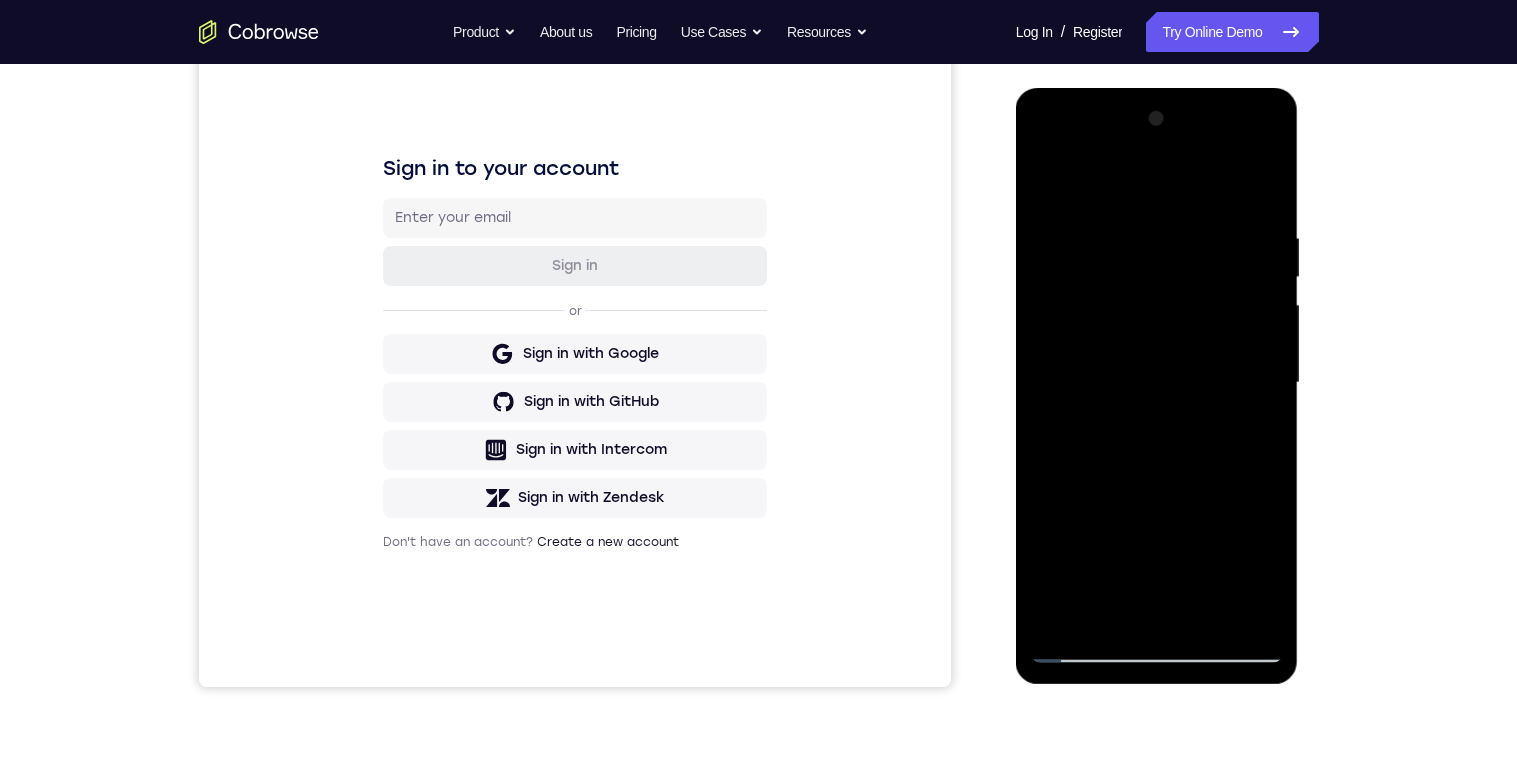 click at bounding box center [1157, 383] 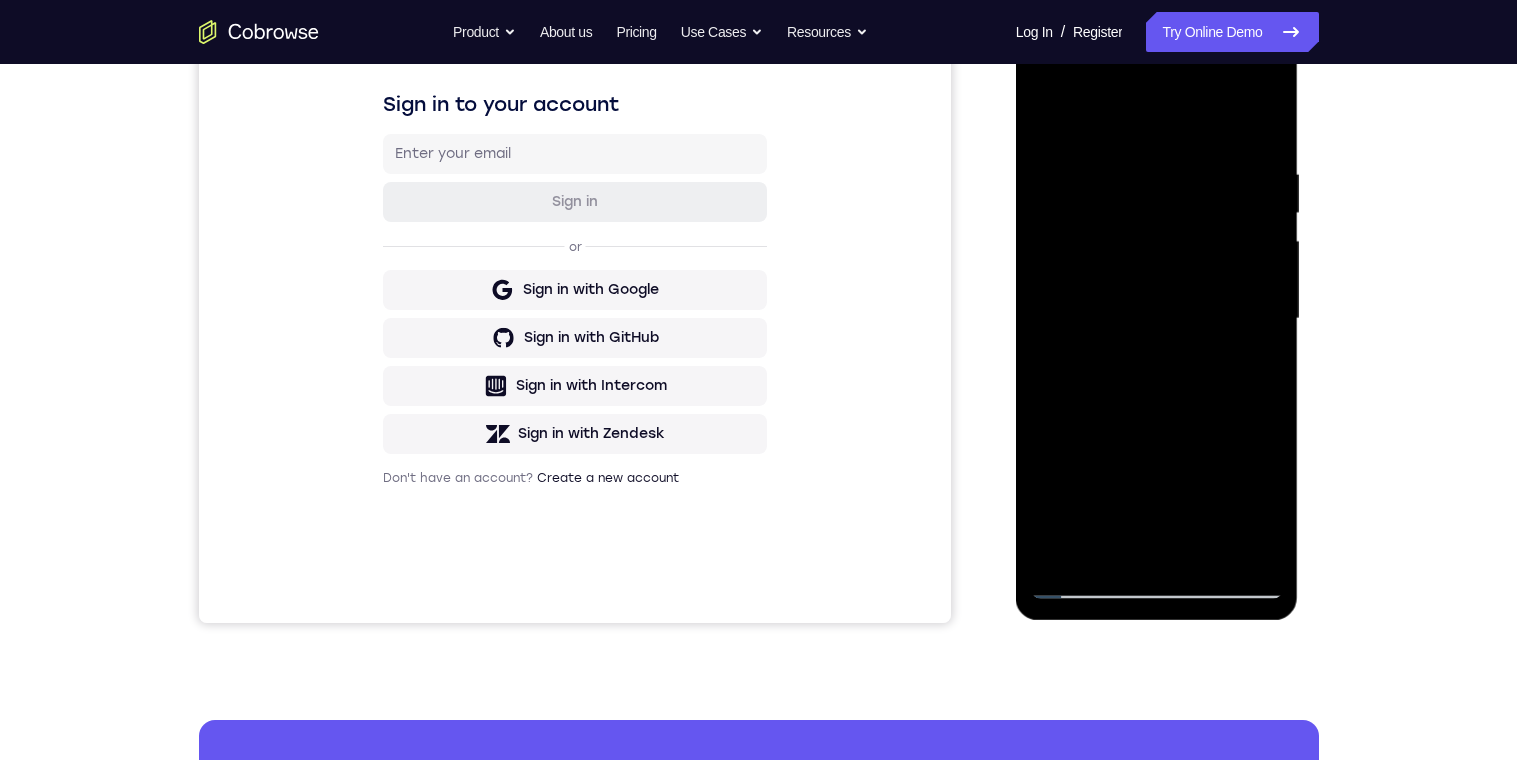scroll, scrollTop: 252, scrollLeft: 0, axis: vertical 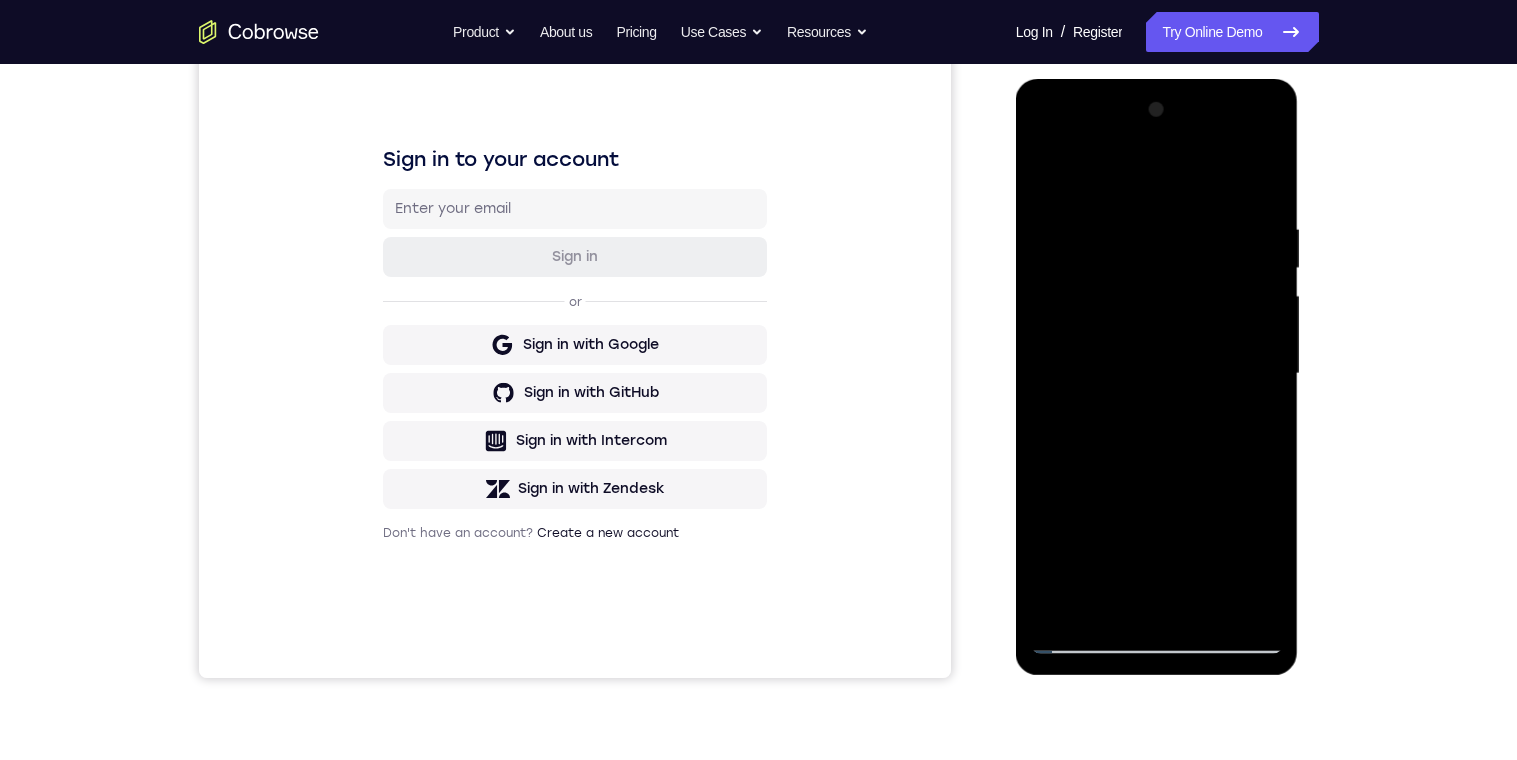 click at bounding box center (1157, 374) 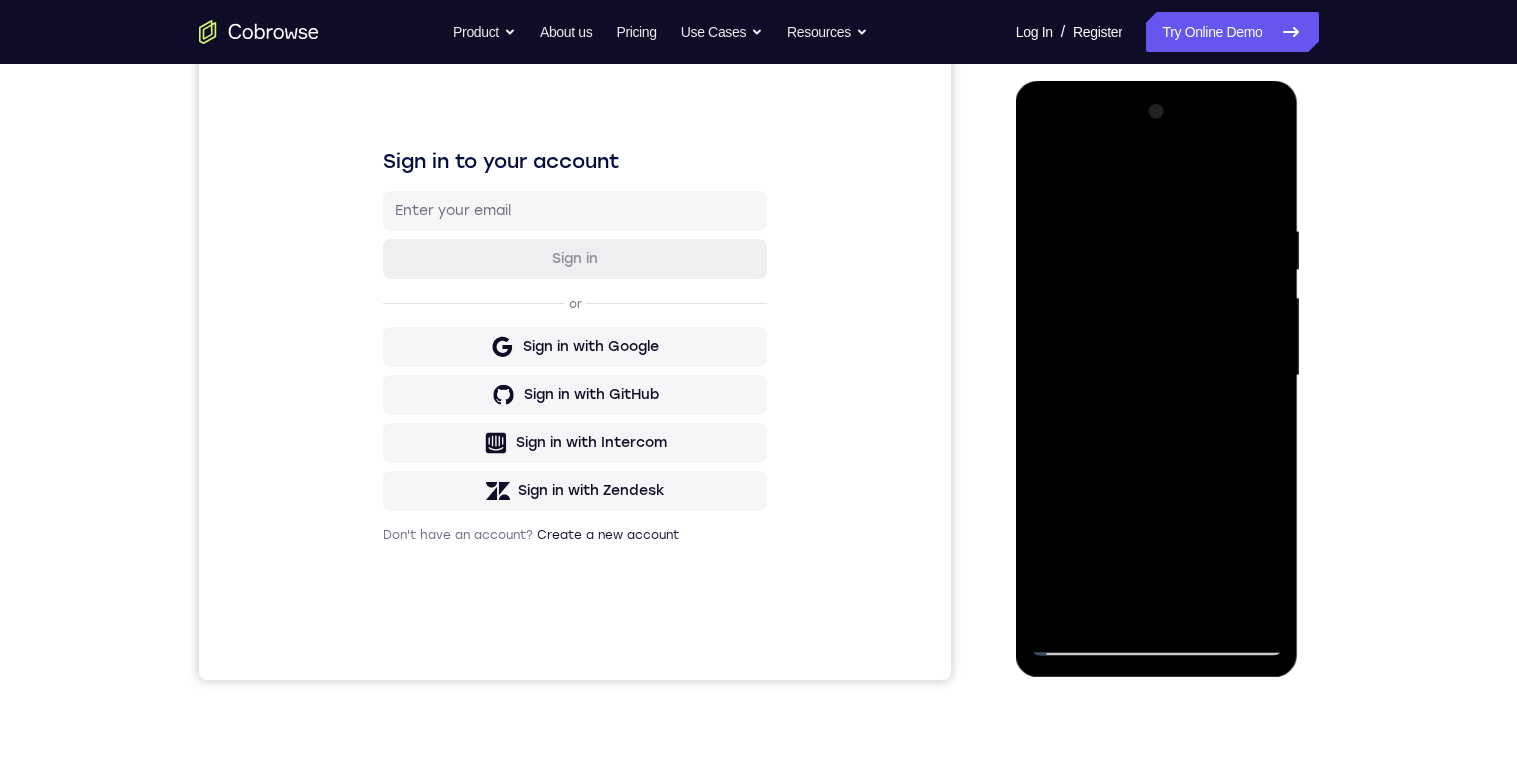 click at bounding box center [1157, 376] 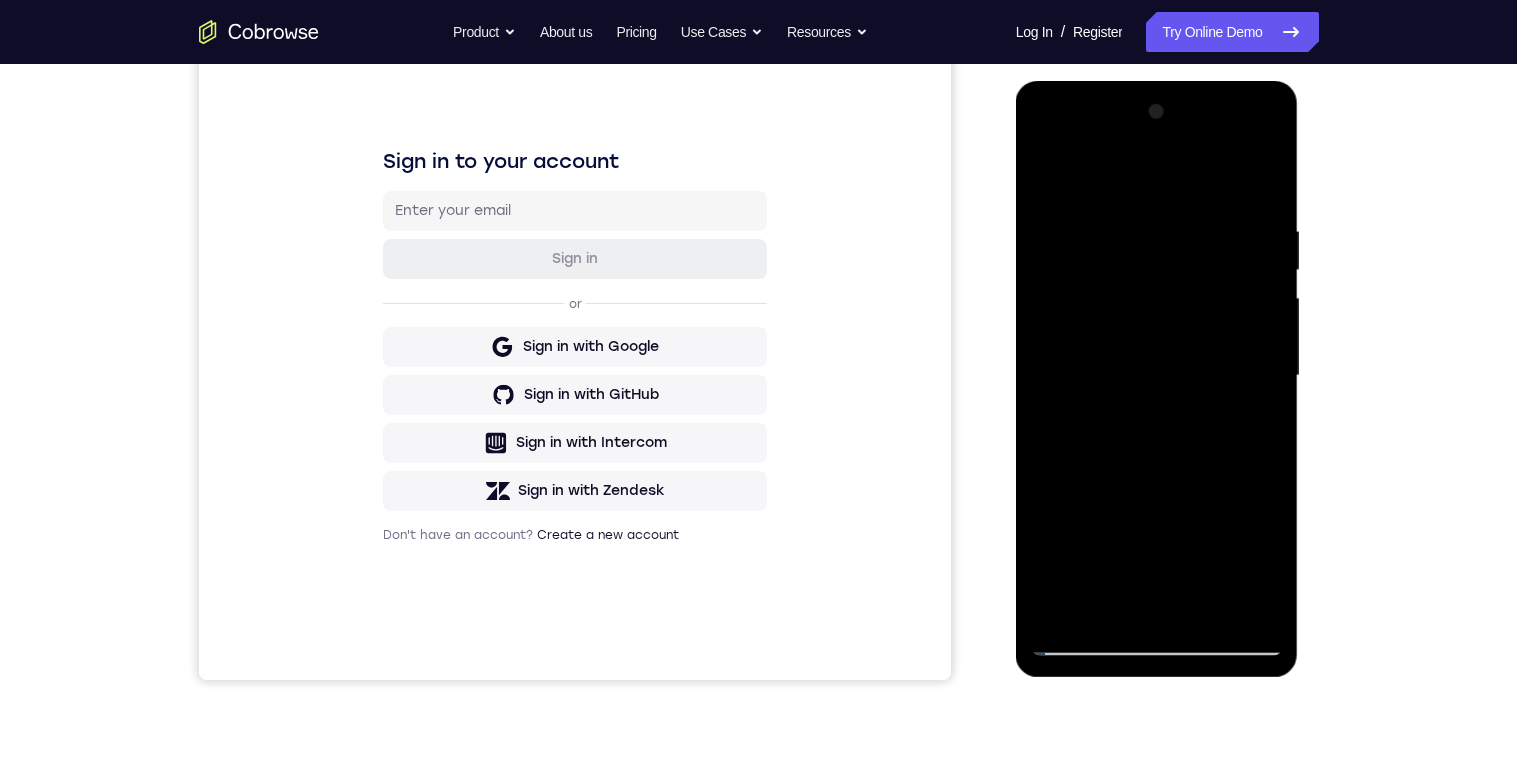 click at bounding box center [1157, 376] 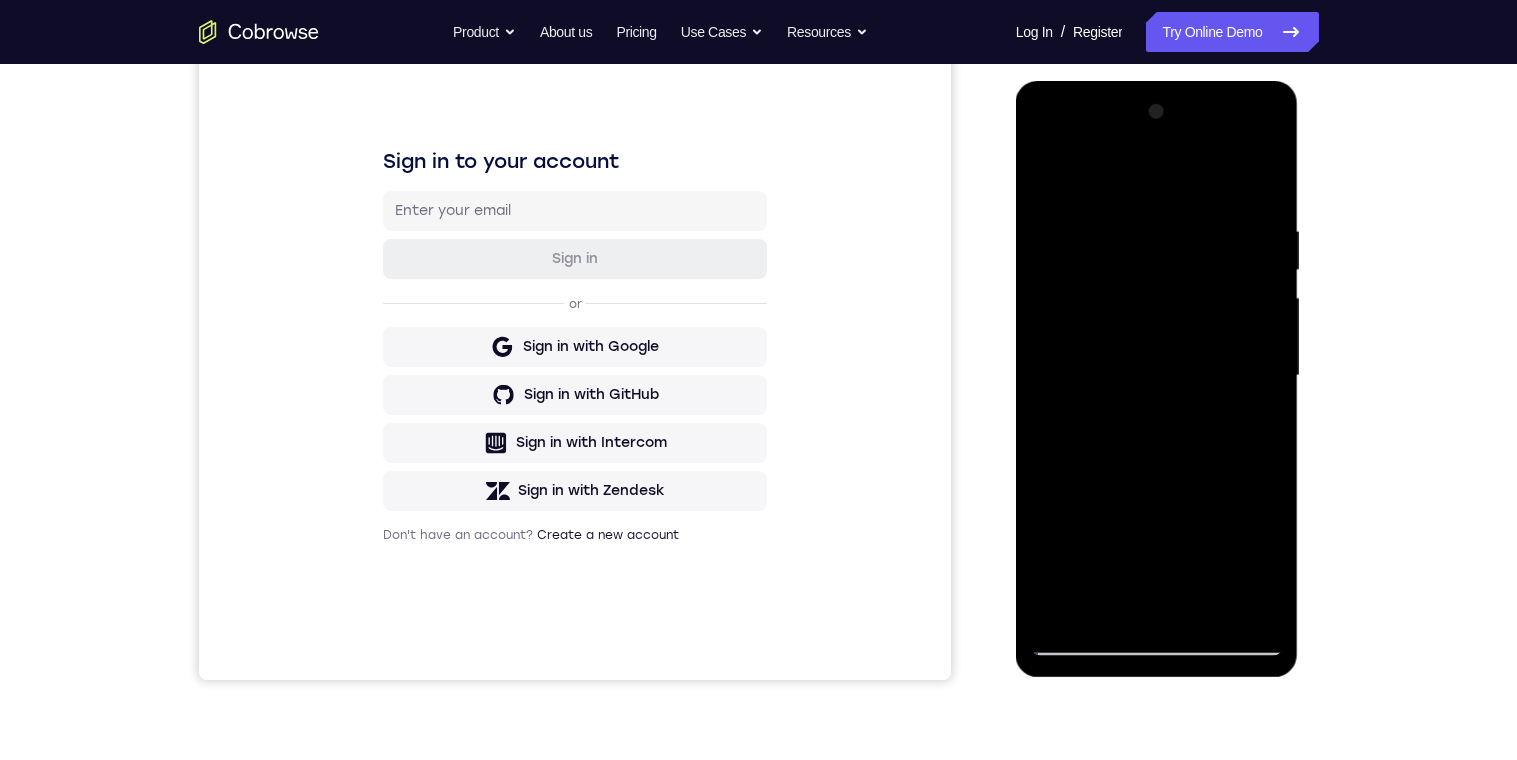 click at bounding box center (1157, 376) 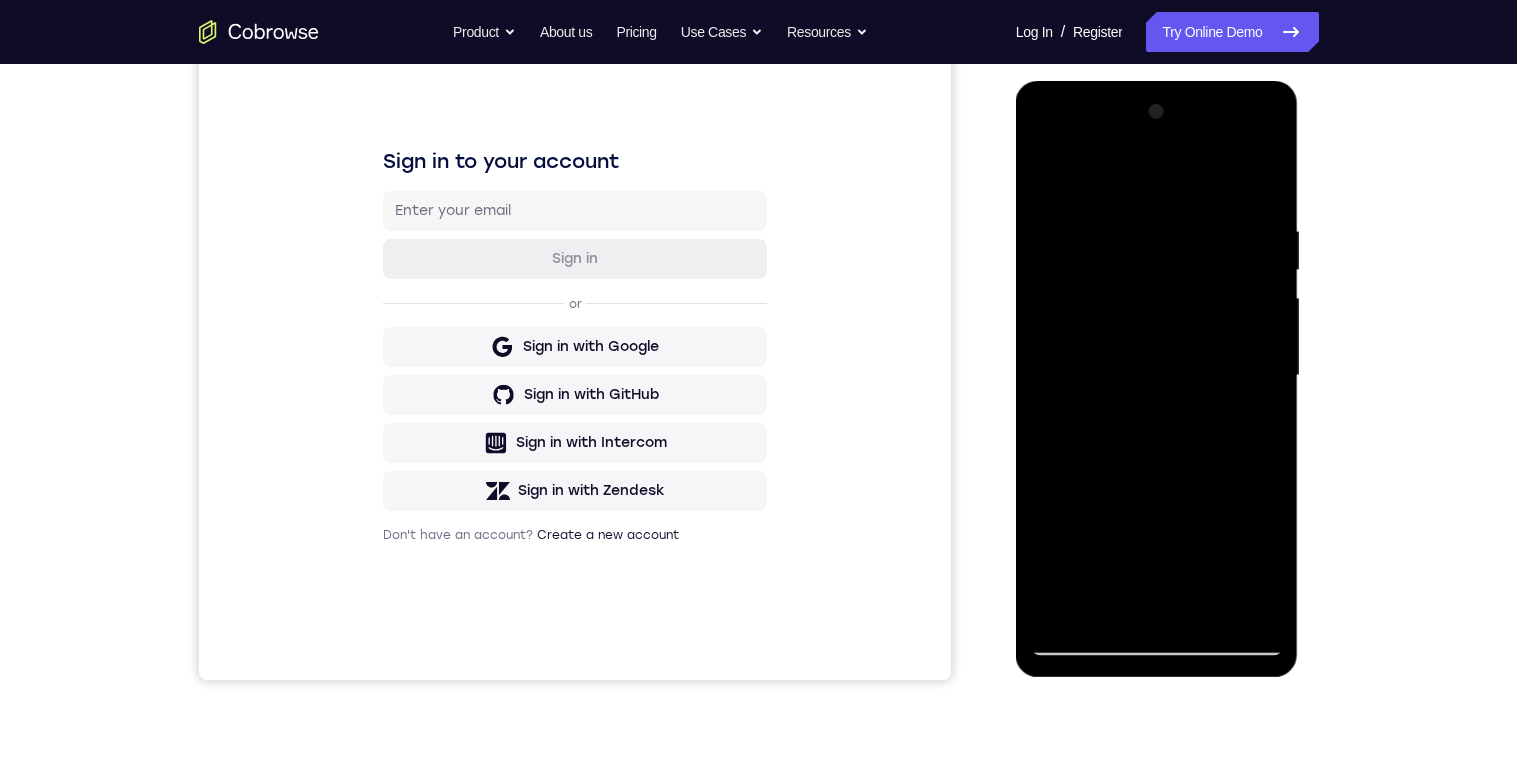 click at bounding box center [1157, 376] 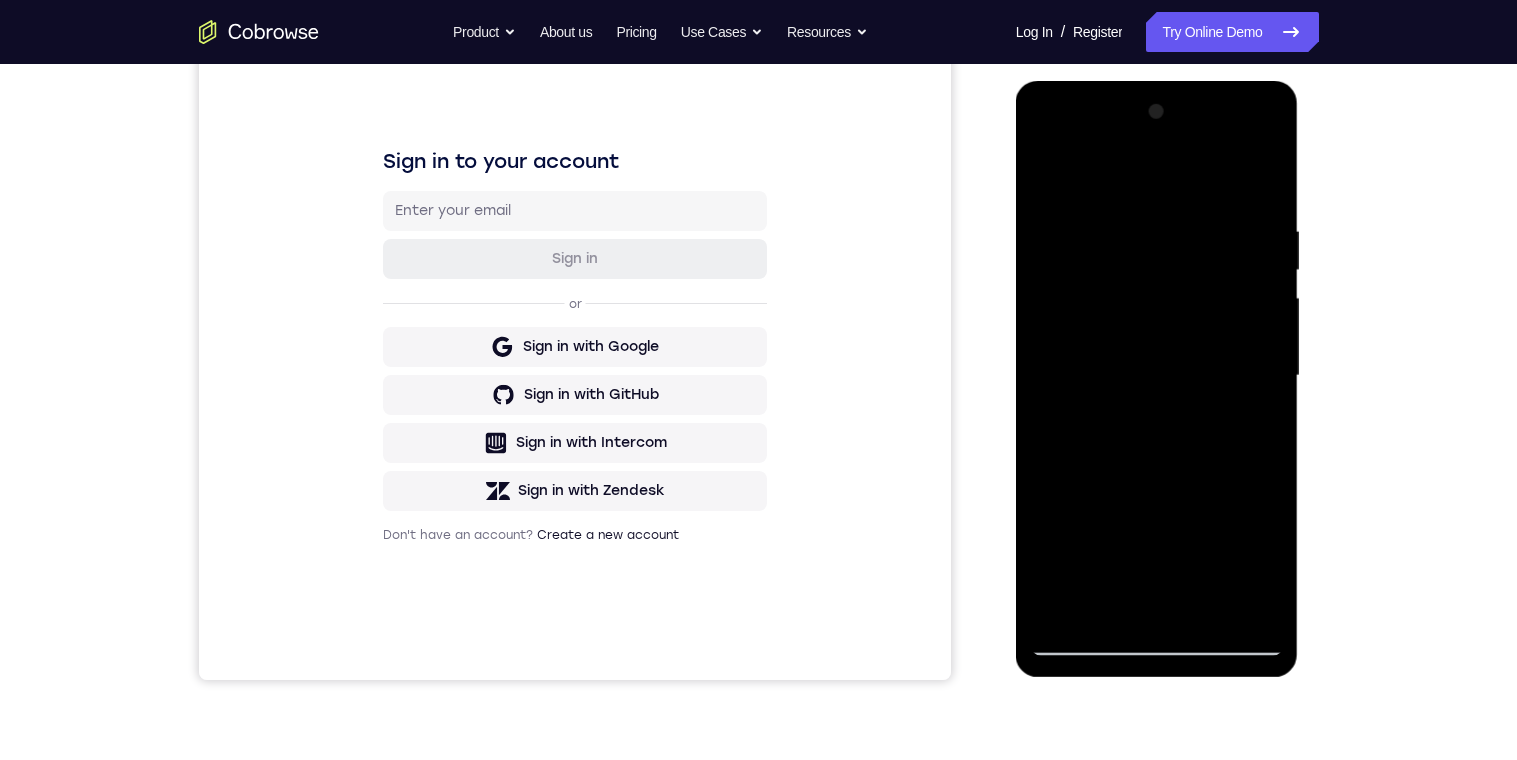 click at bounding box center (1157, 376) 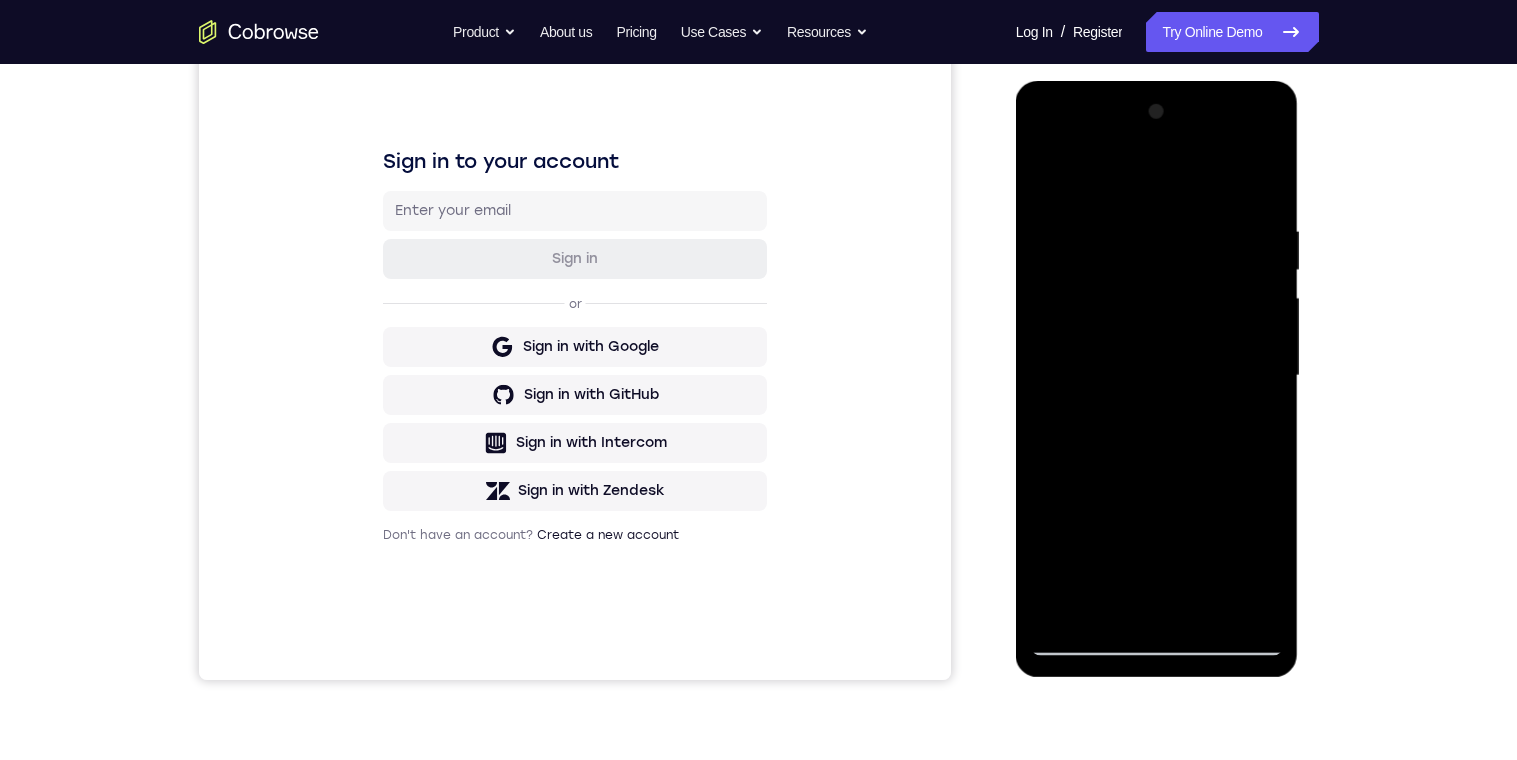 click at bounding box center [1157, 376] 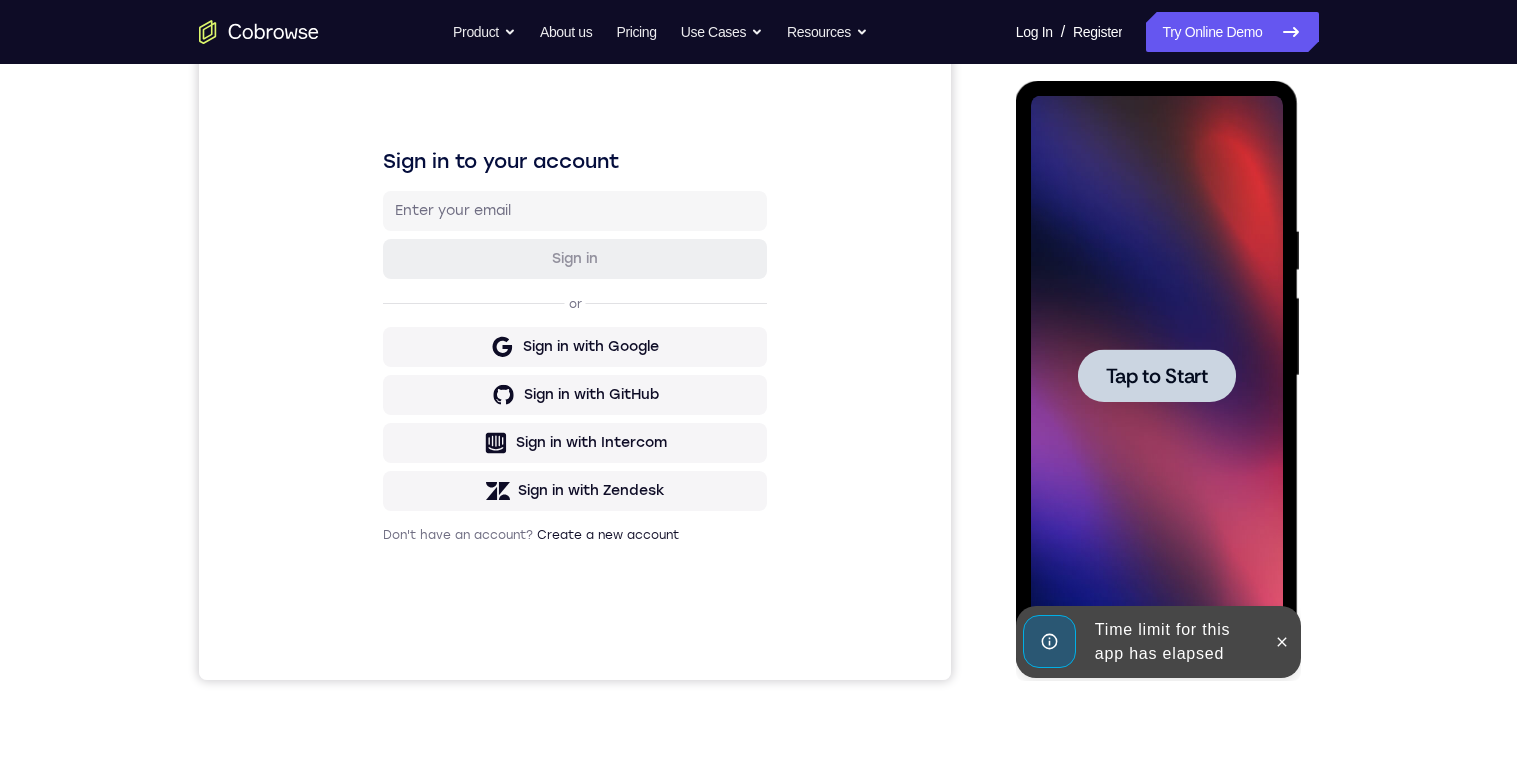 click on "Tap to Start" at bounding box center [1157, 376] 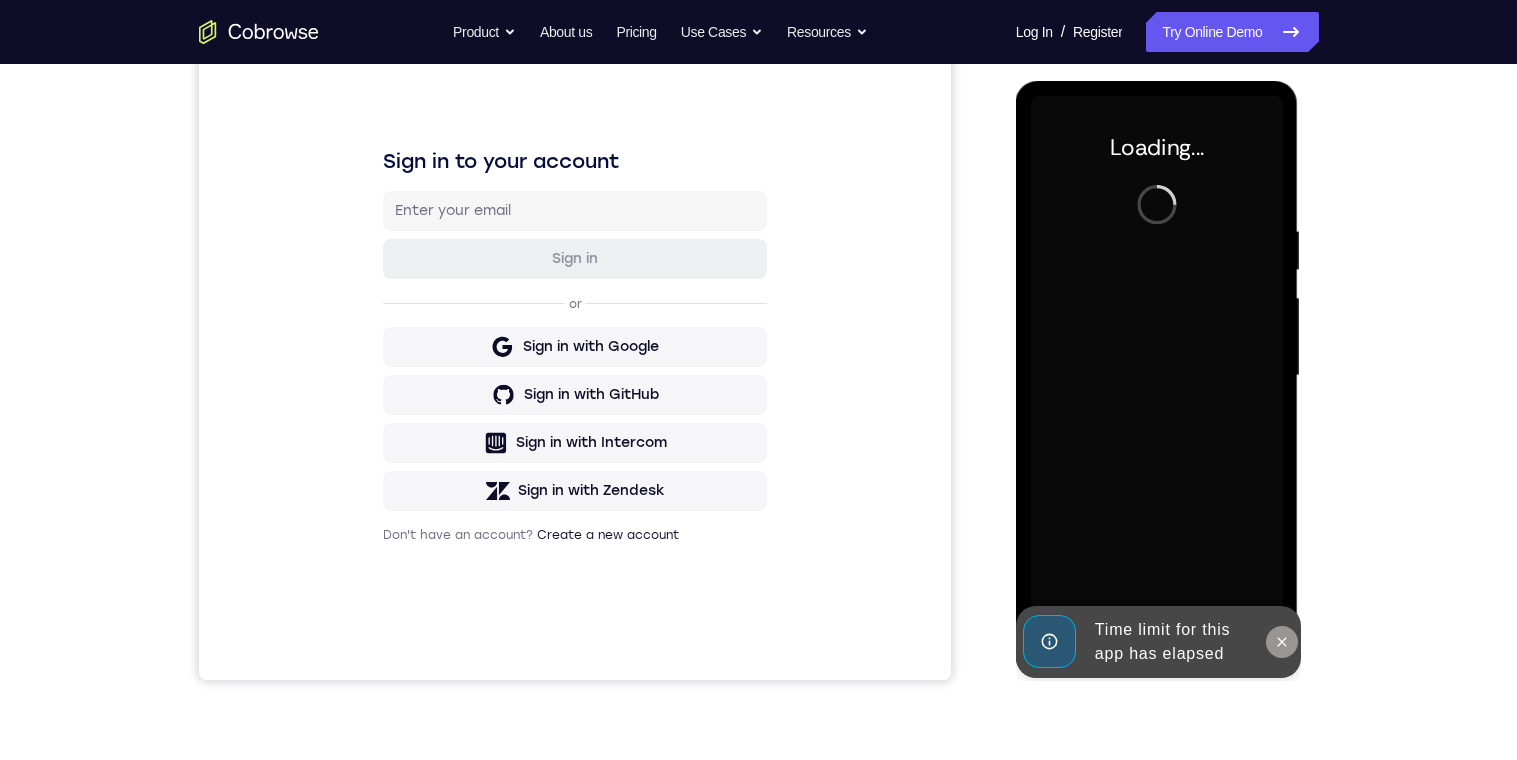 click 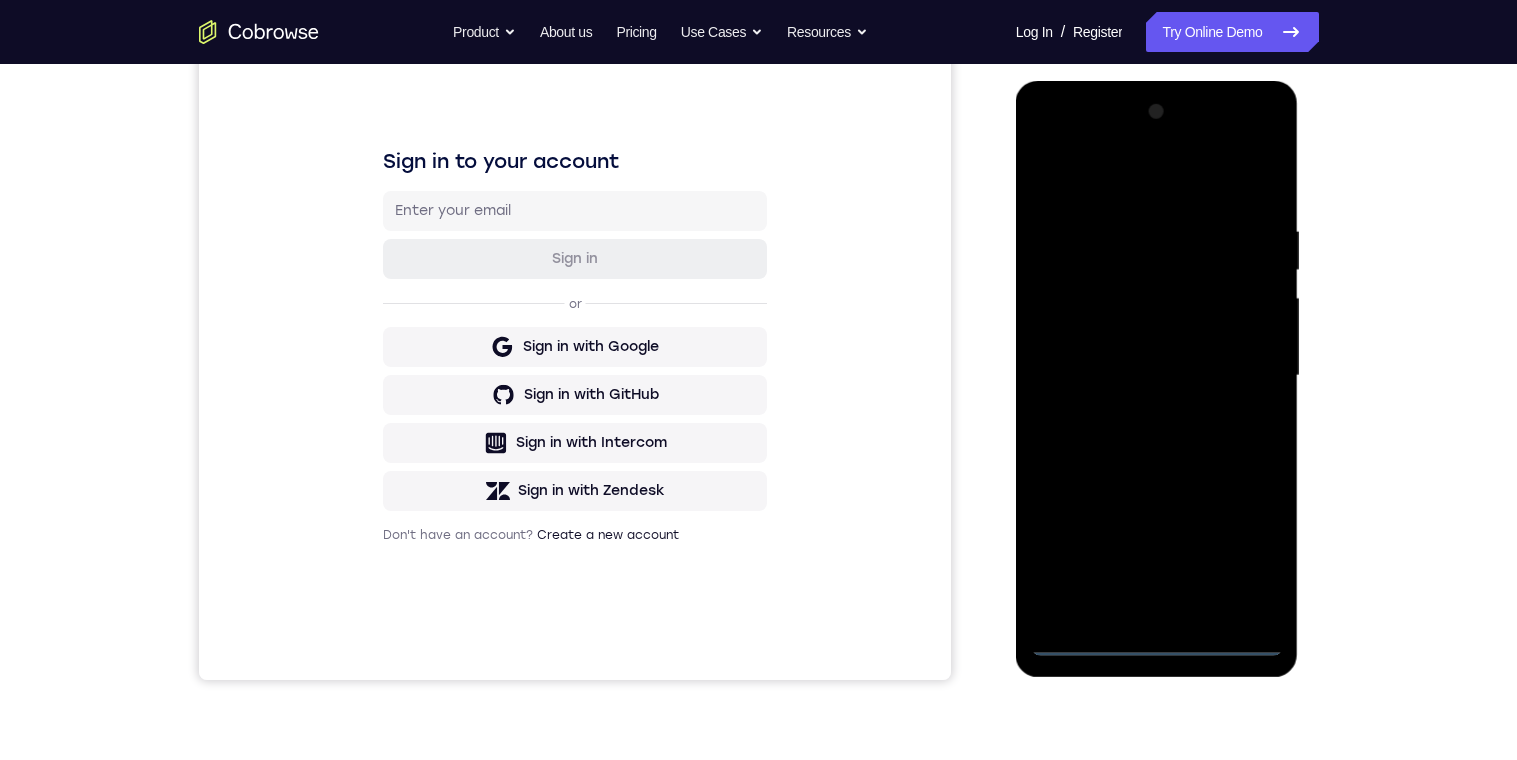 click at bounding box center [1157, 376] 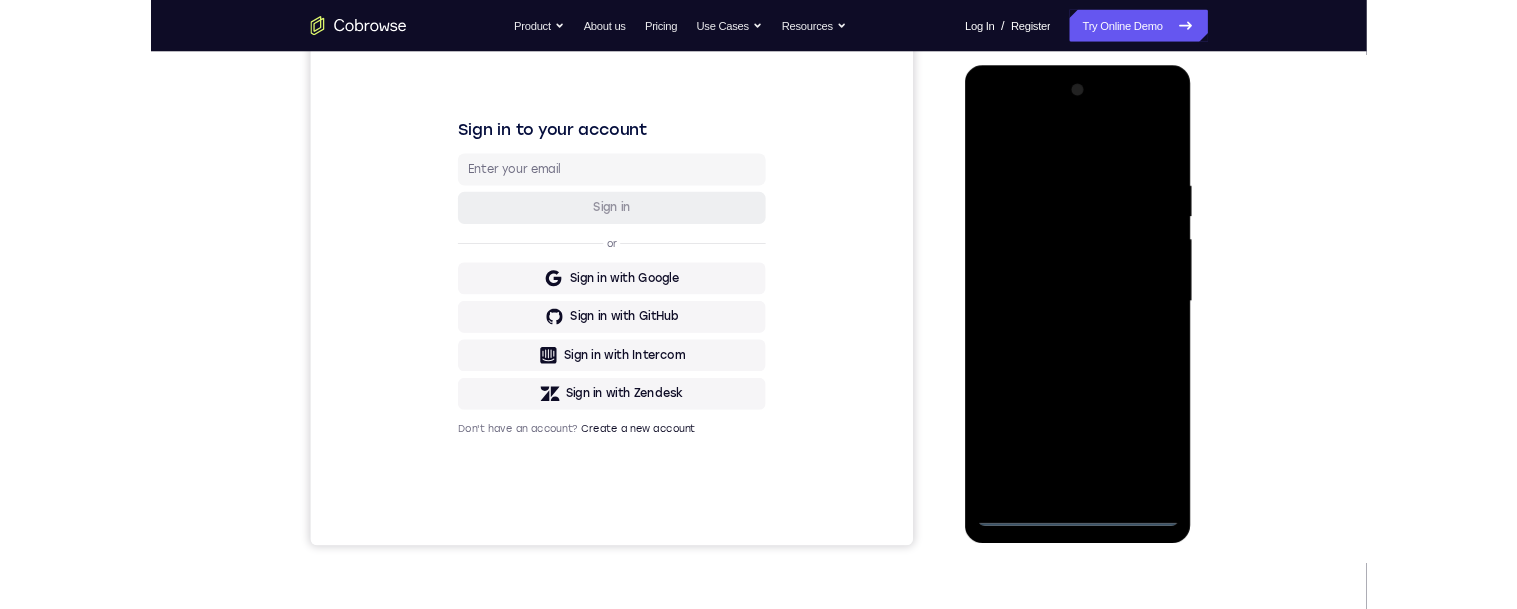 click at bounding box center (1105, 359) 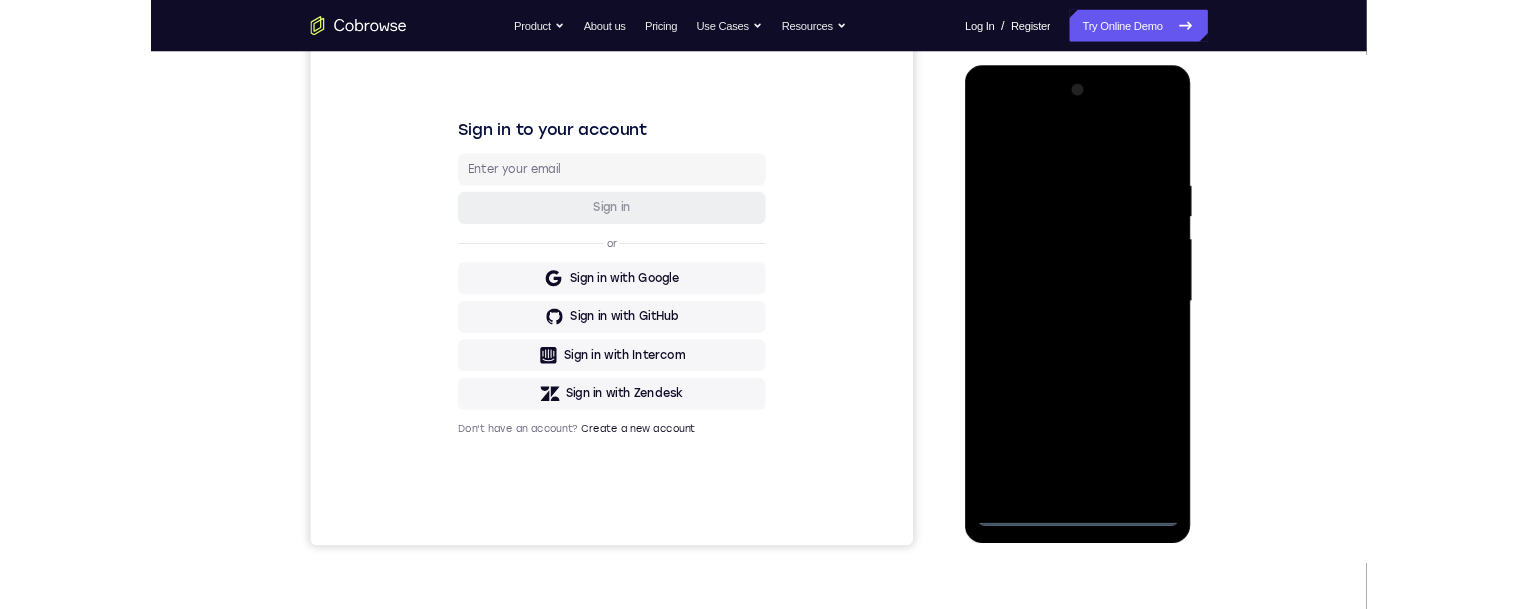 scroll, scrollTop: 248, scrollLeft: 0, axis: vertical 